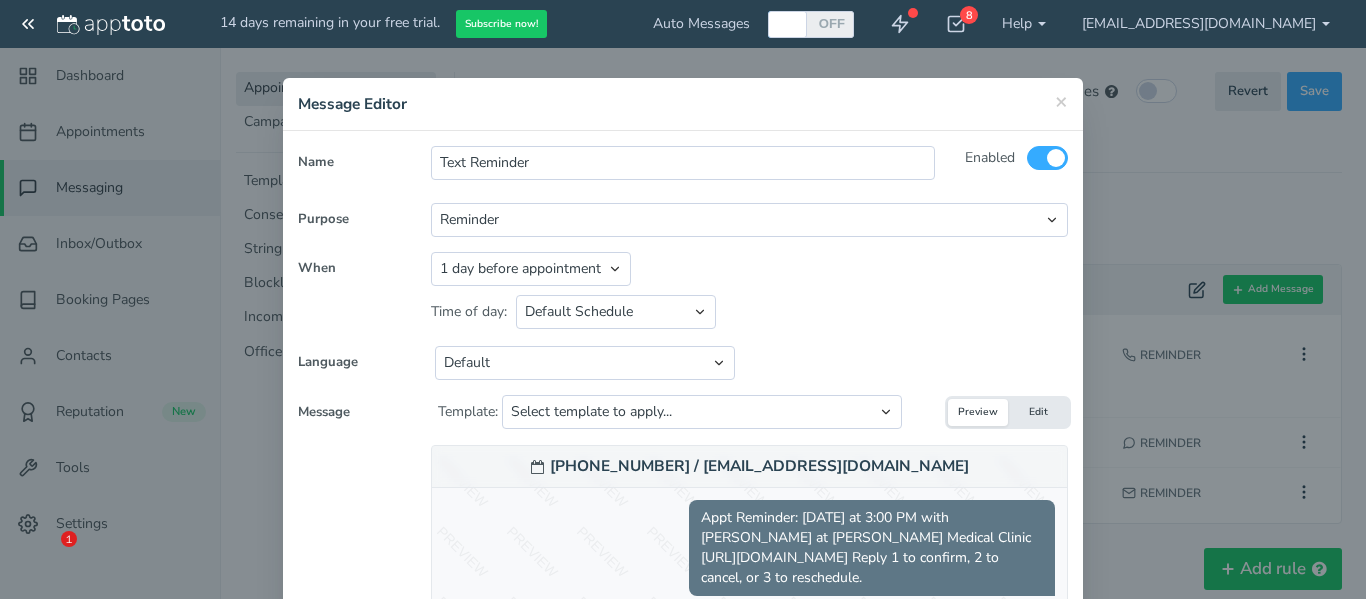 select on "string:mark_as_confirmed" 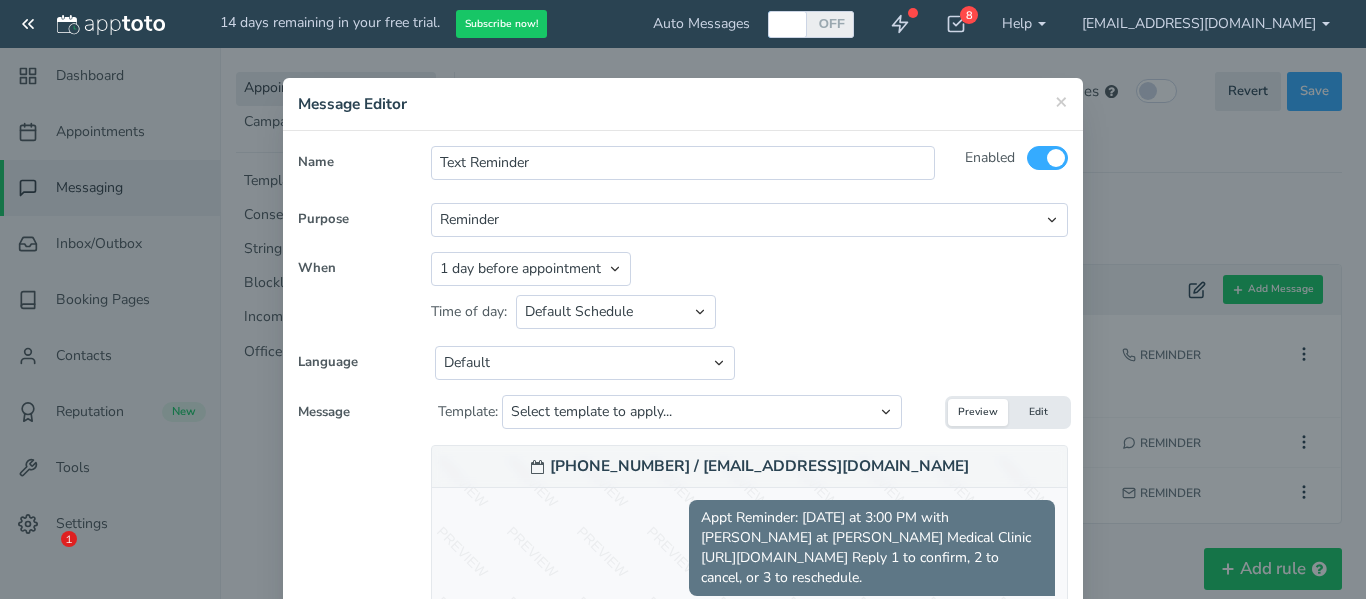 click on "650-555-1212 / fake@fake.com
Appt Reminder: tomorrow at 3:00 PM with TJ Lottier at Lott's Medical Clinic http://www0.apptoto.com/r/preview Reply 1 to confirm, 2 to cancel, or 3 to reschedule.
Fake Appointment
240-241-9108
tjlottier@gmail.com
Send Test" at bounding box center (749, 600) 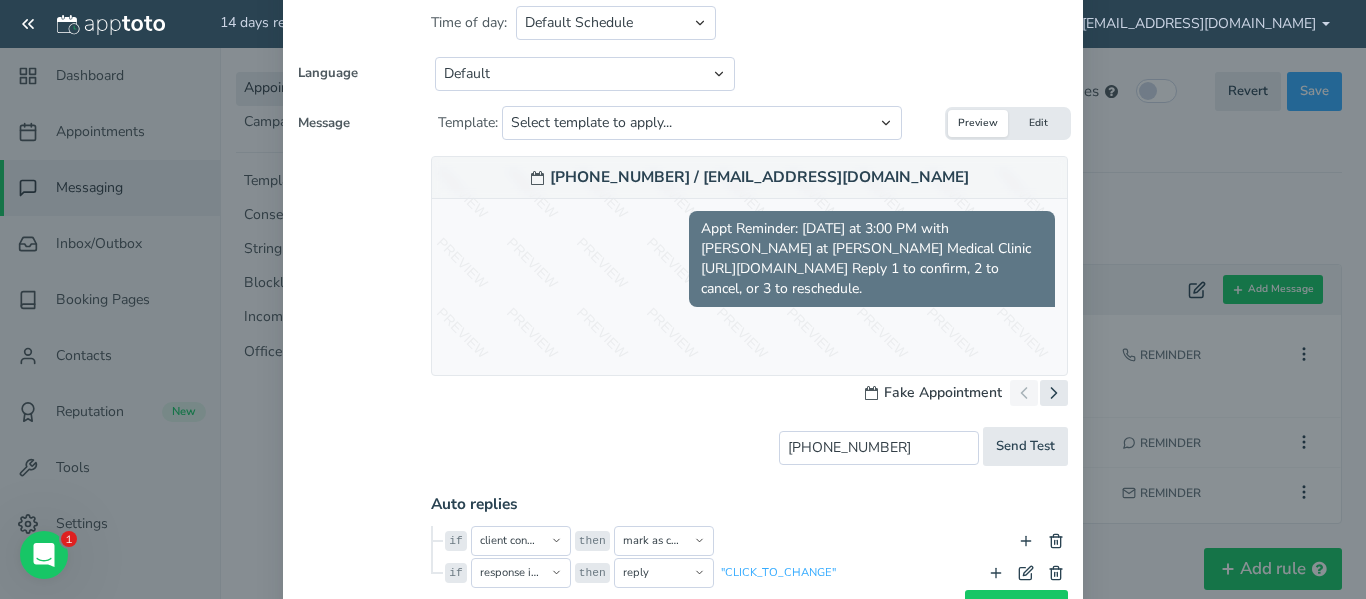 scroll, scrollTop: 0, scrollLeft: 0, axis: both 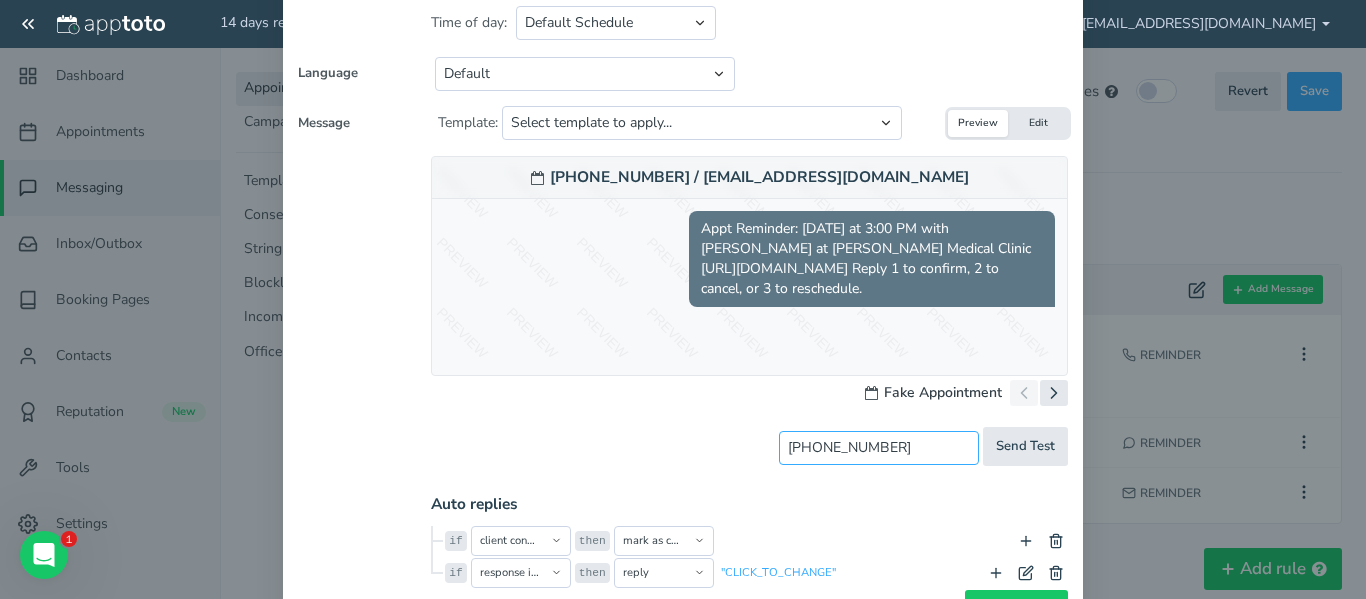 click on "[PHONE_NUMBER]" at bounding box center (879, 448) 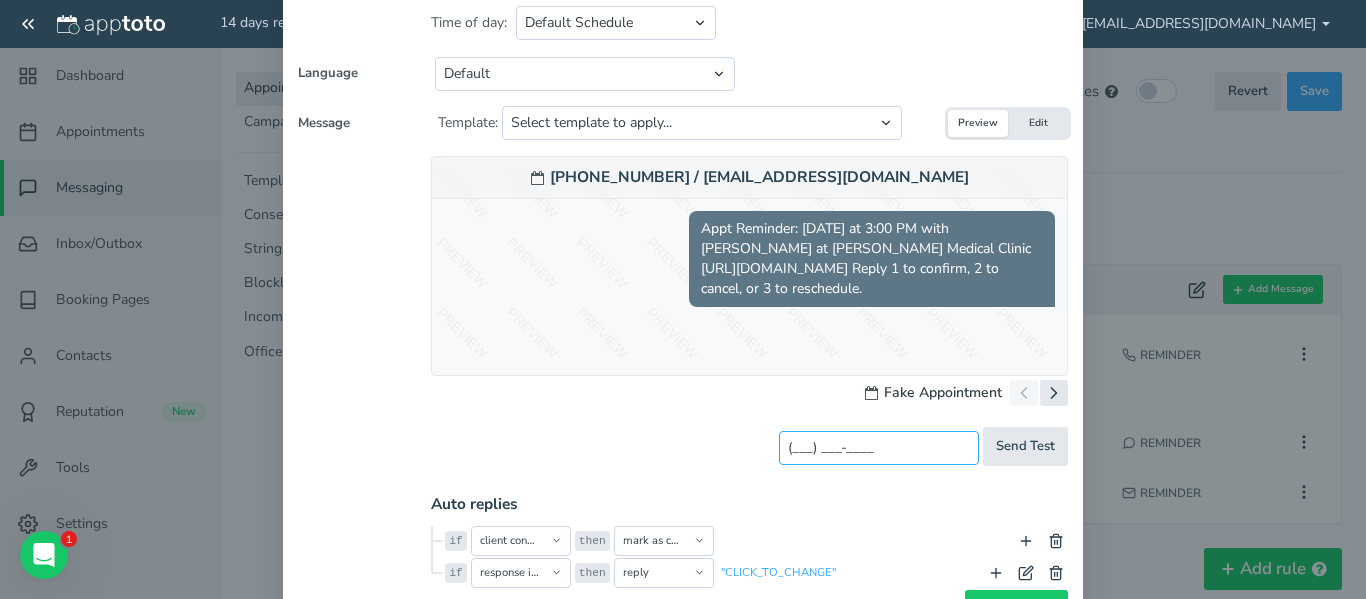 click on "(___) ___-____" at bounding box center (879, 448) 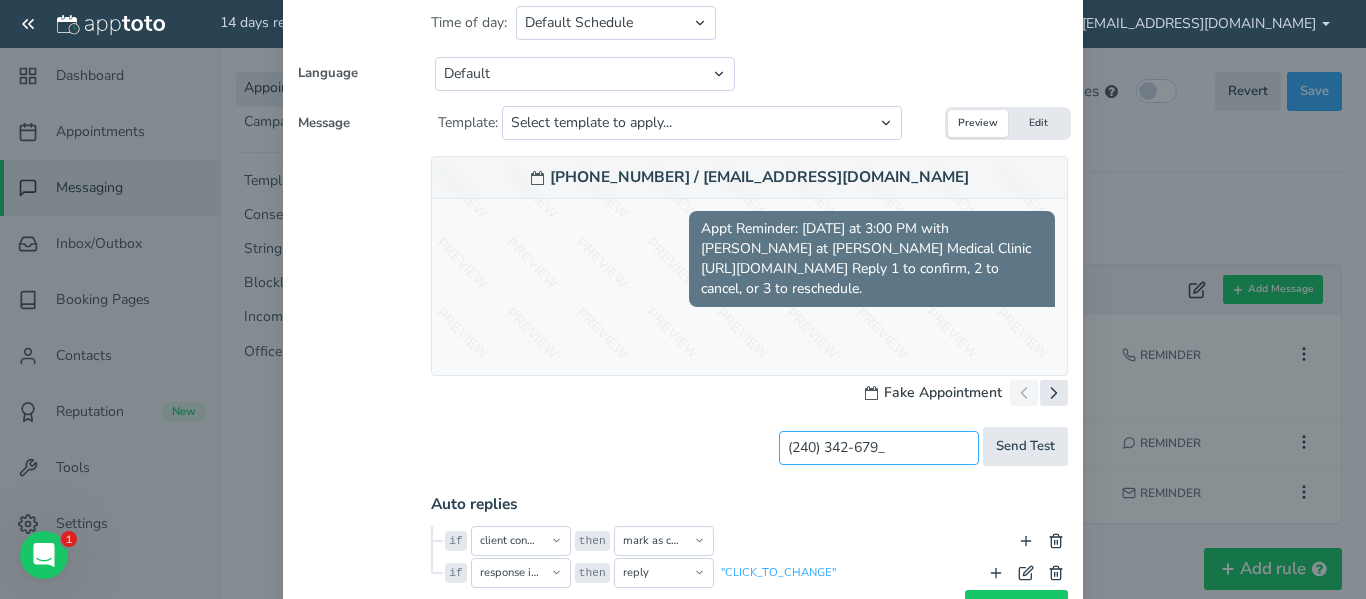 type on "(240) 342-6793" 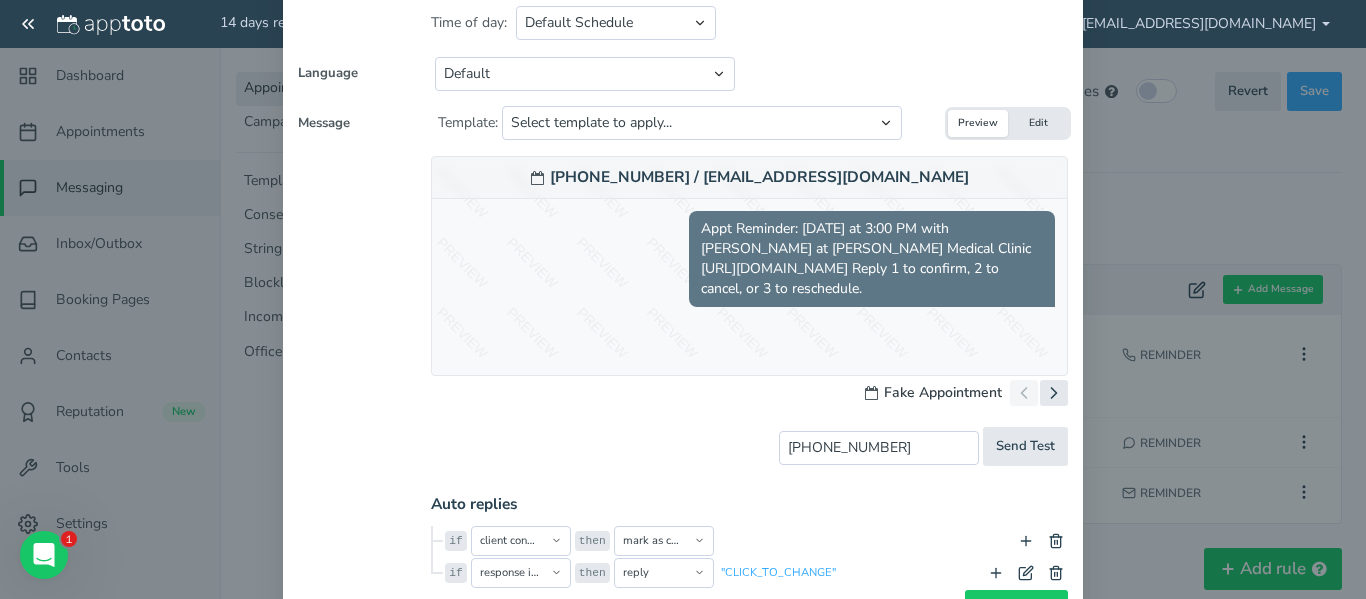 click on "Edit" at bounding box center (1038, 123) 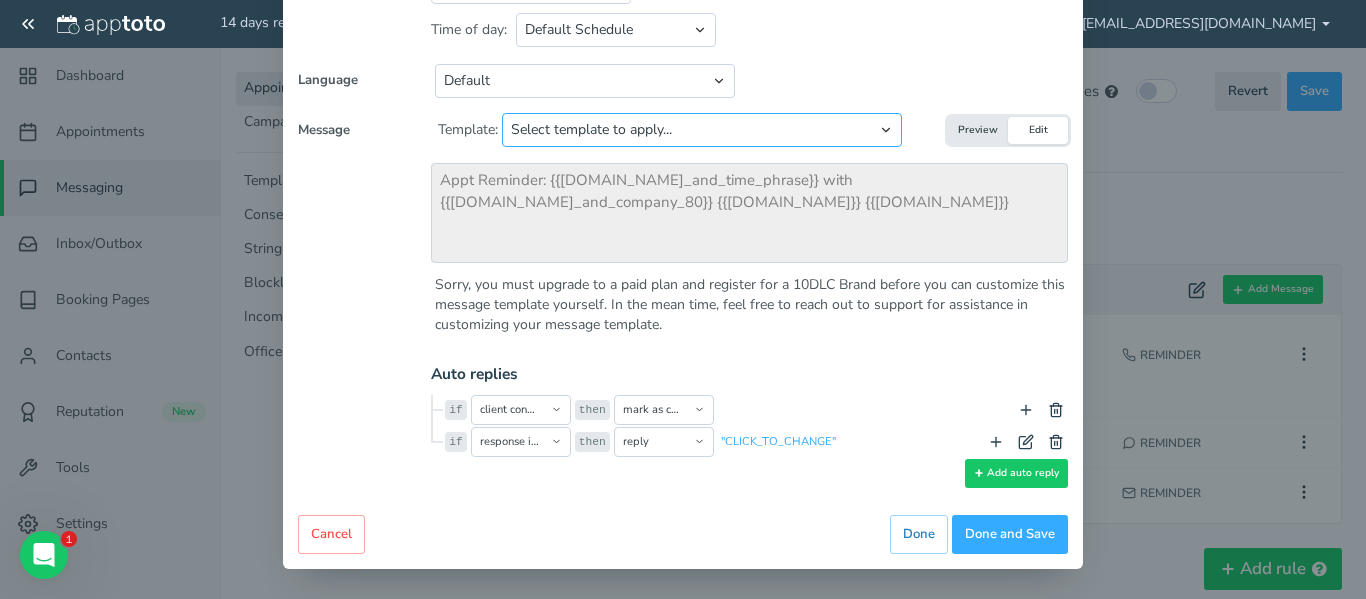 click on "Select template to apply... Default Reminder Default Reminder (just company name) Reminder without Appointment Page Link Reminder without Appointment Page Link (just company name)" at bounding box center (702, 130) 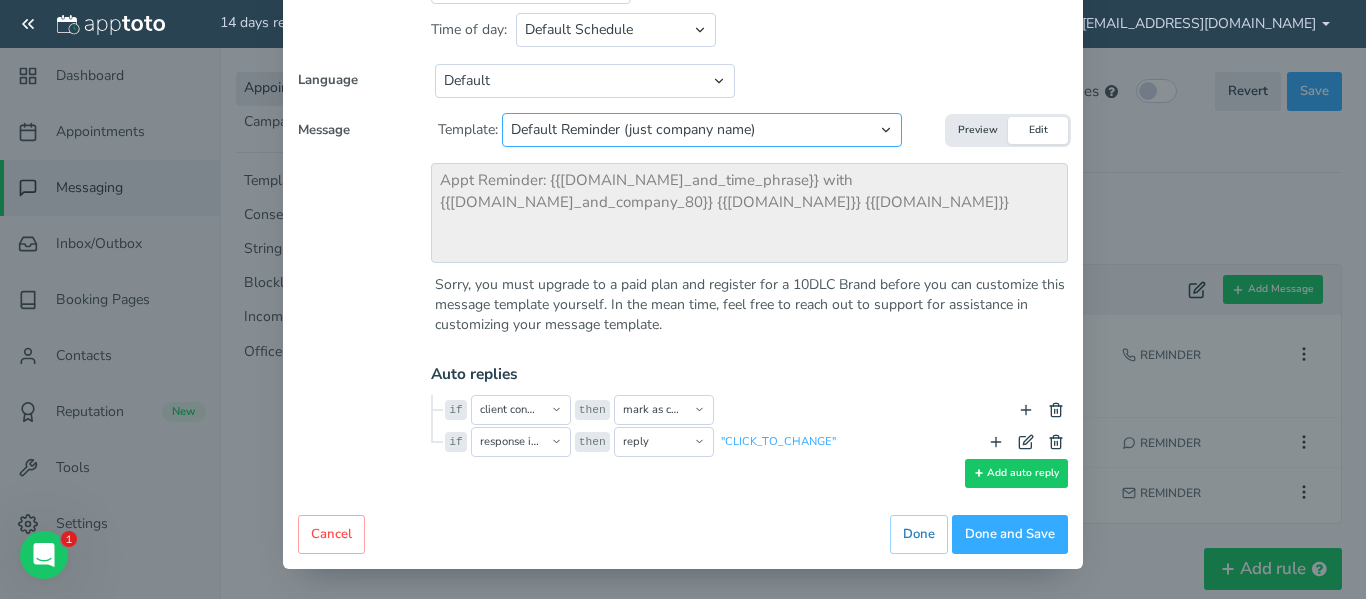 click on "Select template to apply... Default Reminder Default Reminder (just company name) Reminder without Appointment Page Link Reminder without Appointment Page Link (just company name)" at bounding box center [702, 130] 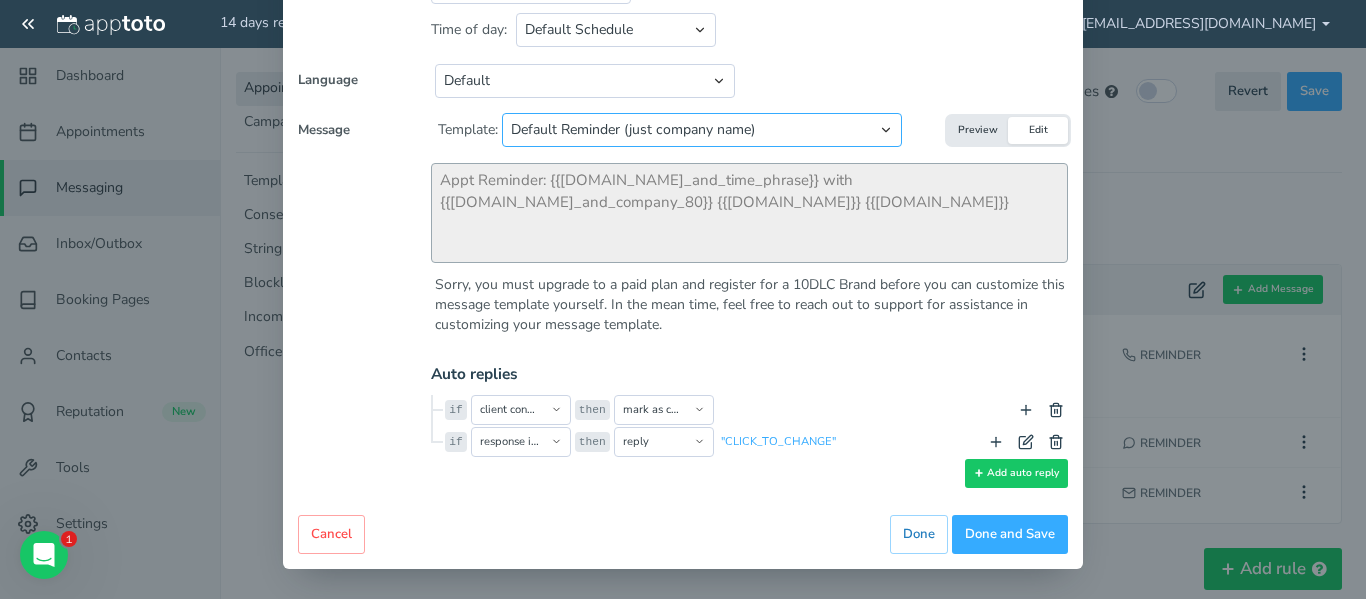 type on "Appt Reminder: {{event.day_and_time_phrase}} with {{user.company_80}} {{reminder.link}} {{reminder.prompt}}" 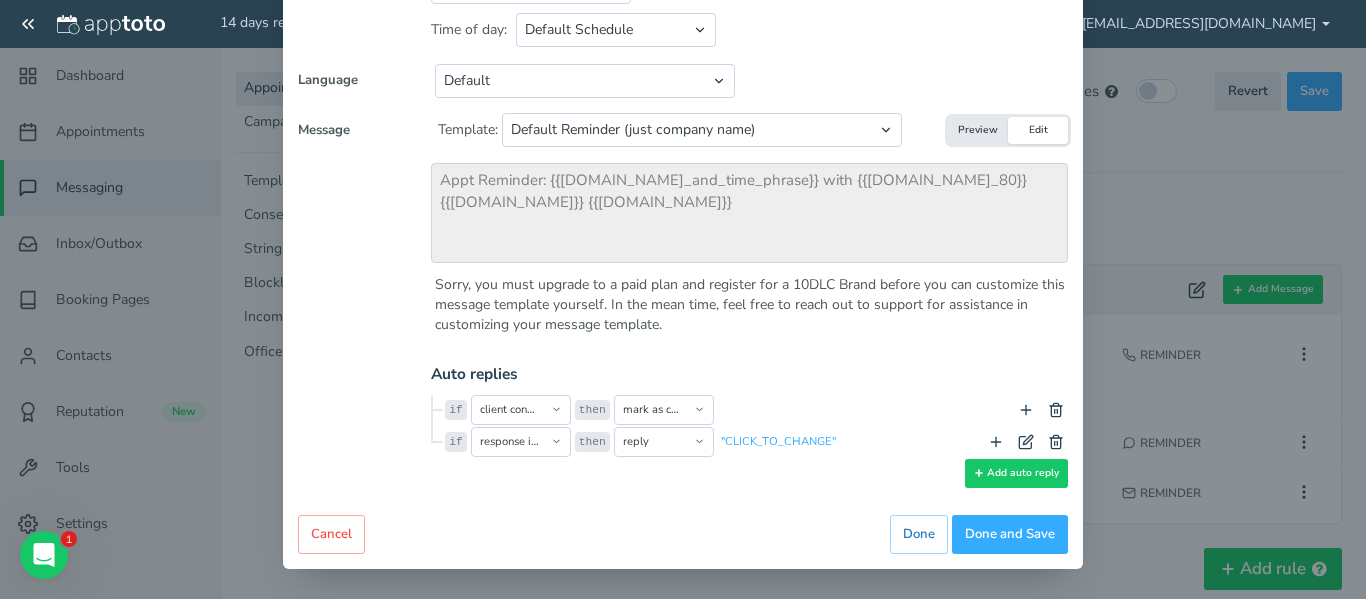 click on "Preview" at bounding box center (978, 130) 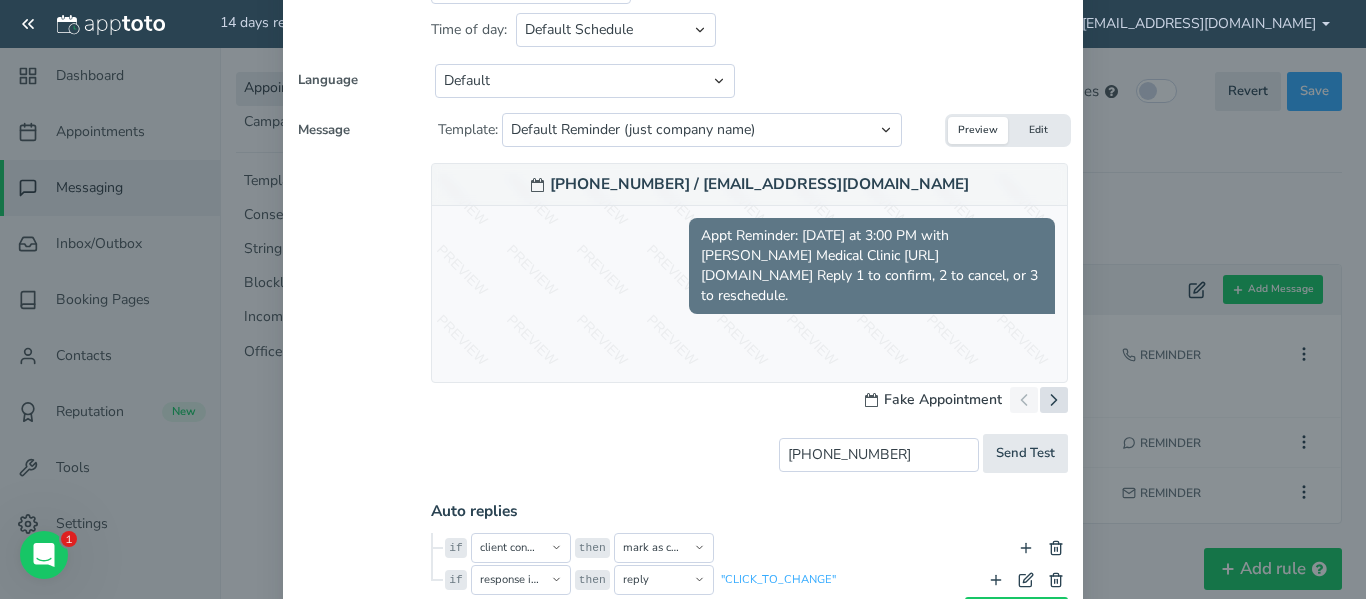 click at bounding box center (1054, 400) 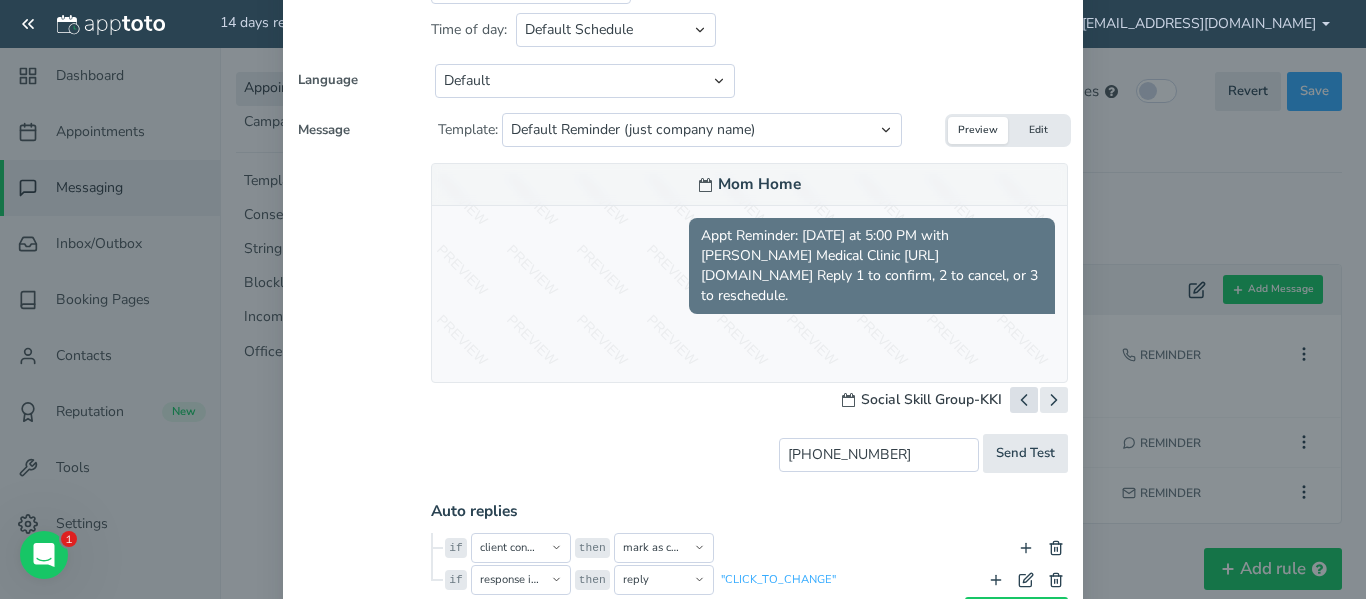 click 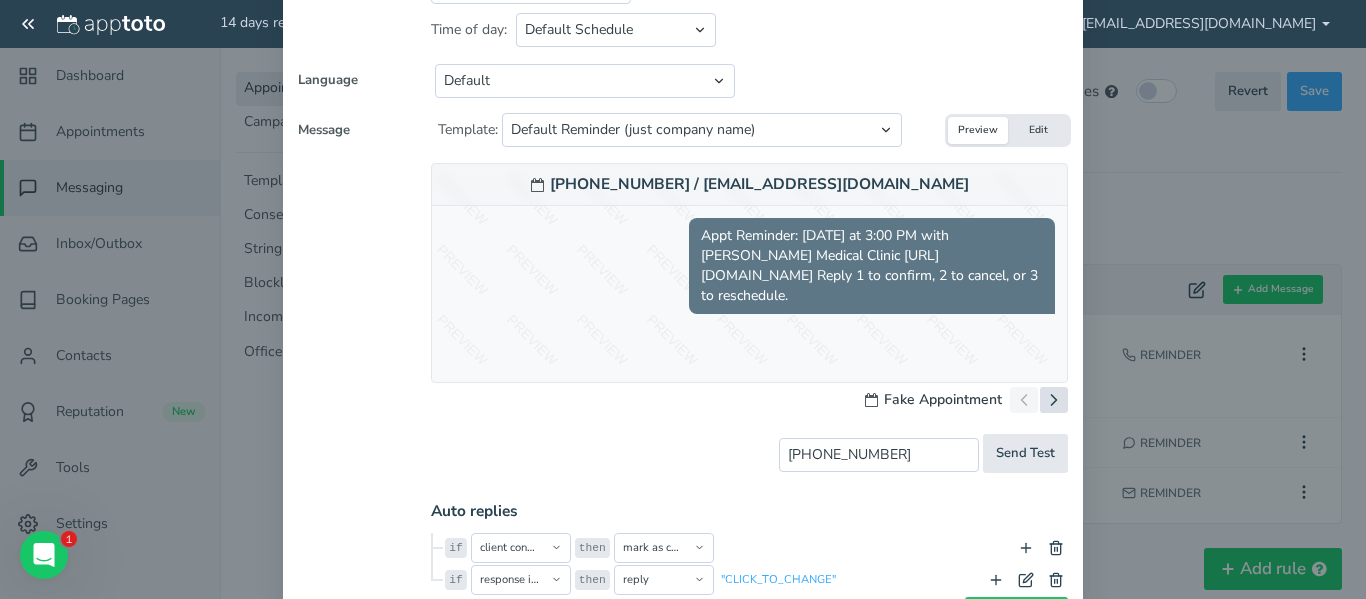 click 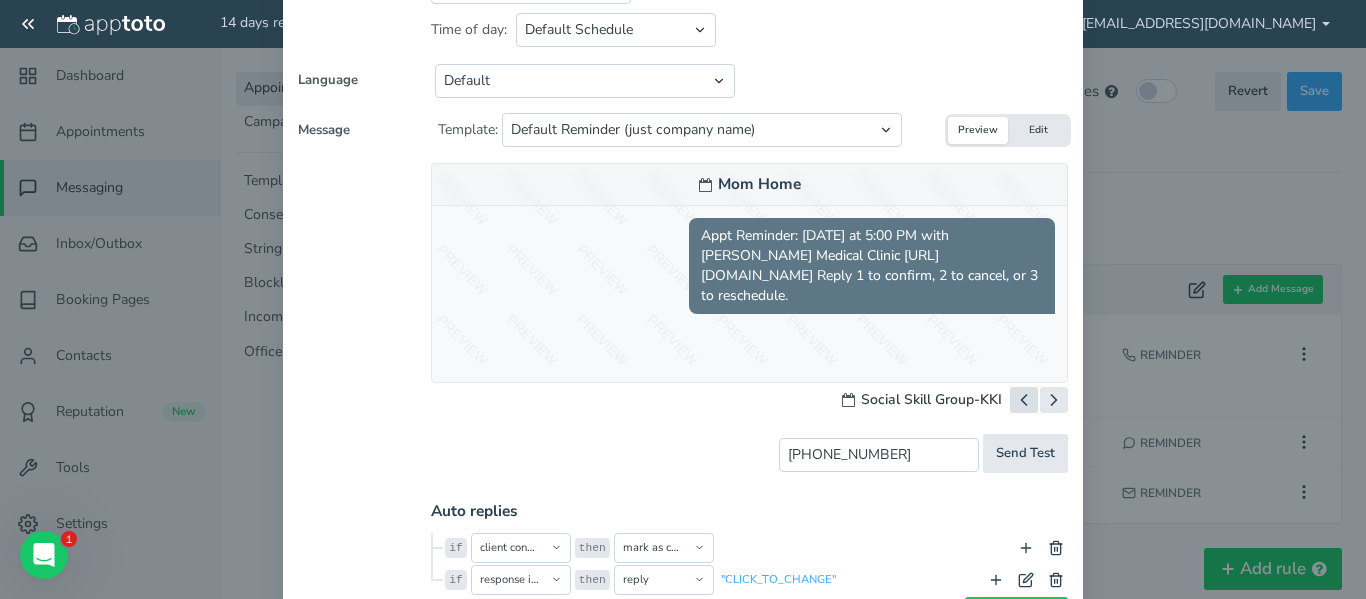 click 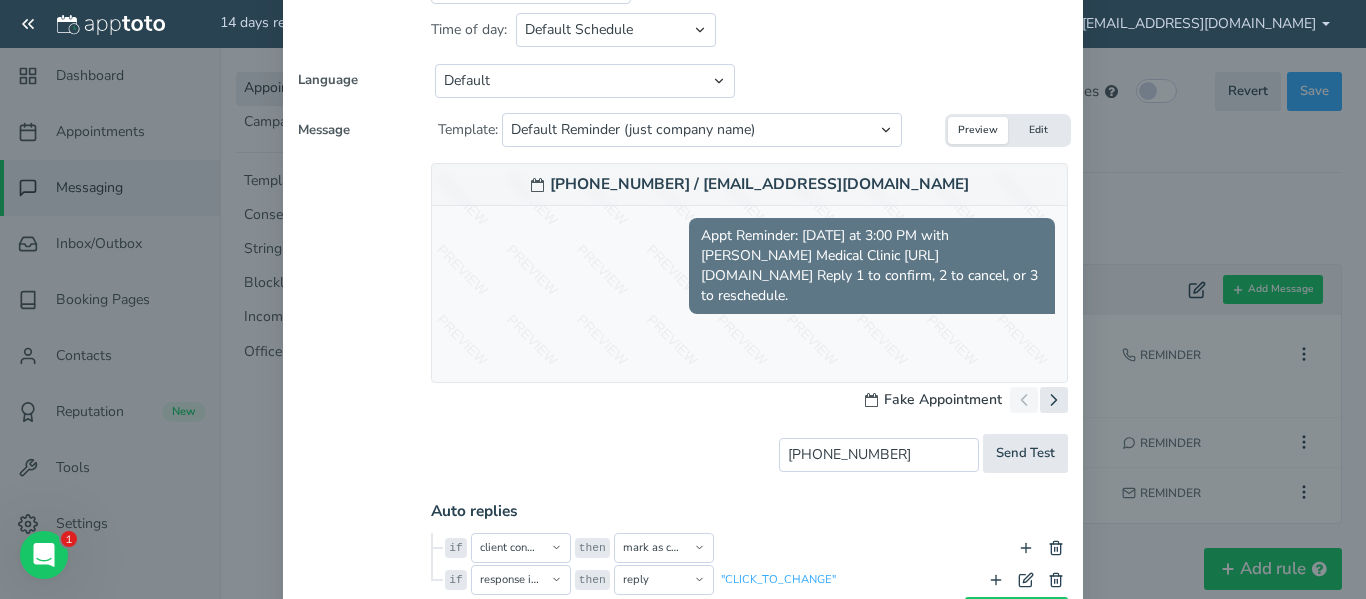 click on "Edit" at bounding box center [1038, 130] 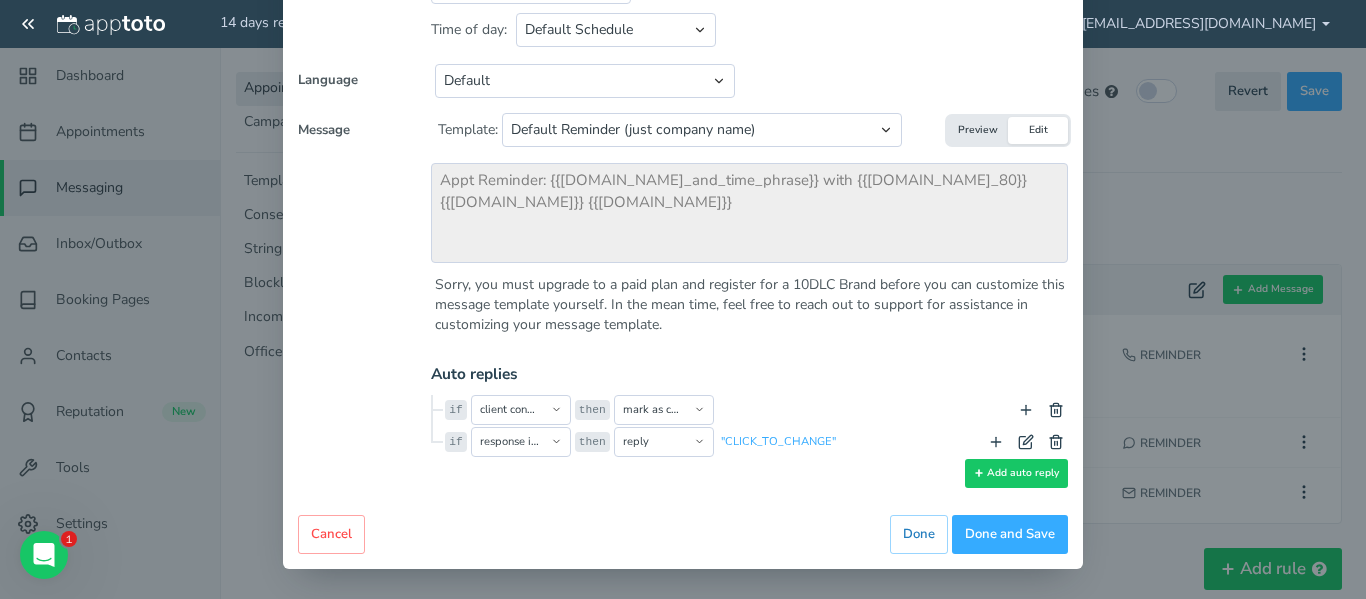 click on "Name
Text Reminder
Enabled
To
All Participants Single Participant Calendar Owner" at bounding box center (683, 182) 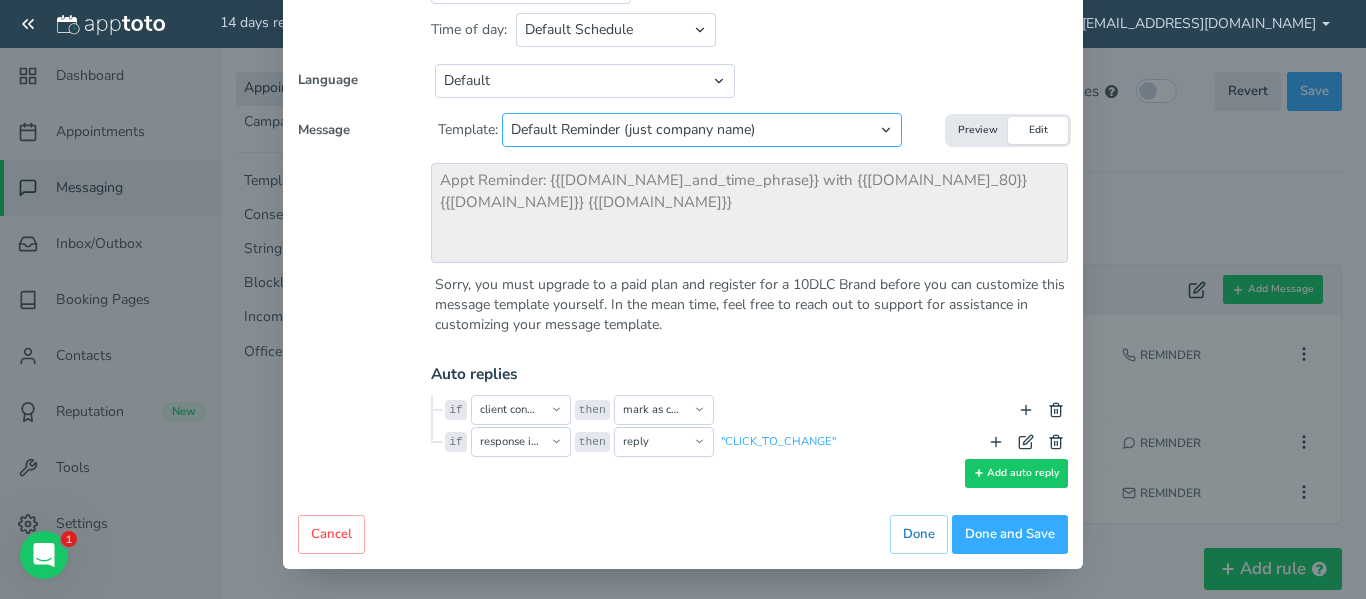 click on "Select template to apply... Default Reminder Default Reminder (just company name) Reminder without Appointment Page Link Reminder without Appointment Page Link (just company name)" at bounding box center [702, 130] 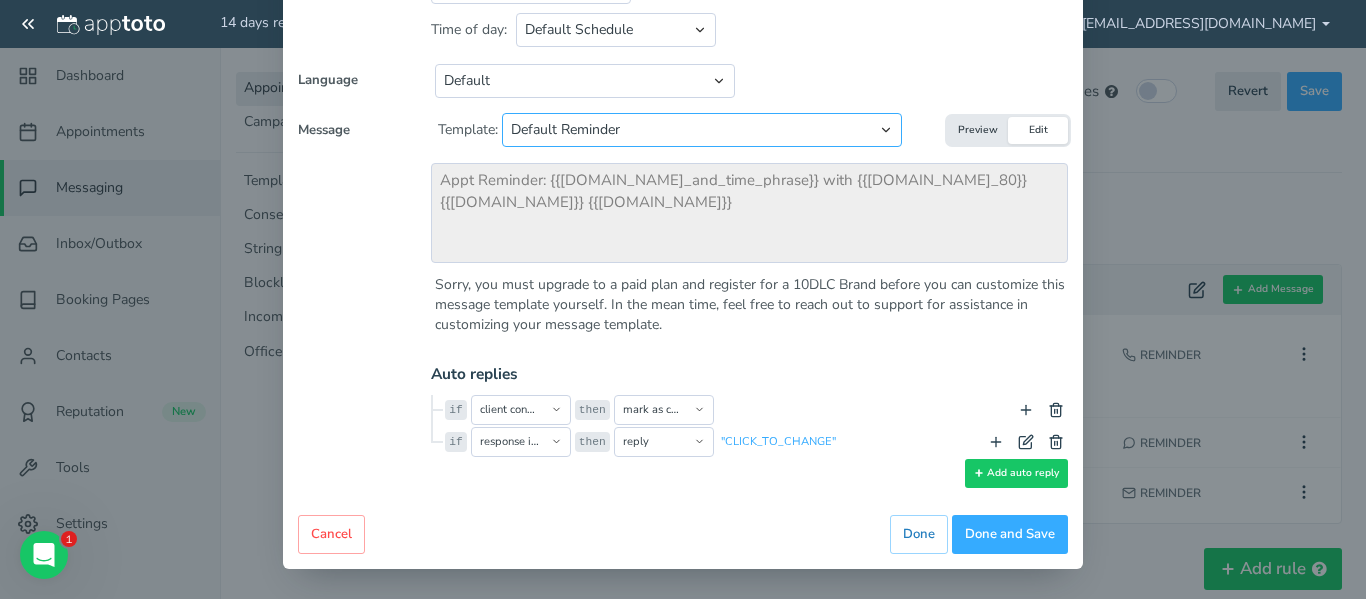 click on "Select template to apply... Default Reminder Default Reminder (just company name) Reminder without Appointment Page Link Reminder without Appointment Page Link (just company name)" at bounding box center [702, 130] 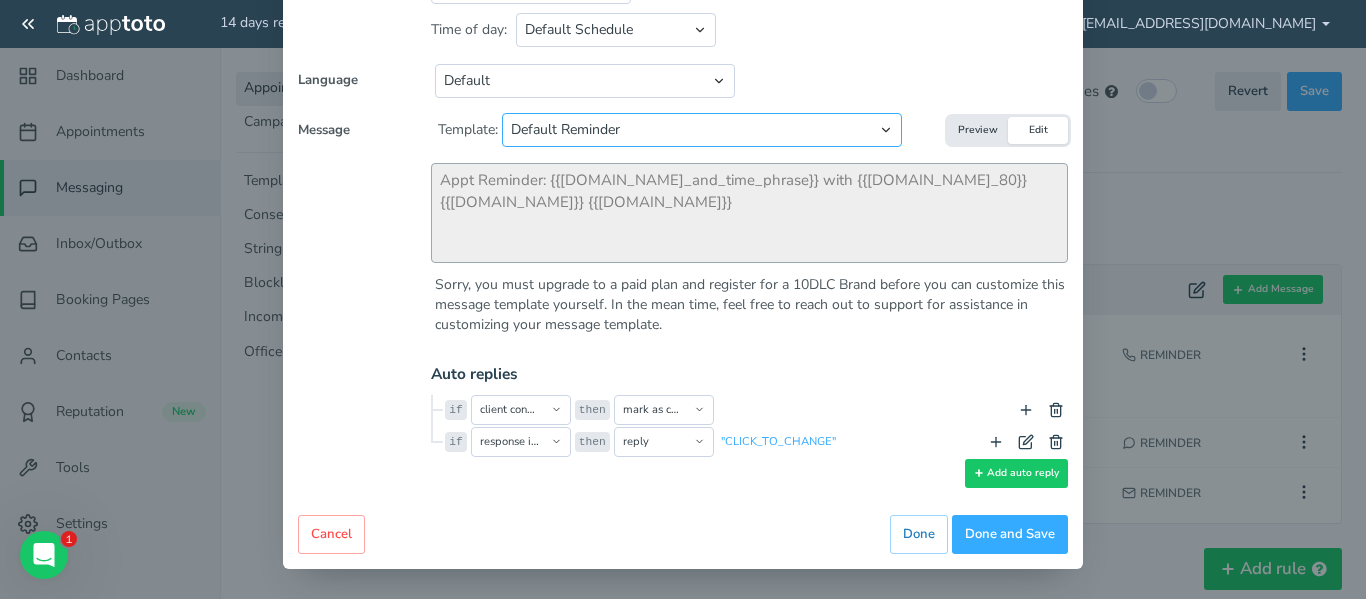 type on "Appt Reminder: {{event.day_and_time_phrase}} with {{user.name_and_company_80}} {{reminder.link}} {{reminder.prompt}}" 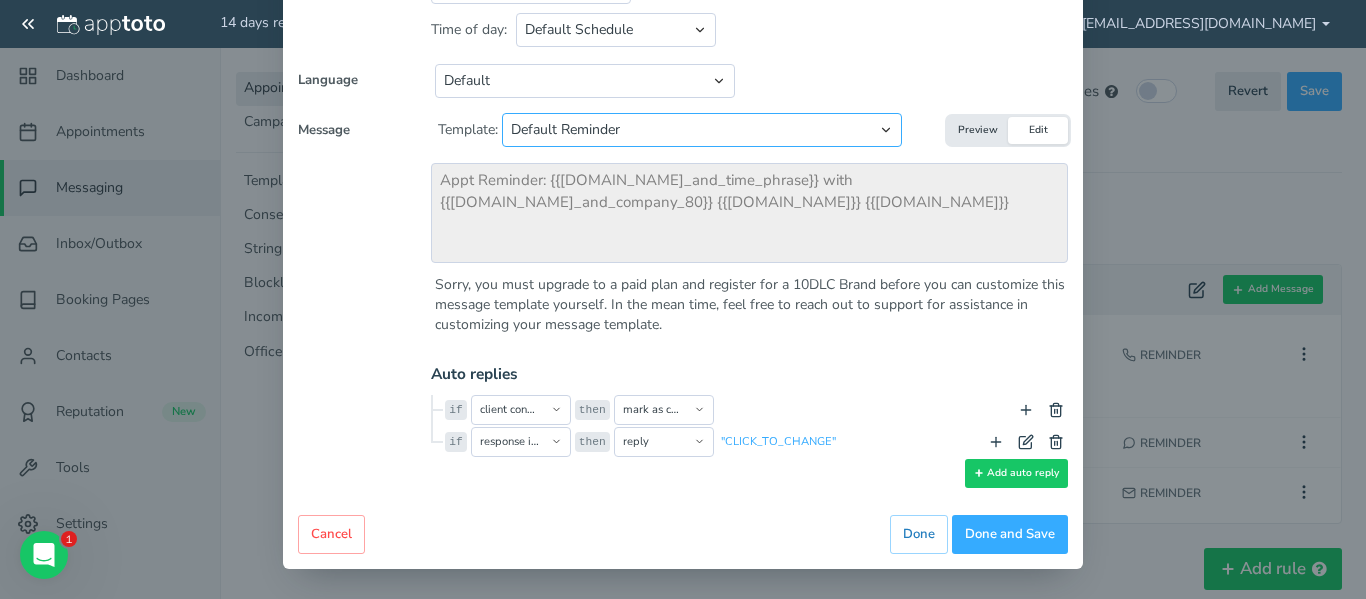 click on "Select template to apply... Default Reminder Default Reminder (just company name) Reminder without Appointment Page Link Reminder without Appointment Page Link (just company name)" at bounding box center (702, 130) 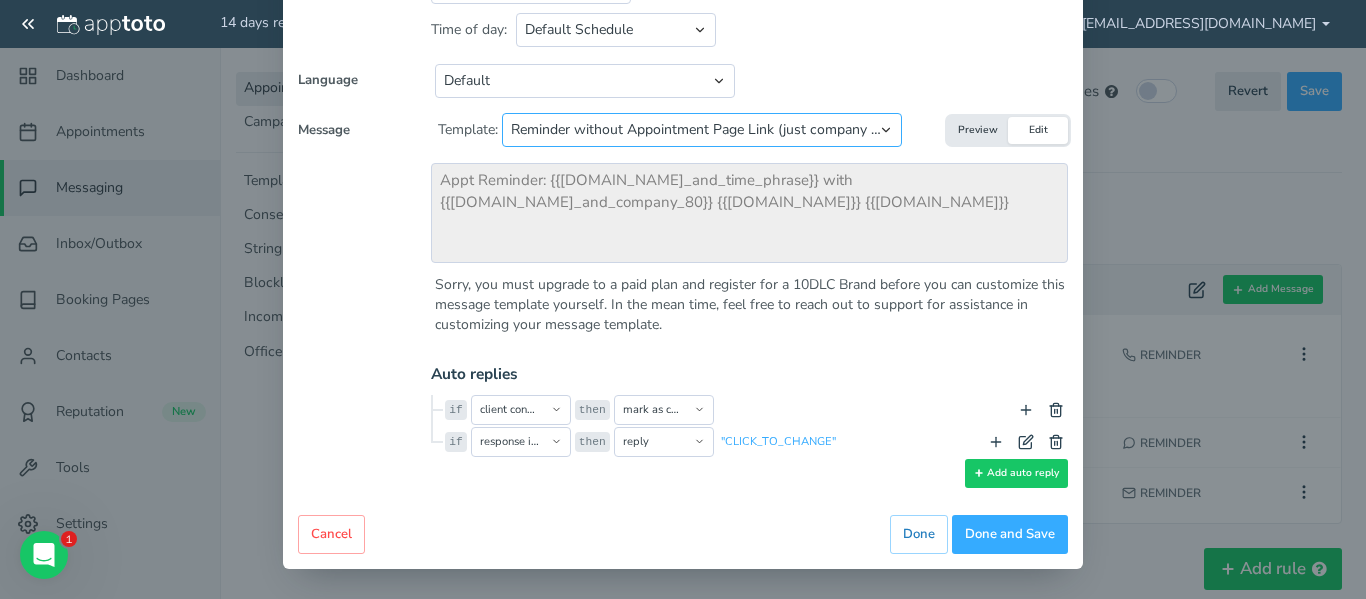click on "Select template to apply... Default Reminder Default Reminder (just company name) Reminder without Appointment Page Link Reminder without Appointment Page Link (just company name)" at bounding box center [702, 130] 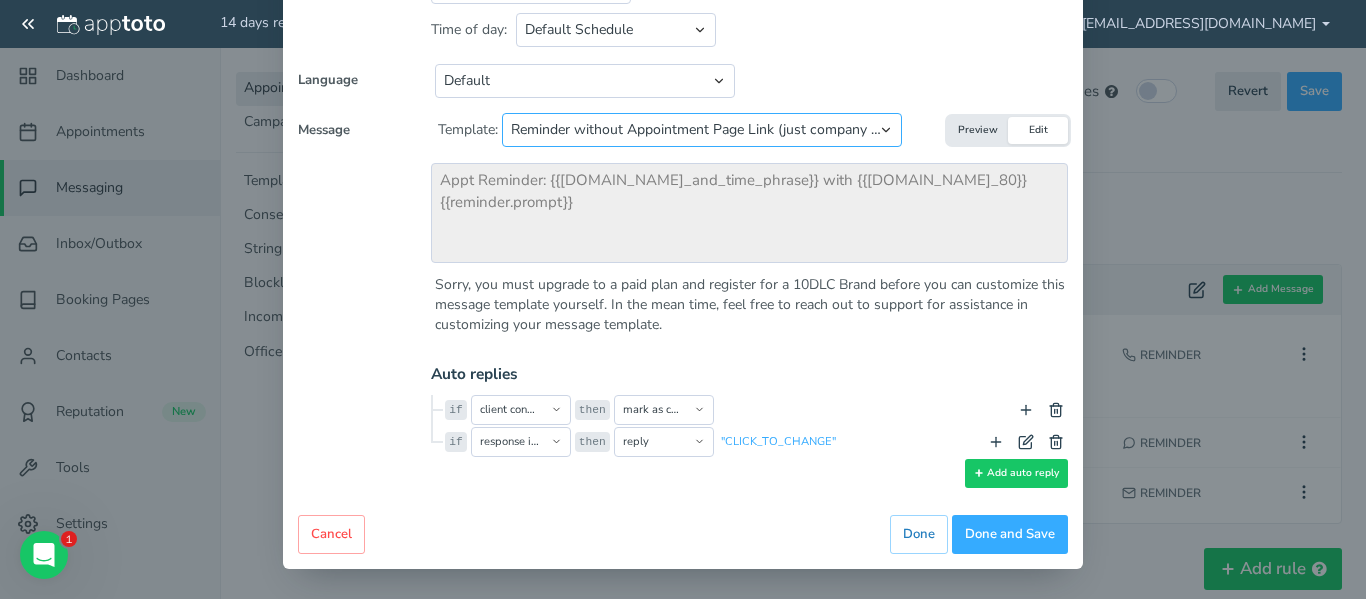 click on "Select template to apply... Default Reminder Default Reminder (just company name) Reminder without Appointment Page Link Reminder without Appointment Page Link (just company name)" at bounding box center [702, 130] 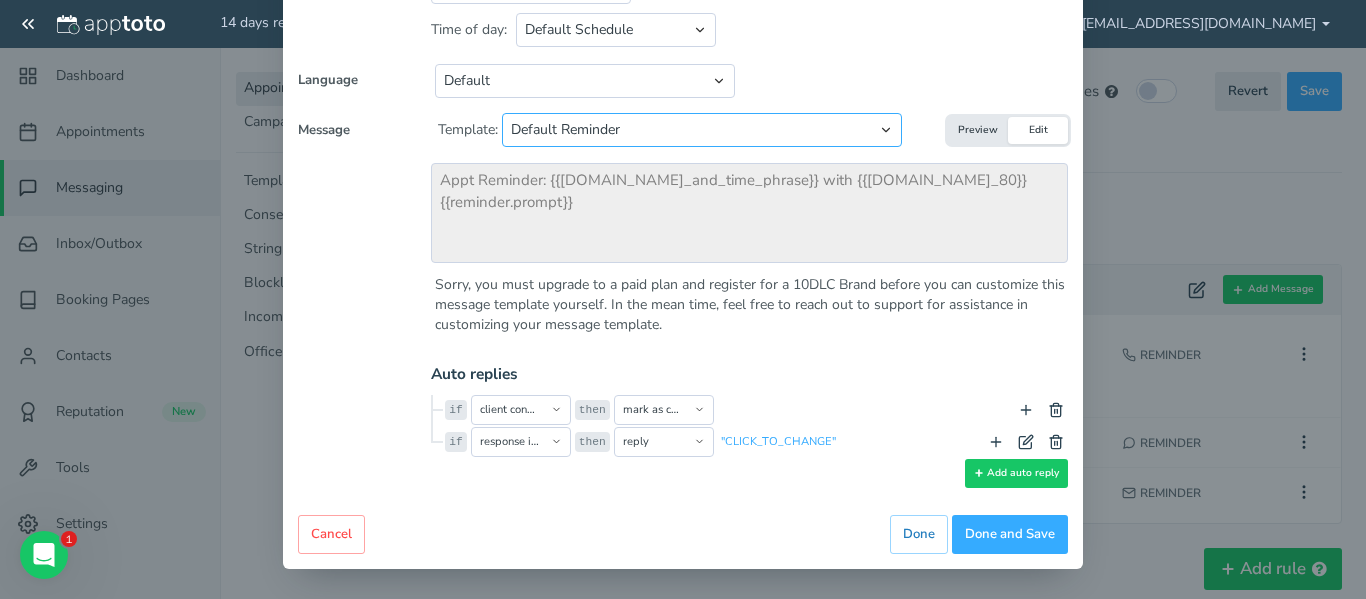 click on "Select template to apply... Default Reminder Default Reminder (just company name) Reminder without Appointment Page Link Reminder without Appointment Page Link (just company name)" at bounding box center [702, 130] 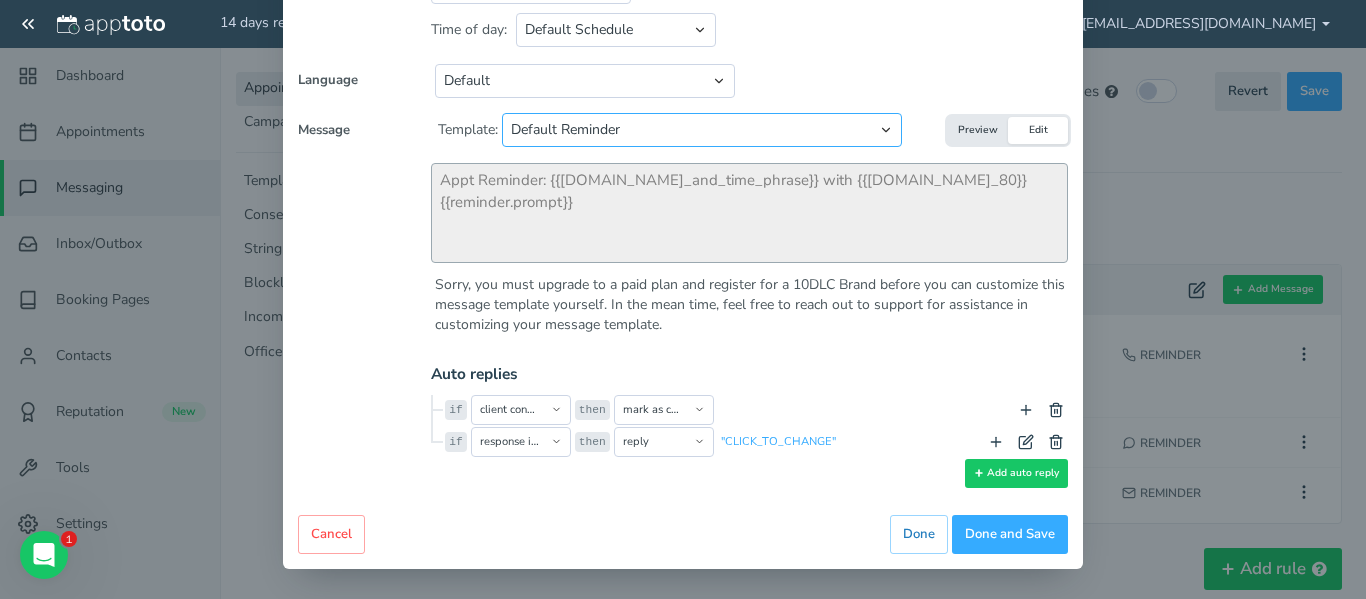 type on "Appt Reminder: {{event.day_and_time_phrase}} with {{user.name_and_company_80}} {{reminder.link}} {{reminder.prompt}}" 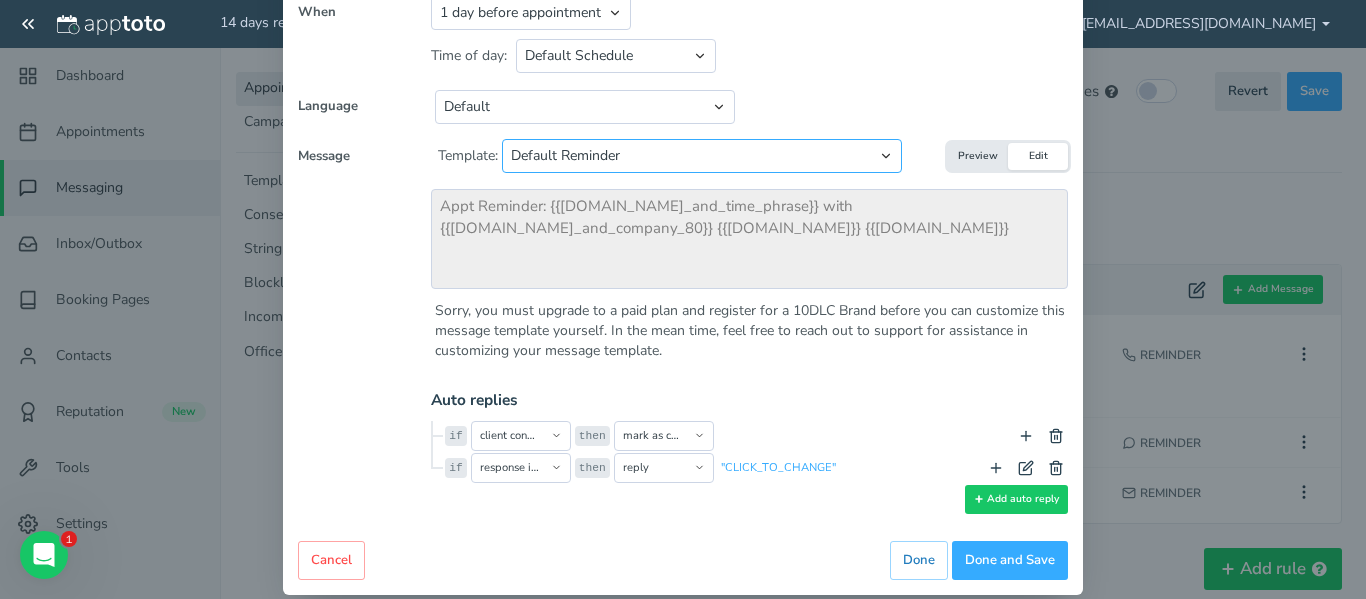 scroll, scrollTop: 282, scrollLeft: 0, axis: vertical 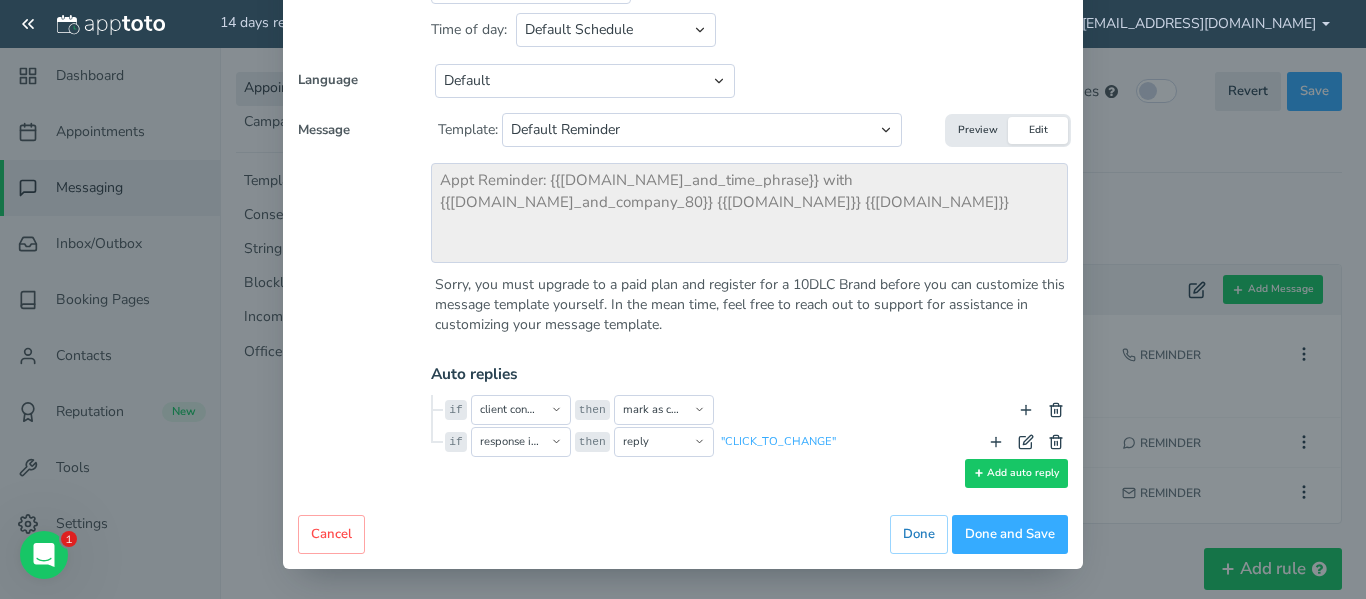 click on "Preview" at bounding box center [978, 130] 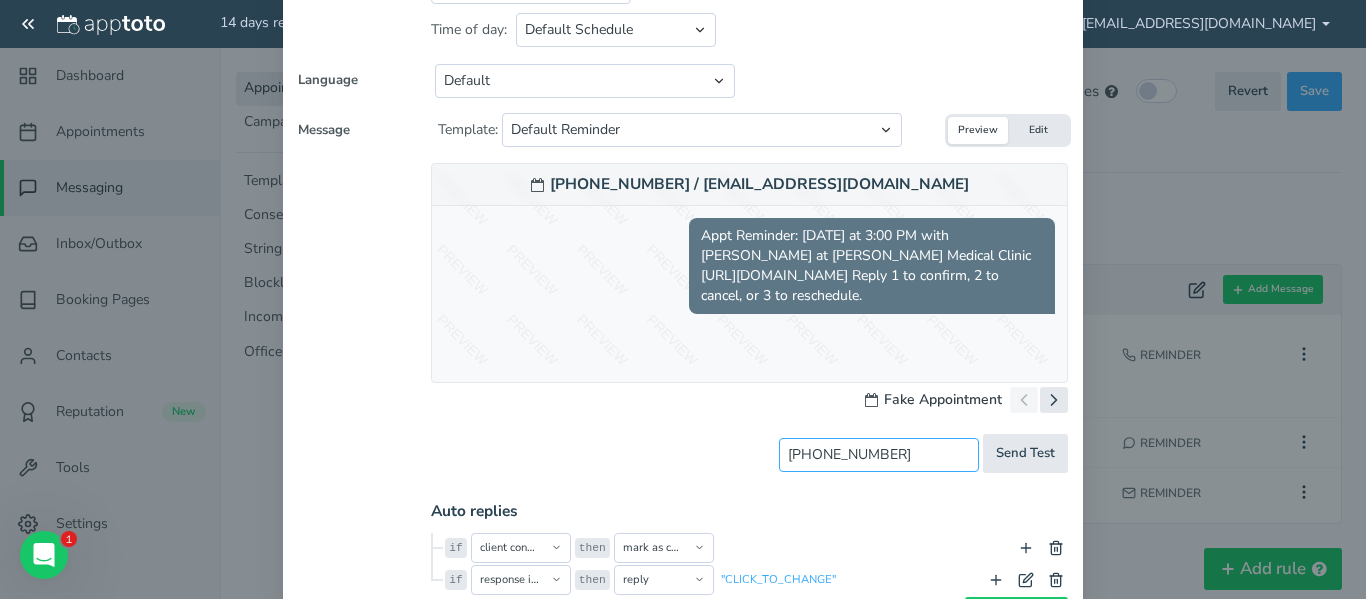 click on "[PHONE_NUMBER]" at bounding box center (879, 455) 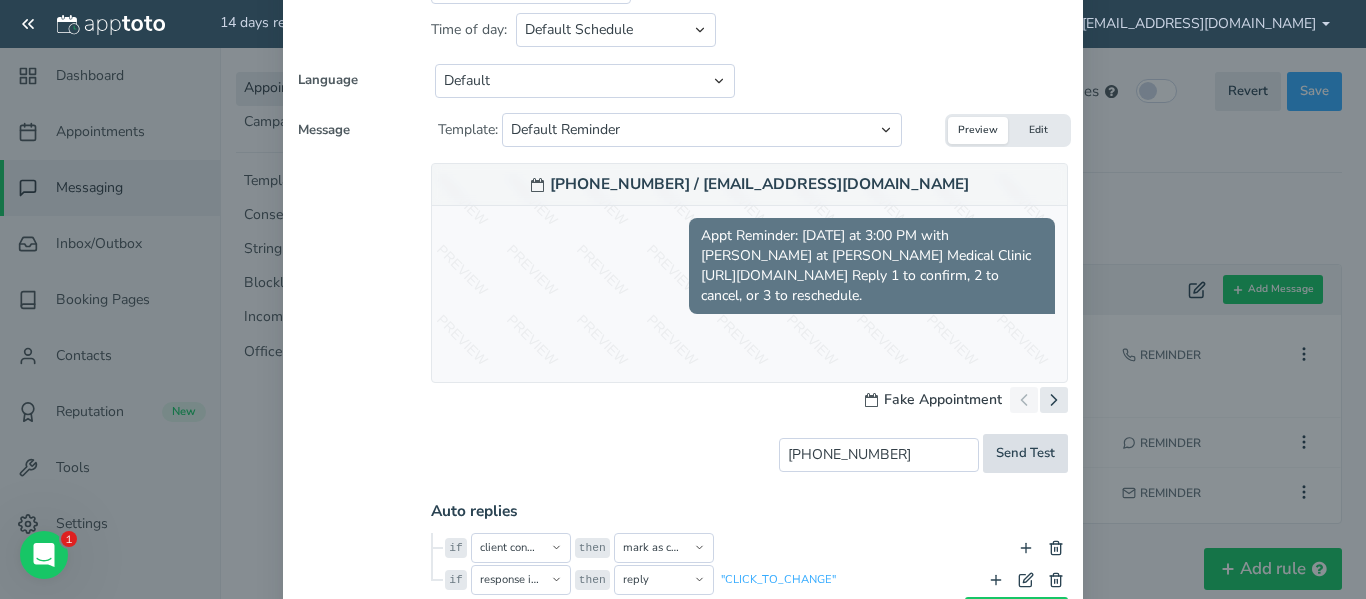 click on "Send Test" at bounding box center [1025, 453] 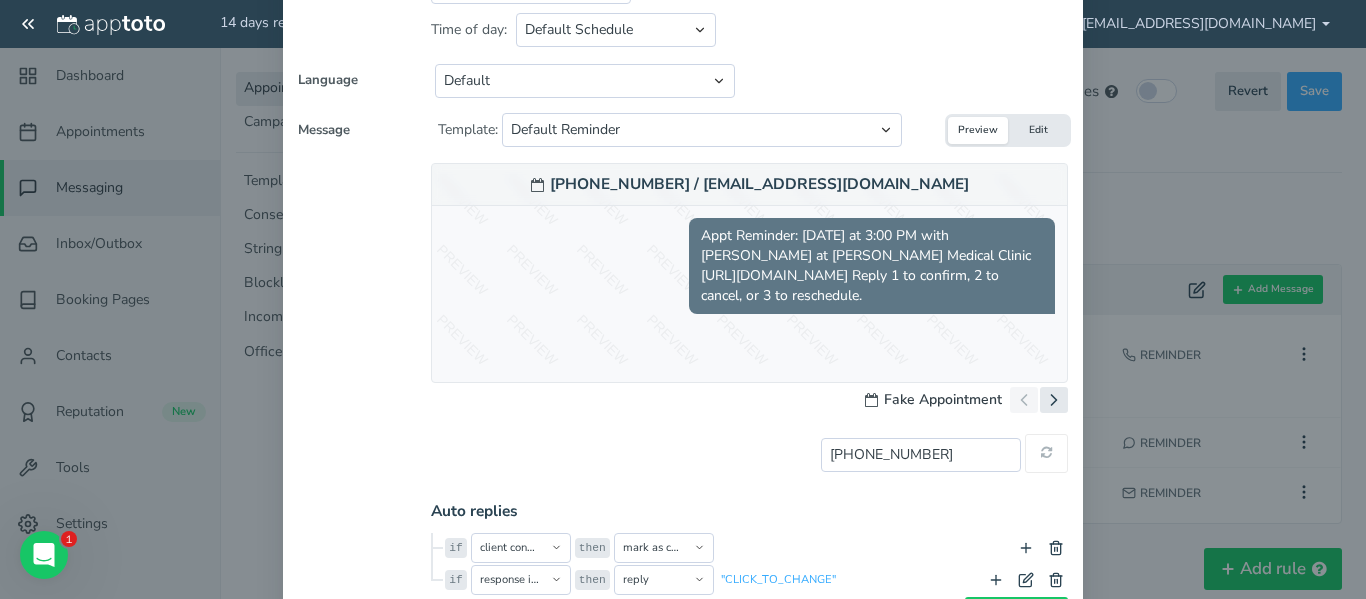 type on "sent" 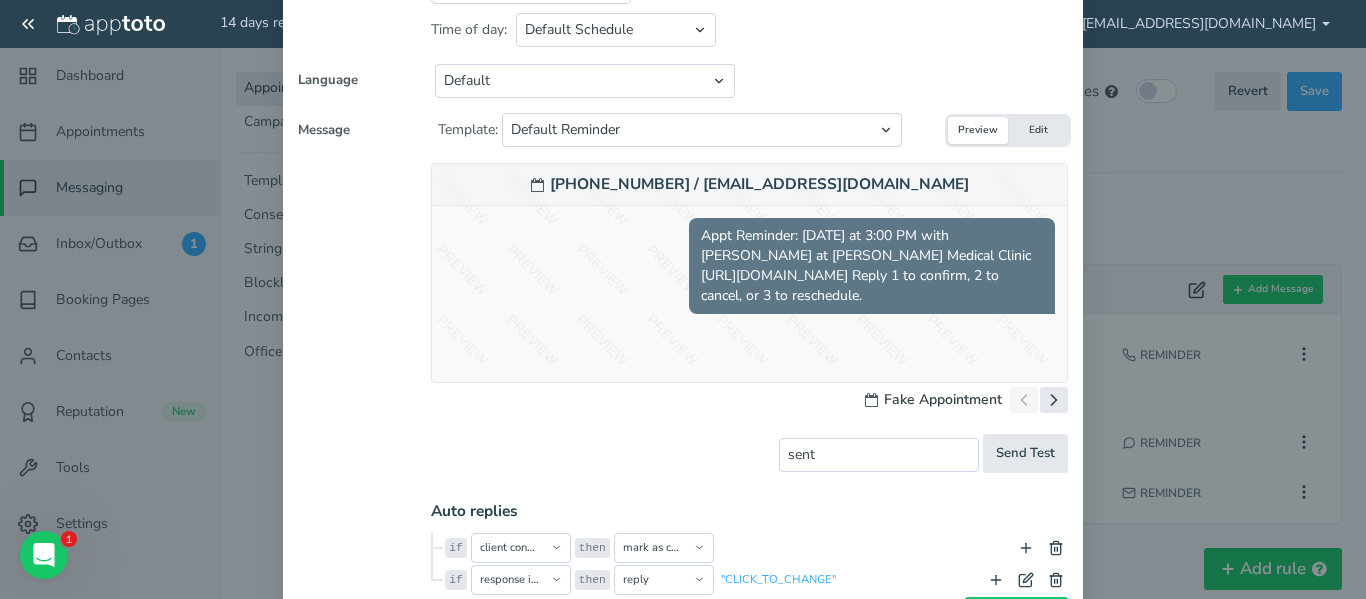 scroll, scrollTop: 0, scrollLeft: 0, axis: both 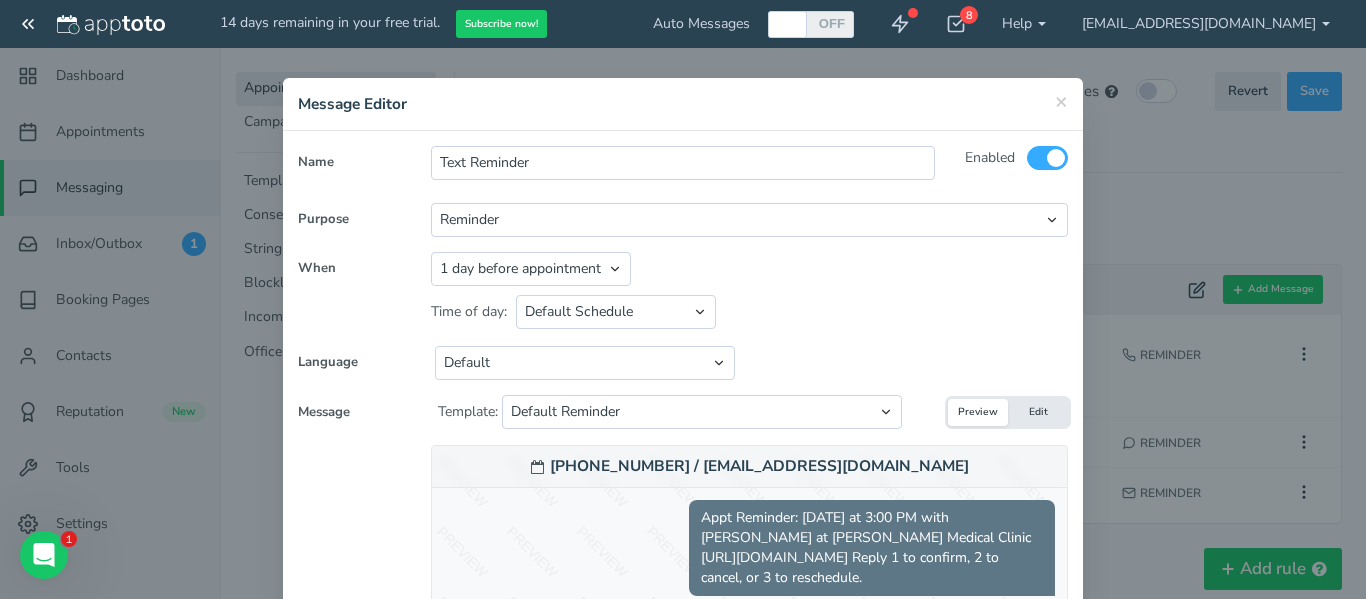 click on "Message Editor" at bounding box center [683, 104] 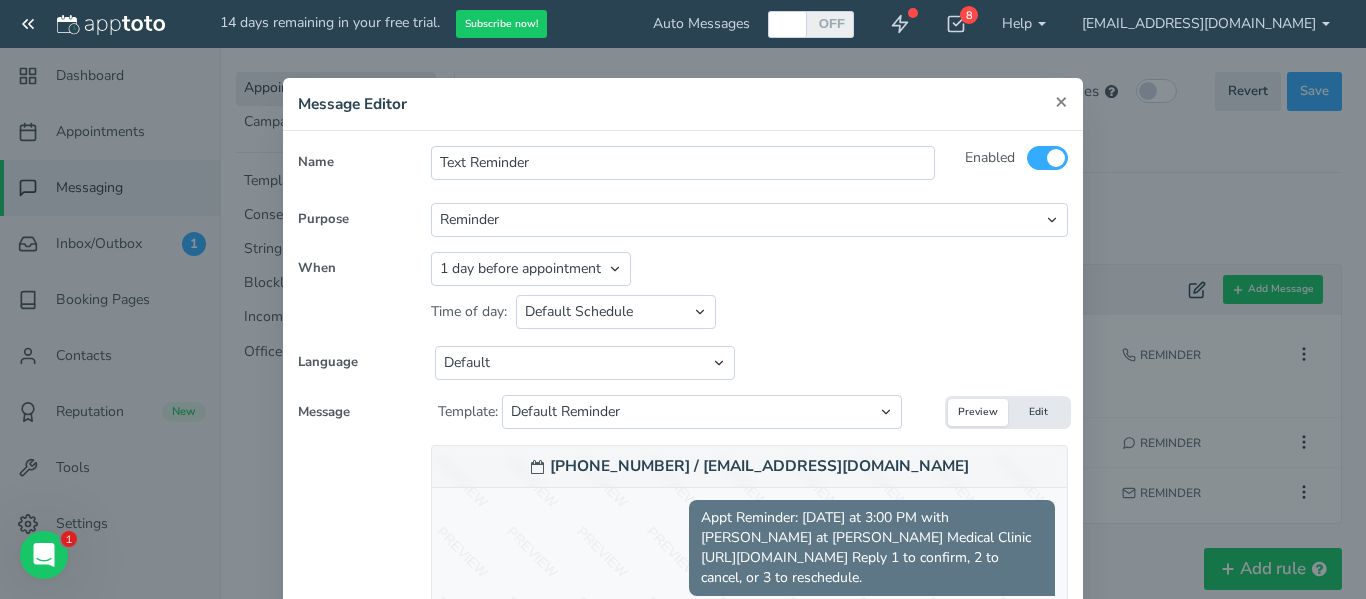 click on "×" at bounding box center [1061, 101] 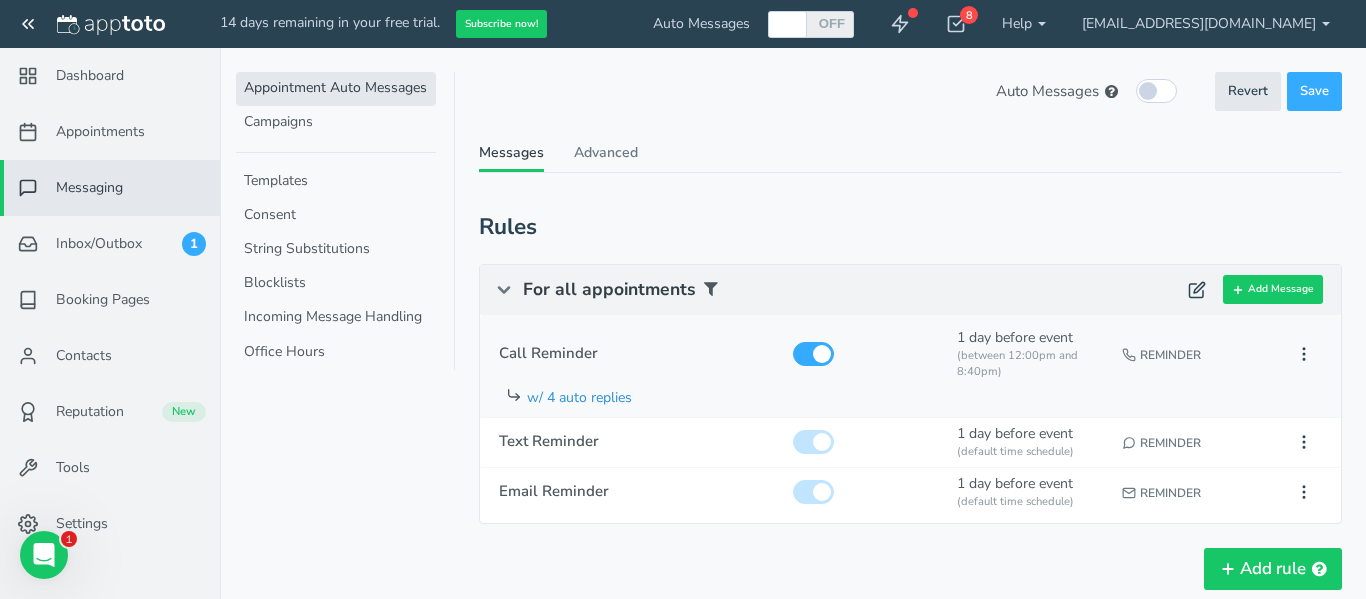 click on "w/ 4 auto replies" at bounding box center [579, 397] 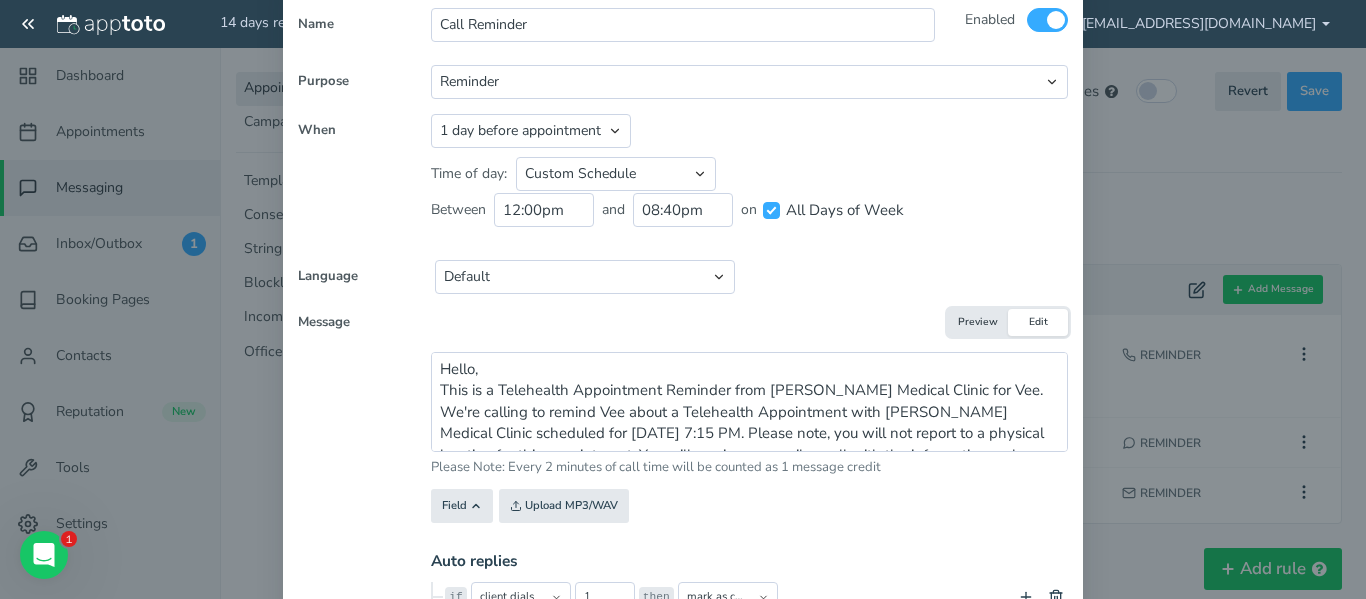 scroll, scrollTop: 0, scrollLeft: 0, axis: both 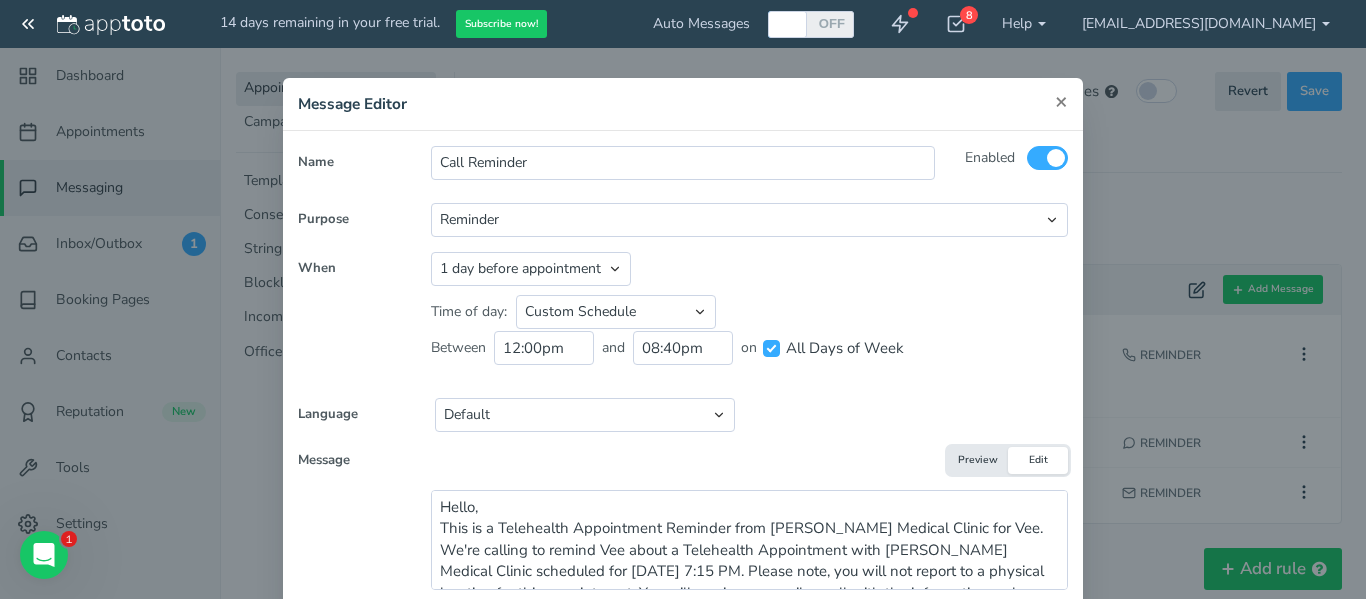 click on "×" at bounding box center [1061, 101] 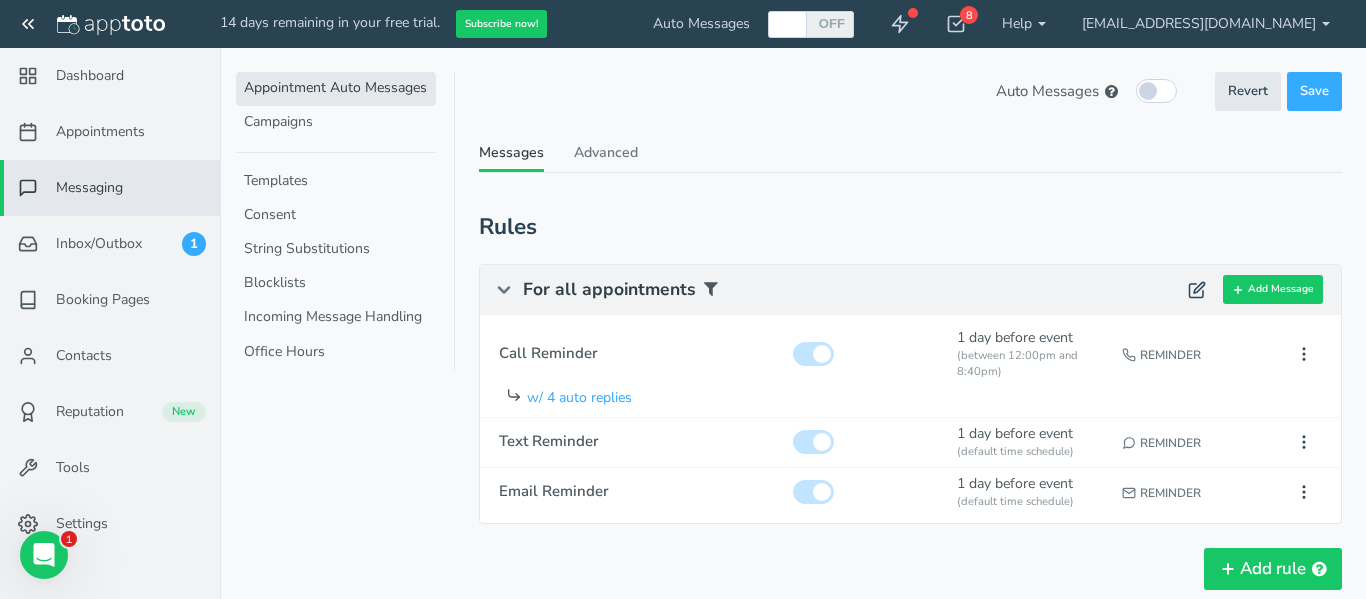 click at bounding box center (787, 24) 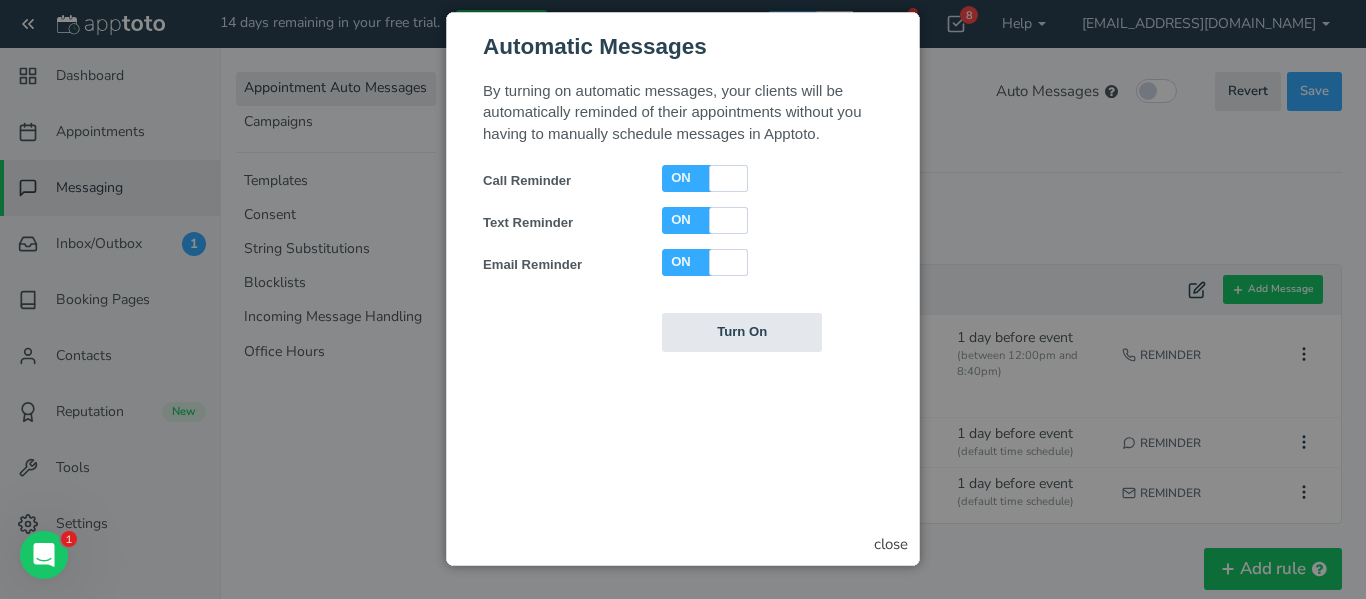 scroll, scrollTop: 0, scrollLeft: 0, axis: both 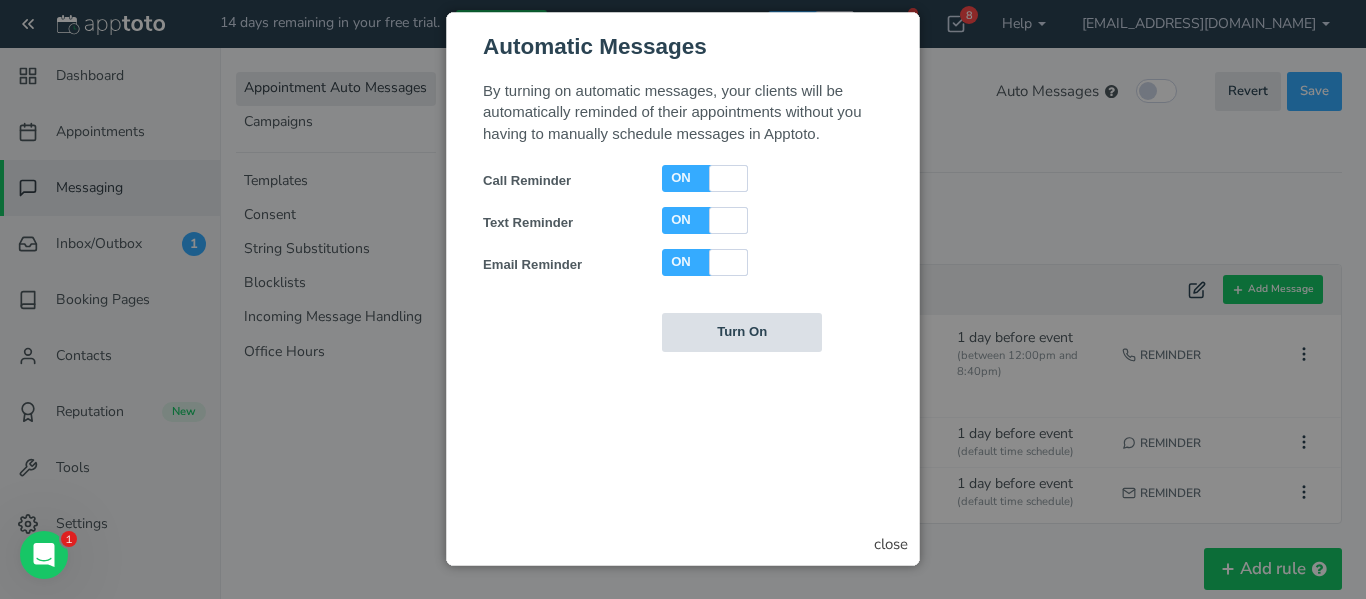 click on "Turn On" at bounding box center [742, 332] 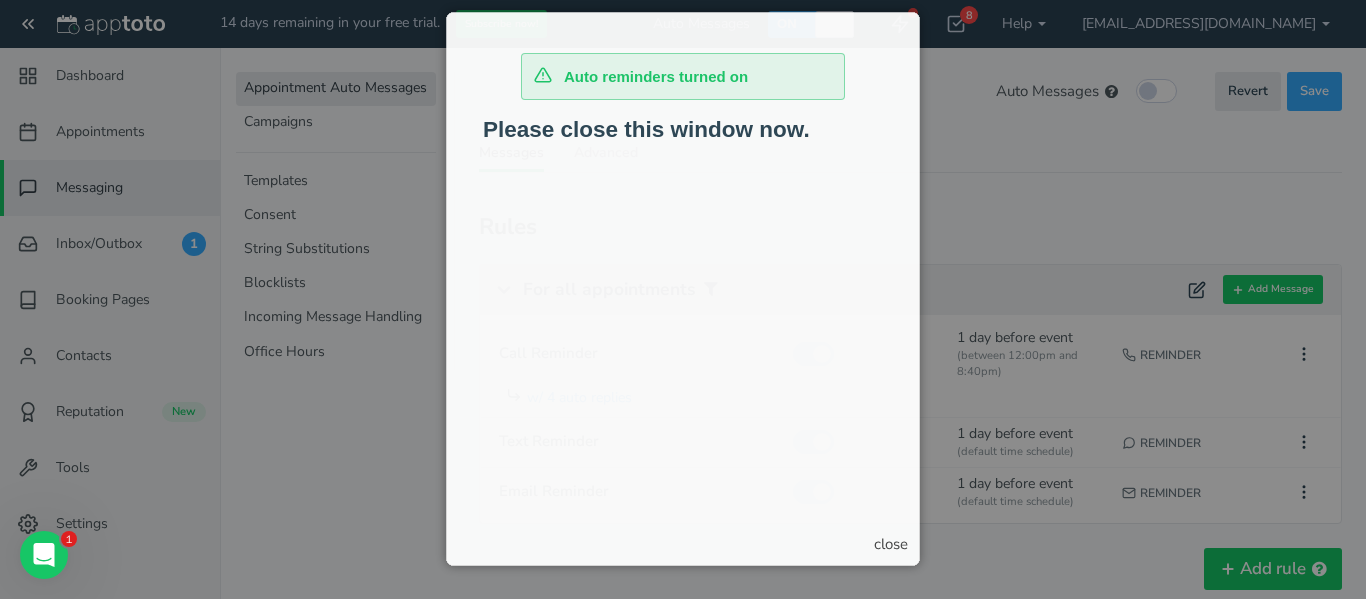 scroll, scrollTop: 0, scrollLeft: 0, axis: both 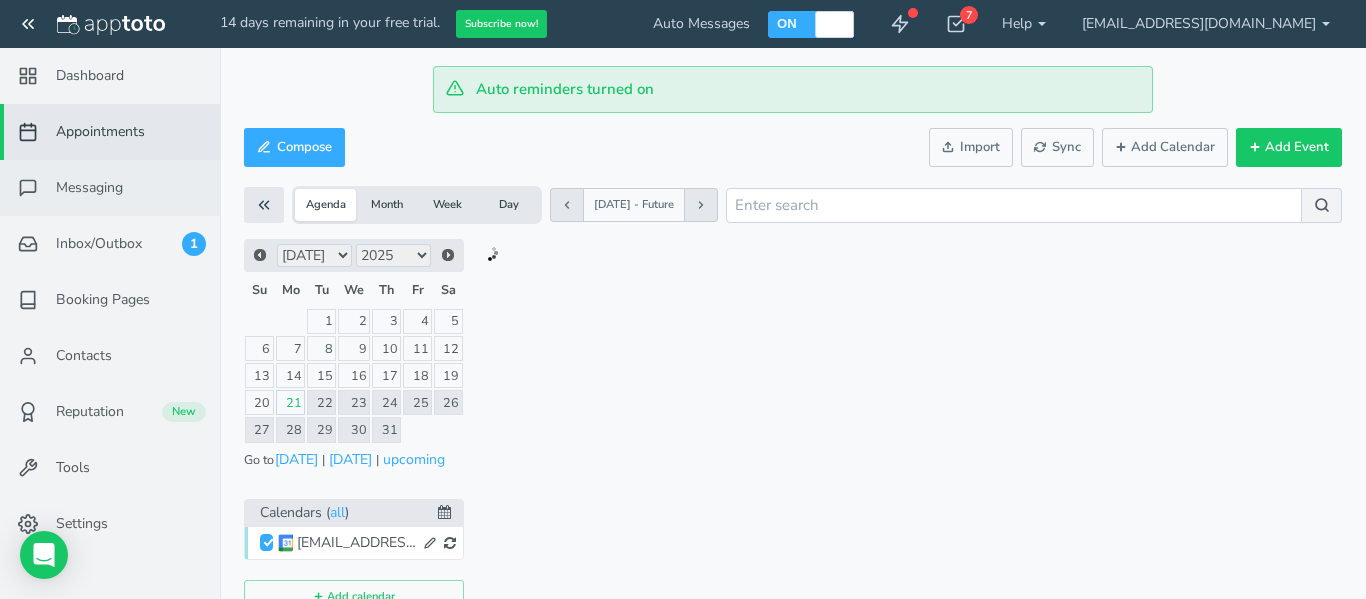 click at bounding box center (30, 188) 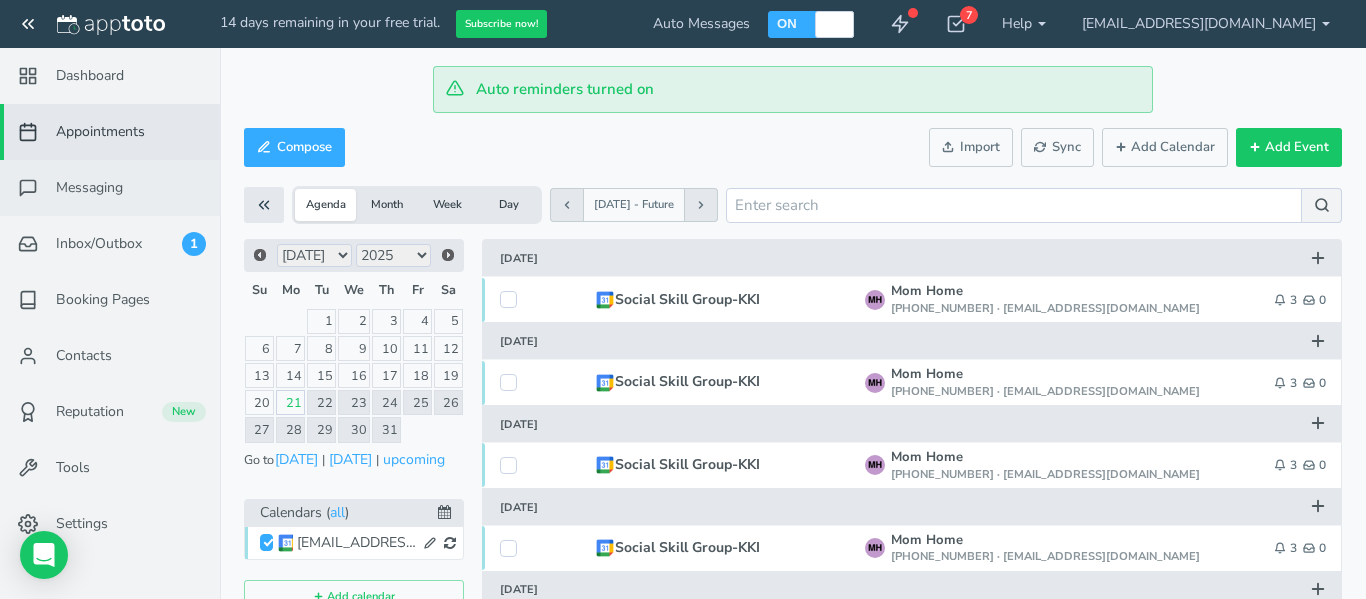 scroll, scrollTop: 0, scrollLeft: 0, axis: both 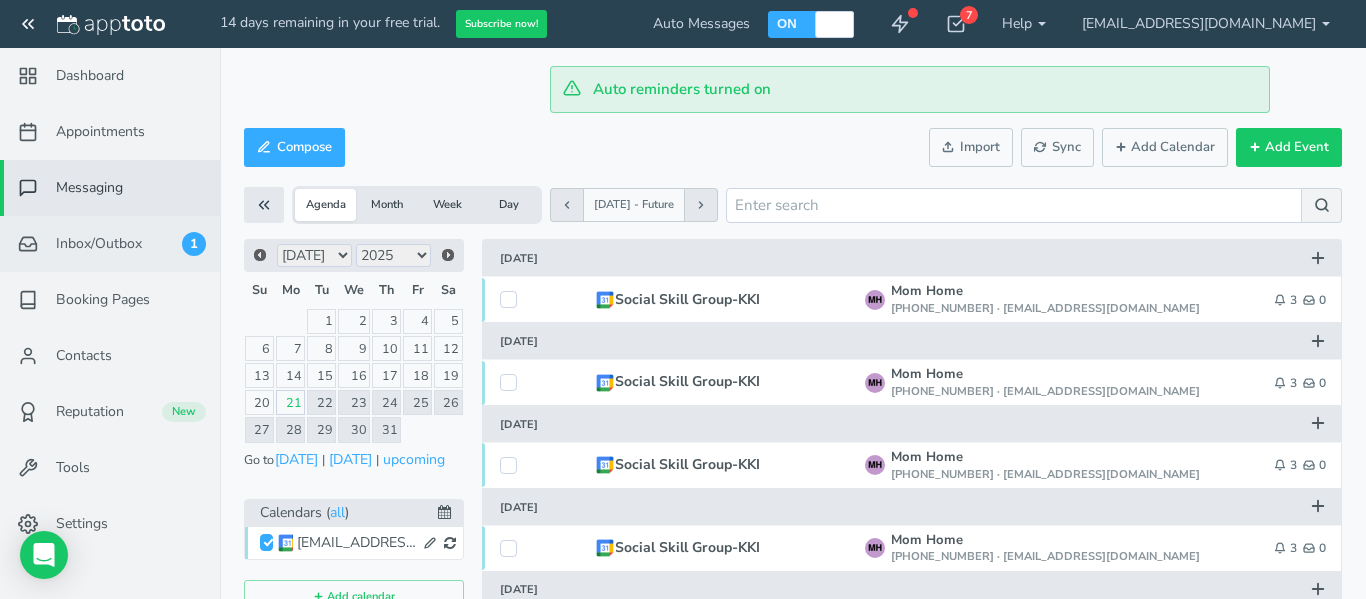 click on "Inbox/Outbox" at bounding box center (99, 244) 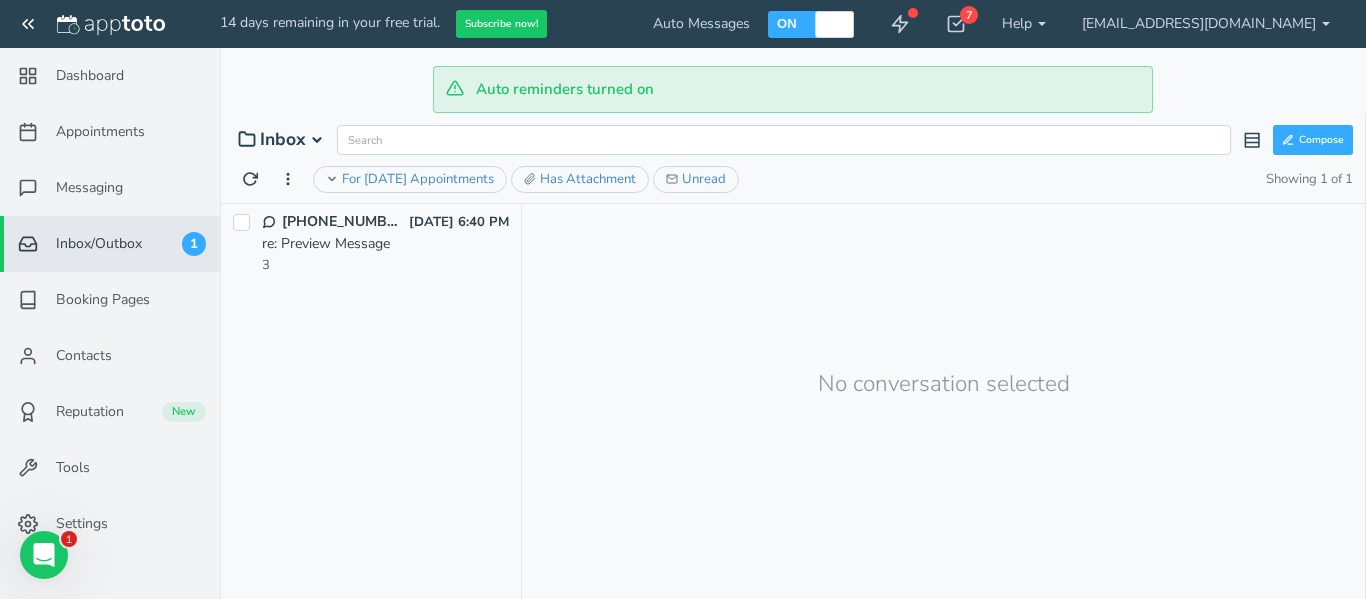click on "re: Preview Message" at bounding box center (385, 244) 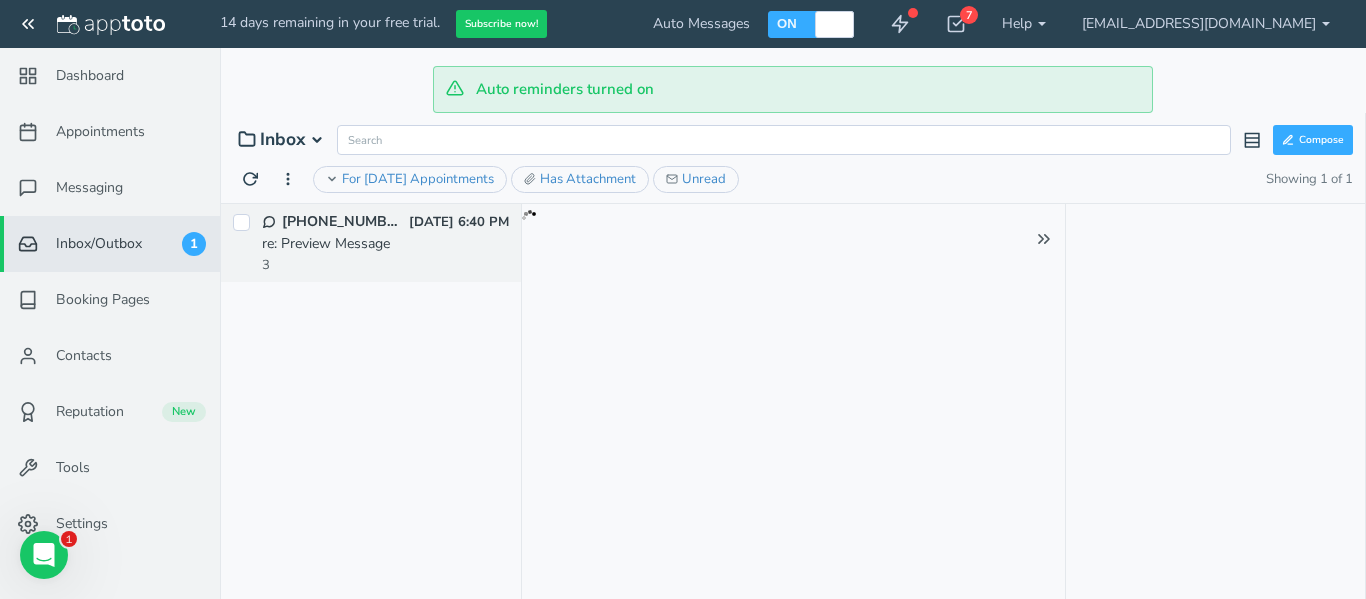 scroll, scrollTop: 0, scrollLeft: 0, axis: both 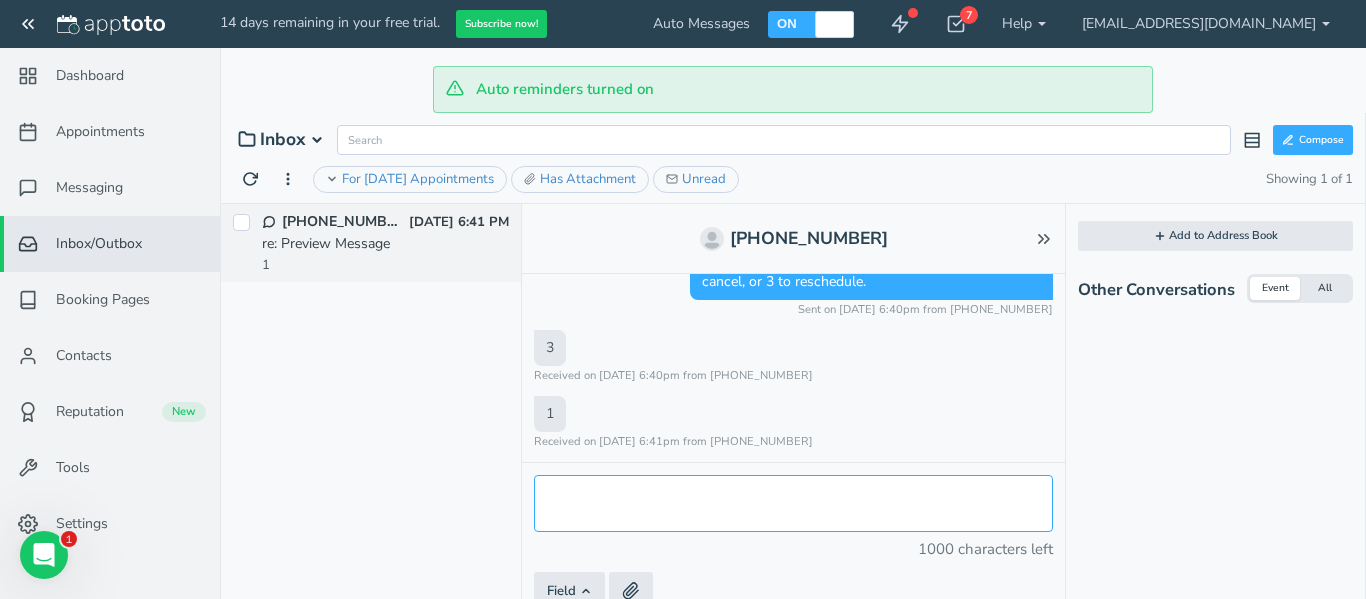 click at bounding box center (793, 503) 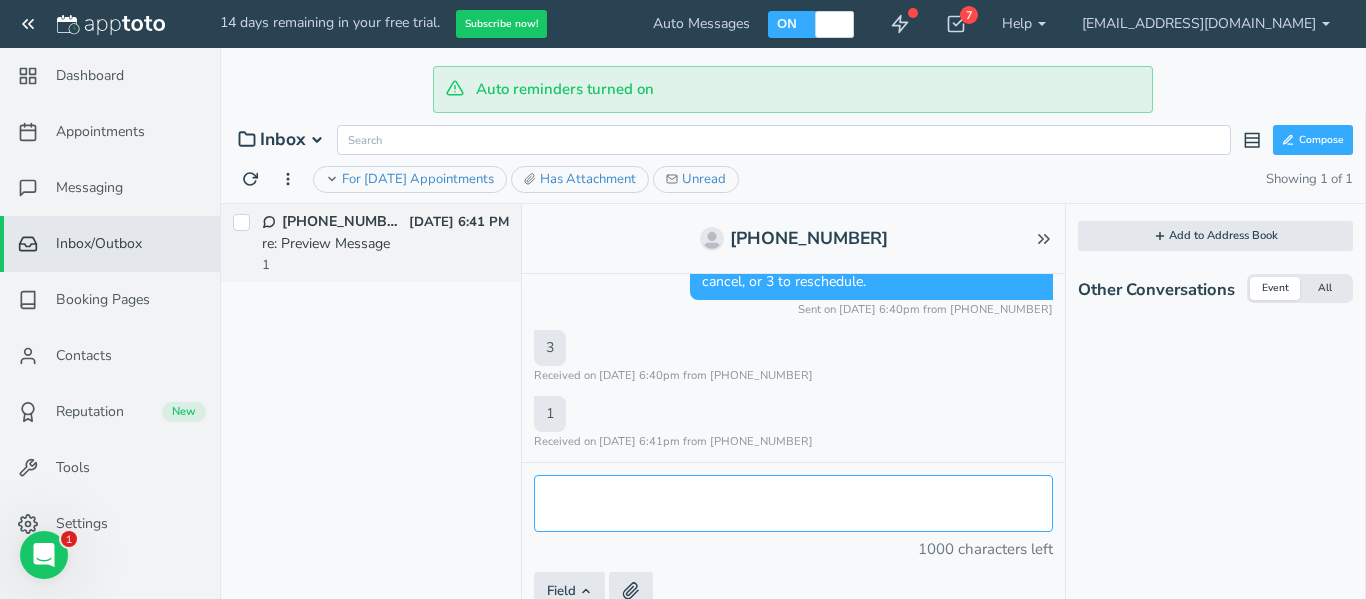 scroll, scrollTop: 5, scrollLeft: 0, axis: vertical 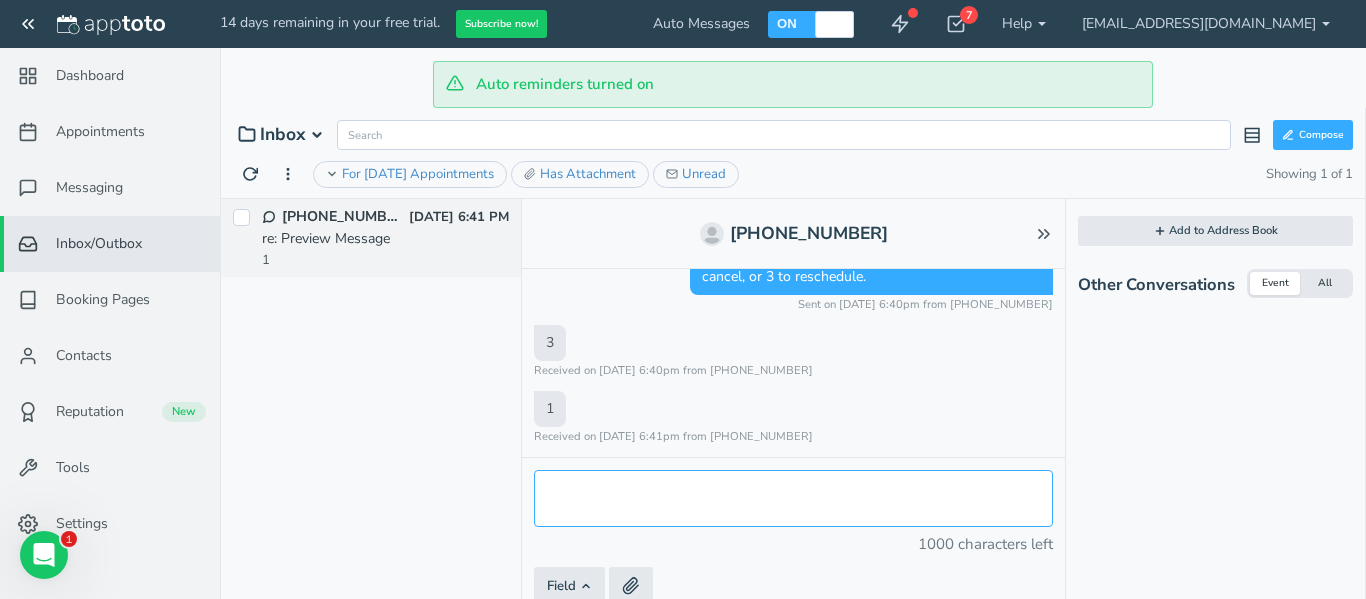 paste on "Hello,
This is a Telehealth Appointment Reminder from [PERSON_NAME] Medical Clinic for Vee. We're calling to remind Vee about a Telehealth Appointment with [PERSON_NAME] Medical Clinic scheduled for [DATE] 7:15 PM. Please note, you will not report to a physical location for this appointment. You will receive an email or call with the information on how to join the video conference or call for this visit. Some of our providers are working remotely, so you may receive a call that is indicated to be an unknown or blocked number. Please contact the clinic if you have any questions or concerns. Our phone number is [PHONE_NUMBER]. We look forward to speaking with you. If we dialed the wrong number, please call [PHONE_NUMBER] from the number that we called." 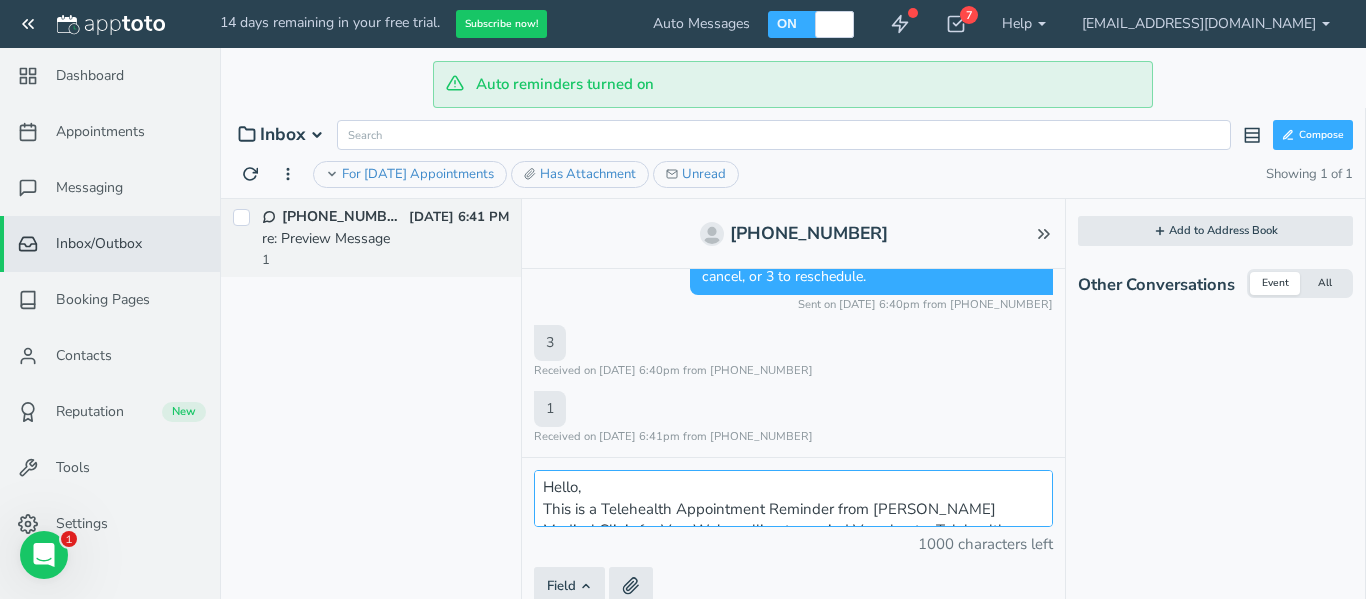 scroll, scrollTop: 207, scrollLeft: 0, axis: vertical 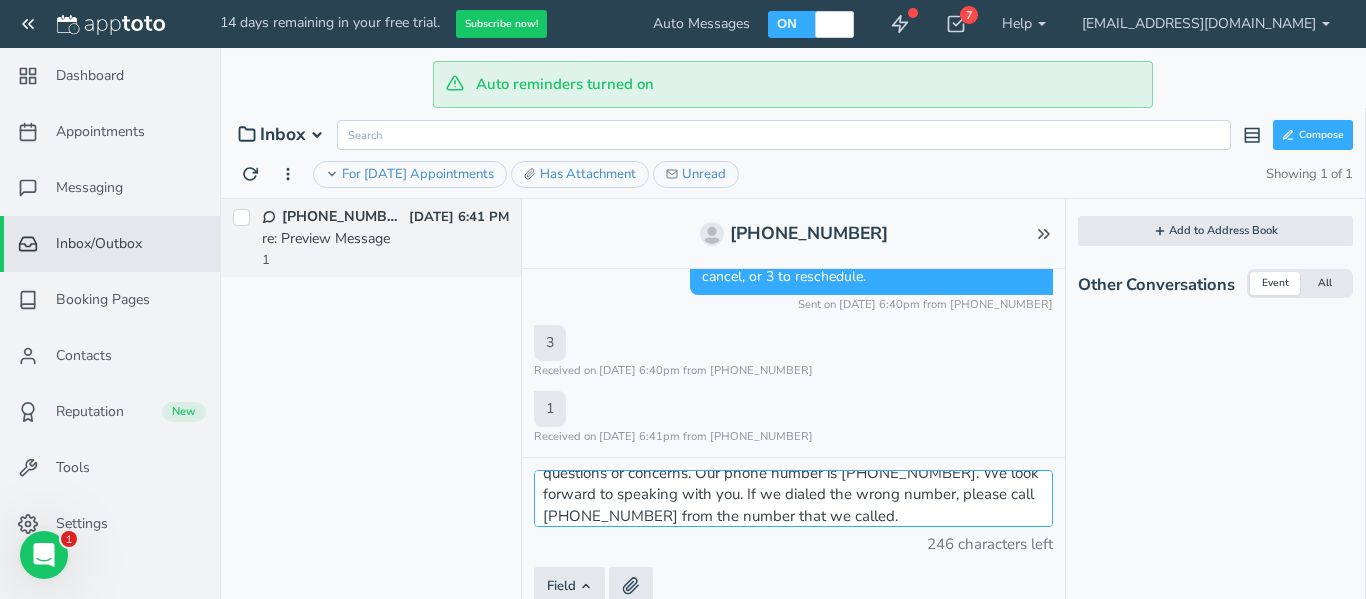 type on "Hello,
This is a Telehealth Appointment Reminder from [PERSON_NAME] Medical Clinic for Vee. We're calling to remind Vee about a Telehealth Appointment with [PERSON_NAME] Medical Clinic scheduled for [DATE] 7:15 PM. Please note, you will not report to a physical location for this appointment. You will receive an email or call with the information on how to join the video conference or call for this visit. Some of our providers are working remotely, so you may receive a call that is indicated to be an unknown or blocked number. Please contact the clinic if you have any questions or concerns. Our phone number is [PHONE_NUMBER]. We look forward to speaking with you. If we dialed the wrong number, please call [PHONE_NUMBER] from the number that we called." 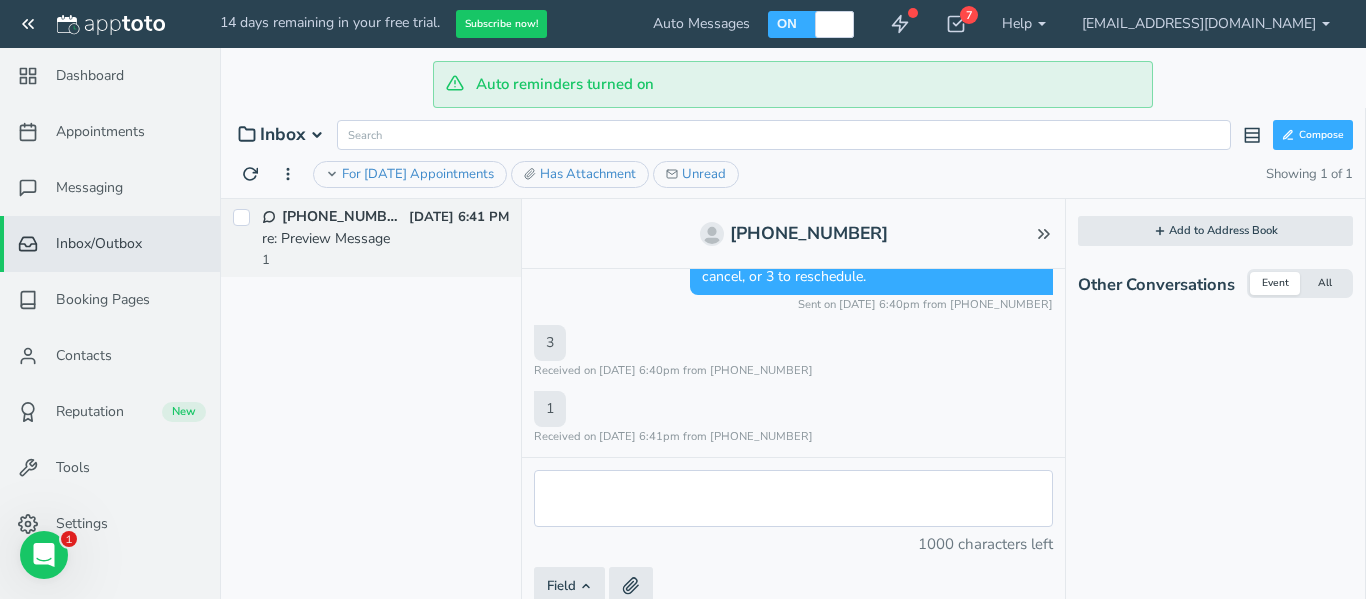 scroll, scrollTop: 430, scrollLeft: 0, axis: vertical 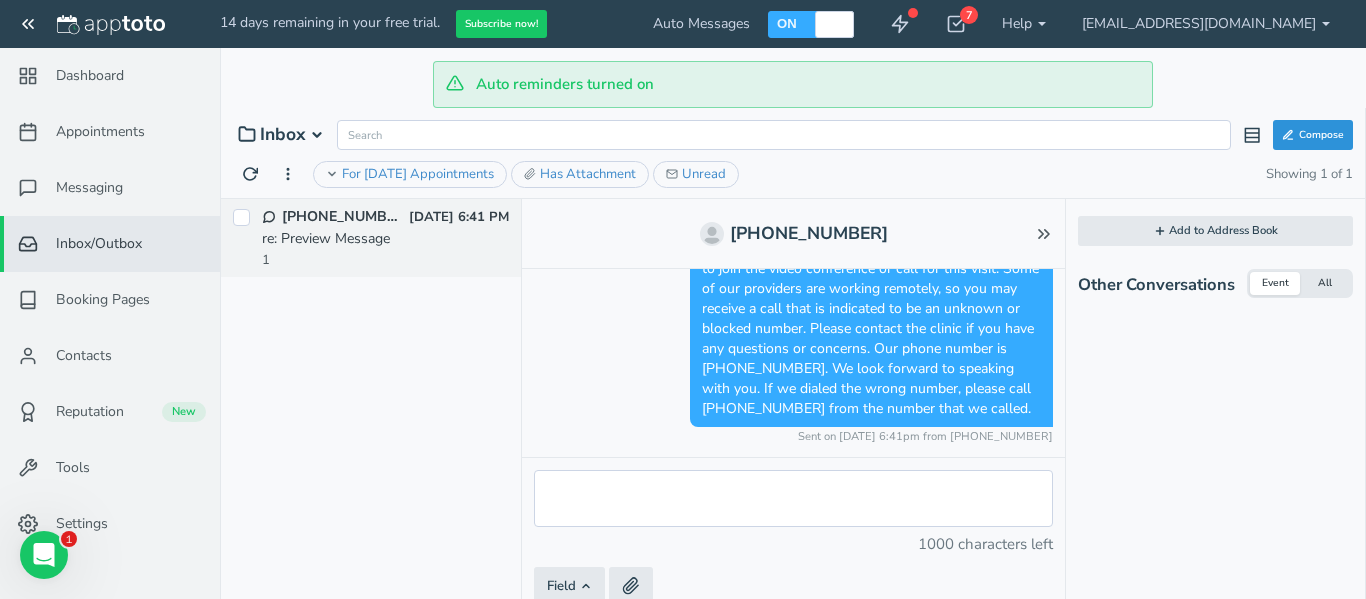 click on "Compose" at bounding box center (1313, 135) 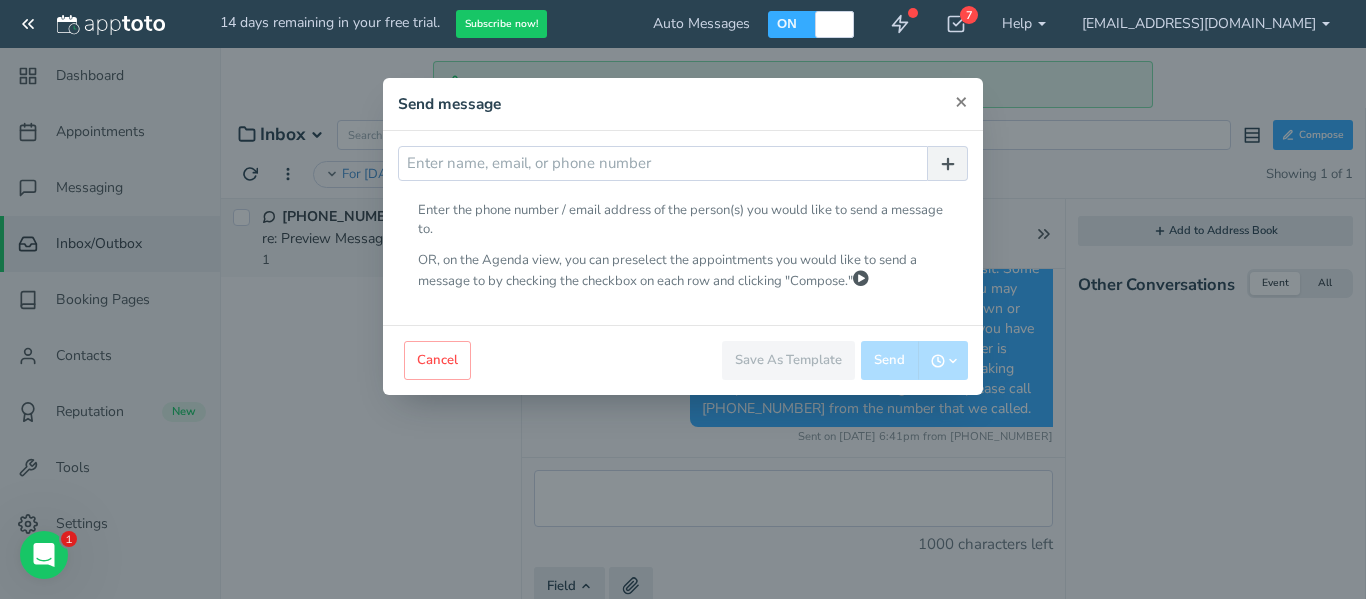 click on "×" at bounding box center [961, 101] 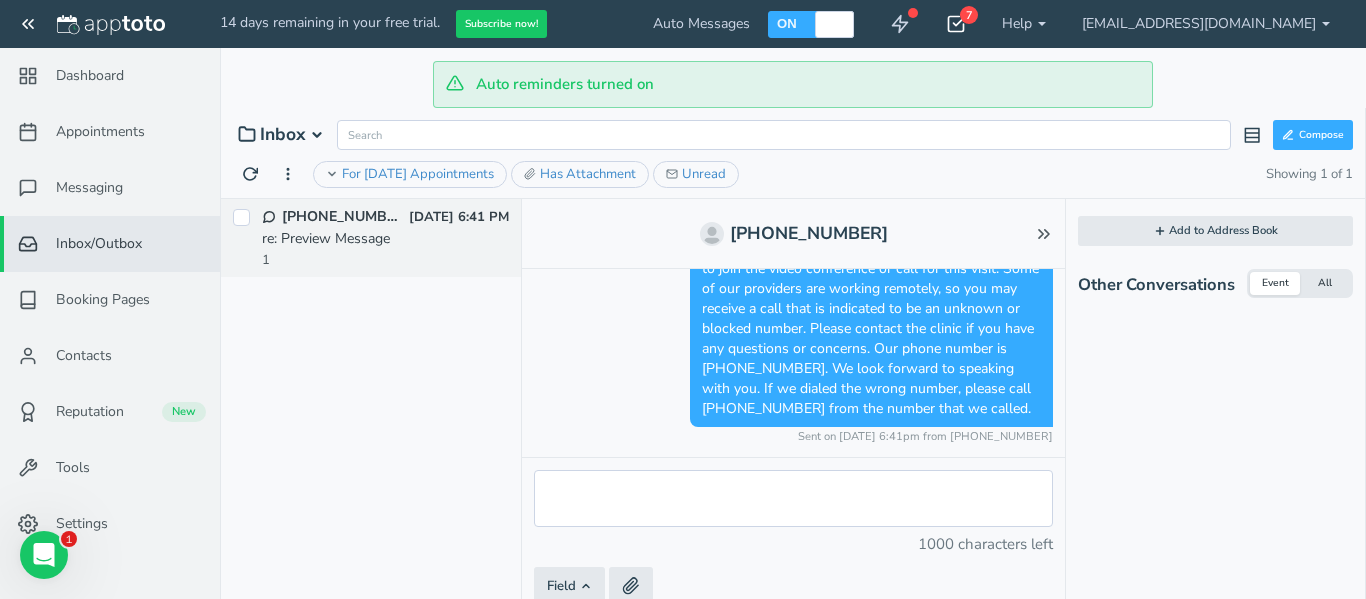 click on "7" at bounding box center (956, 24) 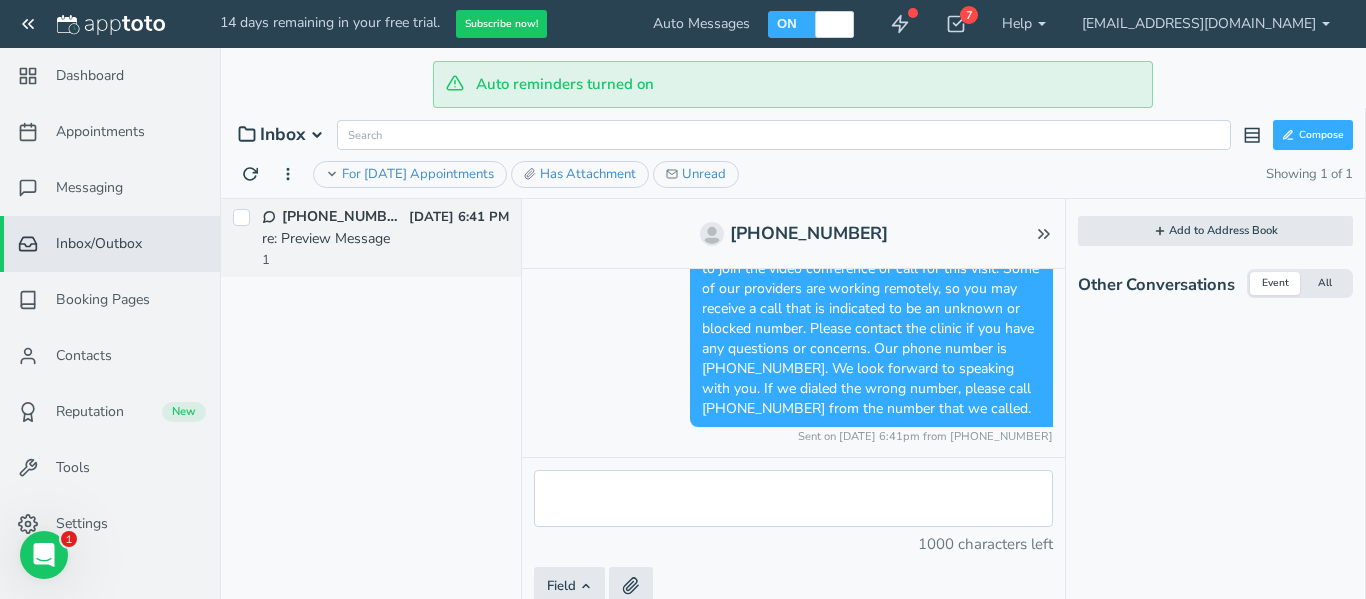 click on "+14439179905 (3)
21 Jul  6:41 PM
re: Preview Message" at bounding box center [371, 246] 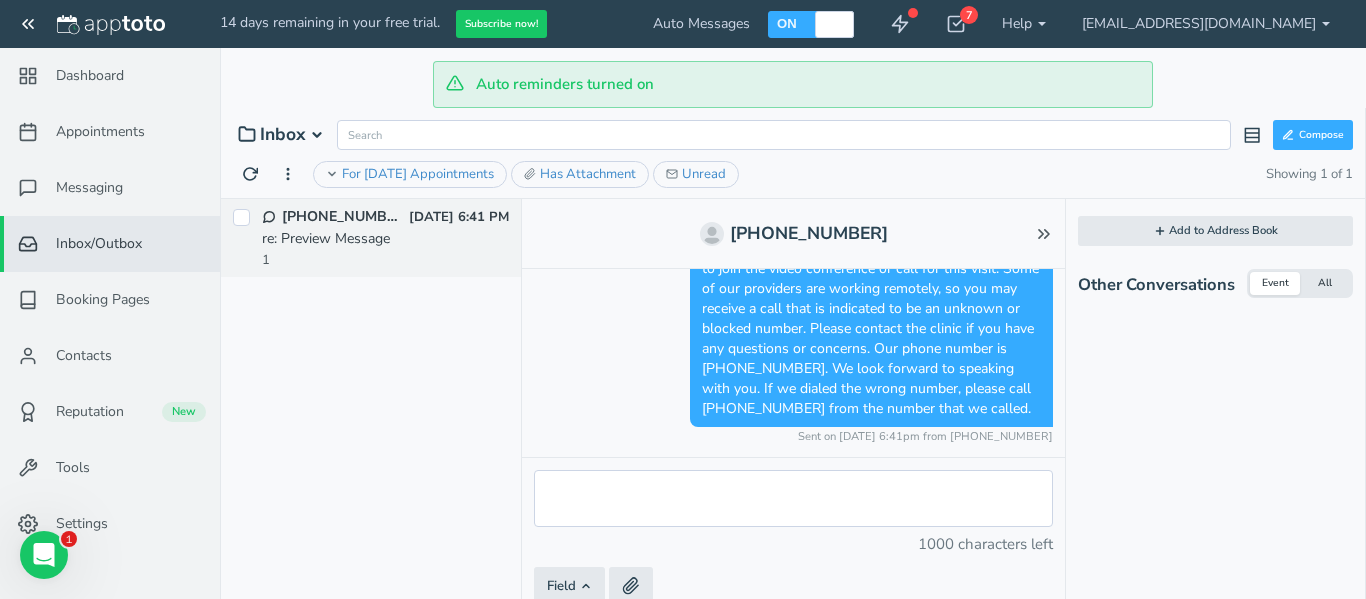 click on "1000 characters left
Auto replies associated with this template are not supported in this context.
Dismiss
Field
Participant
Name  First Name  Last Name  Phone  Email  Custom
User
Name and company  Name  Company  Phone  Email
Location Name  Phone" at bounding box center (793, 558) 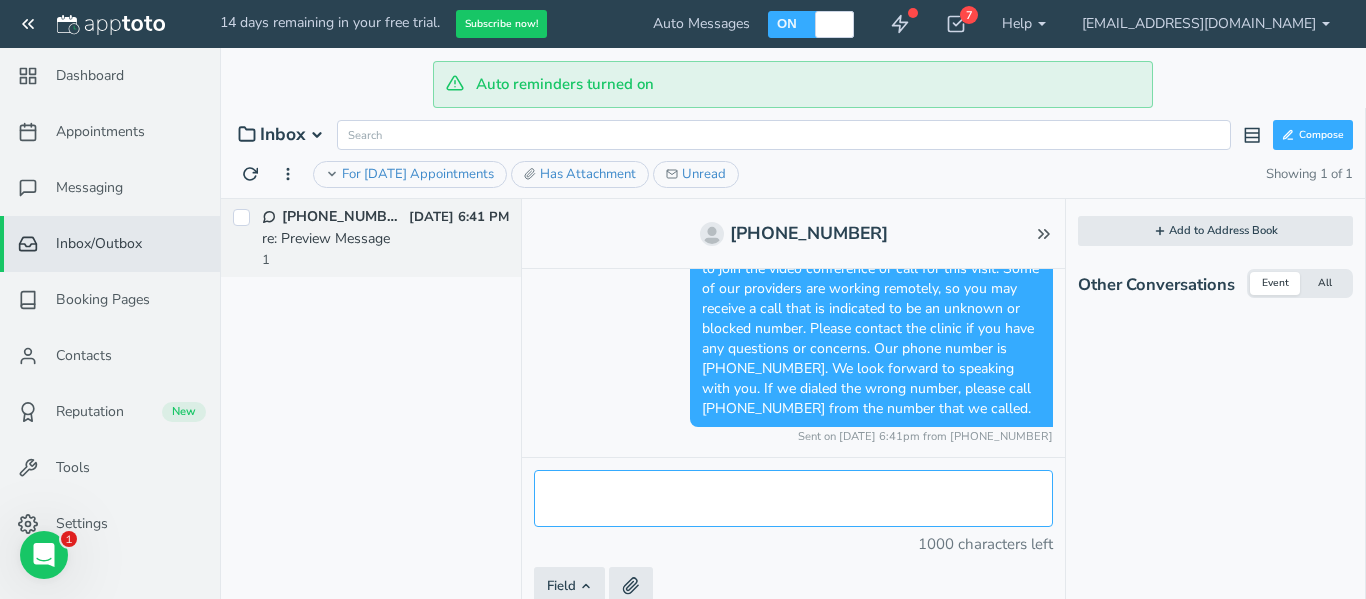 click at bounding box center (793, 498) 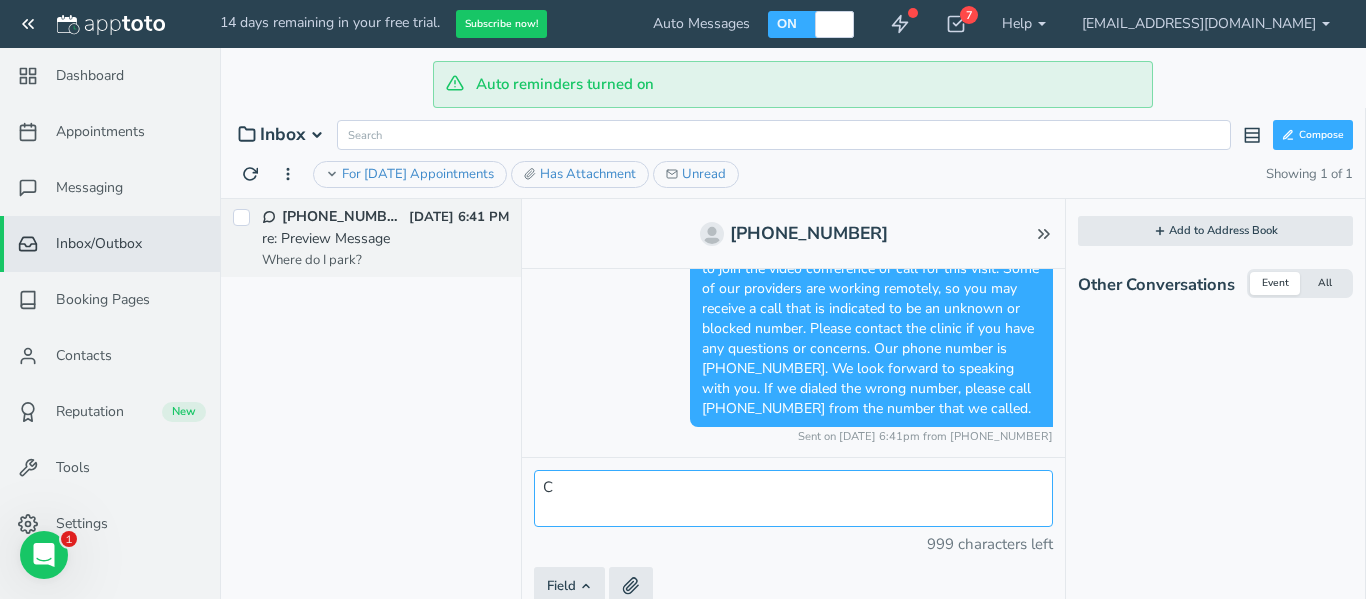 scroll, scrollTop: 496, scrollLeft: 0, axis: vertical 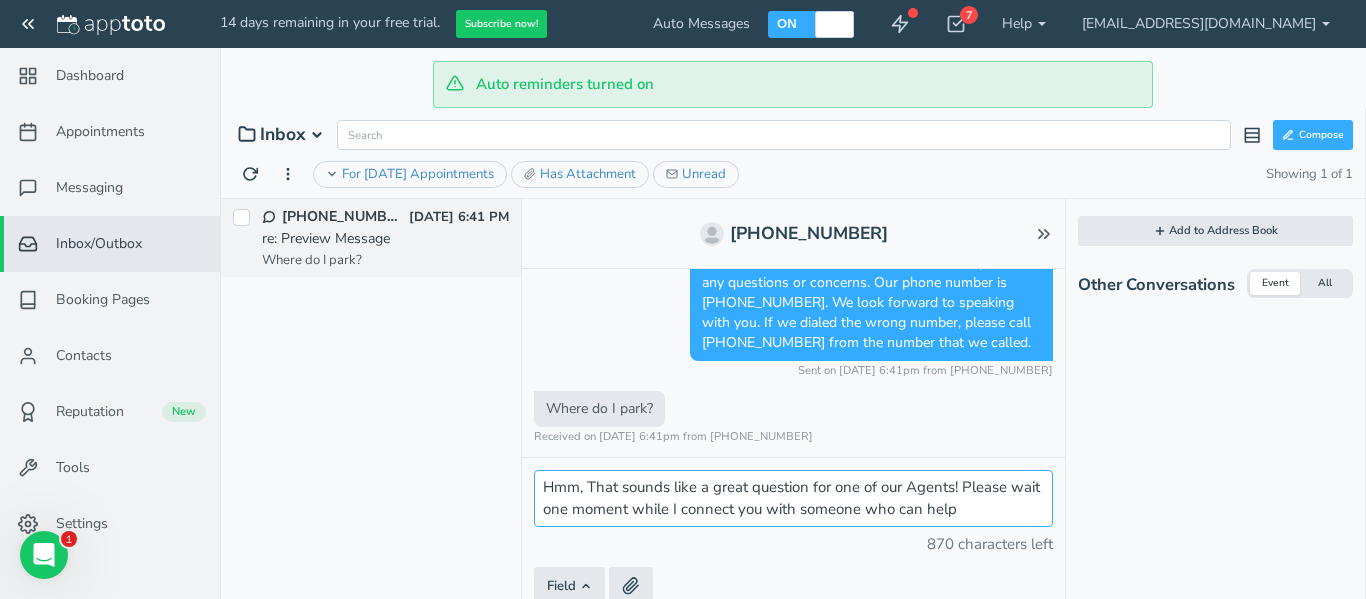 type on "Hmm, That sounds like a great question for one of our Agents! Please wait one moment while I connect you with someone who can help" 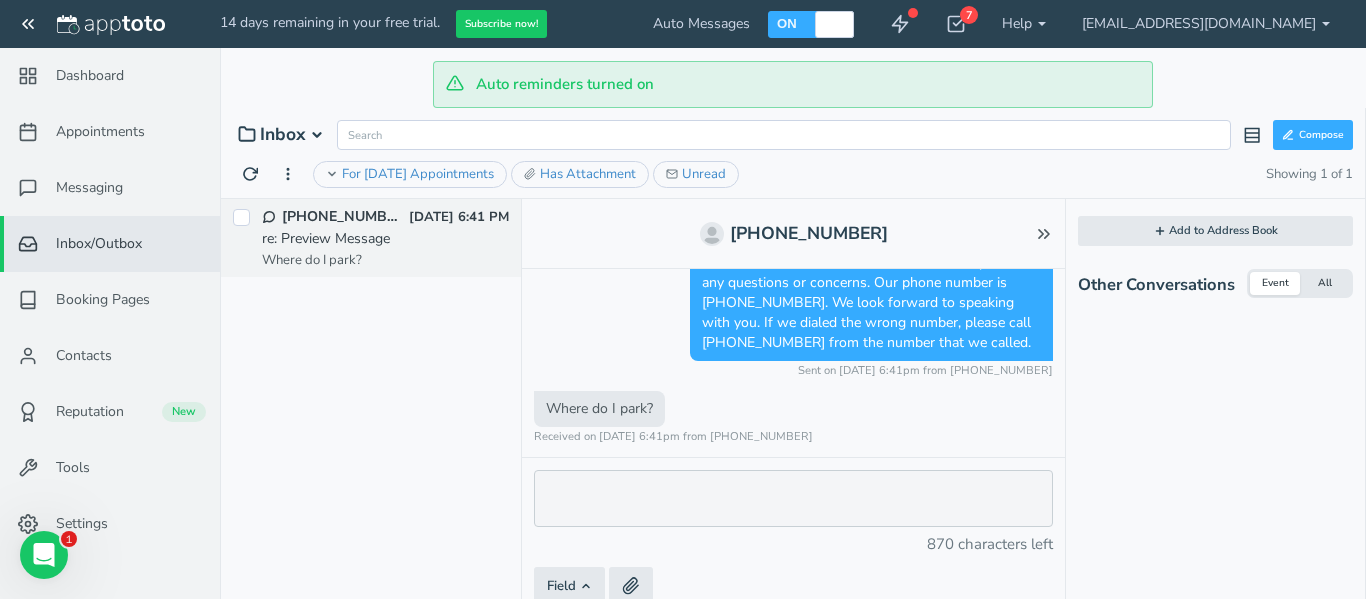 scroll, scrollTop: 602, scrollLeft: 0, axis: vertical 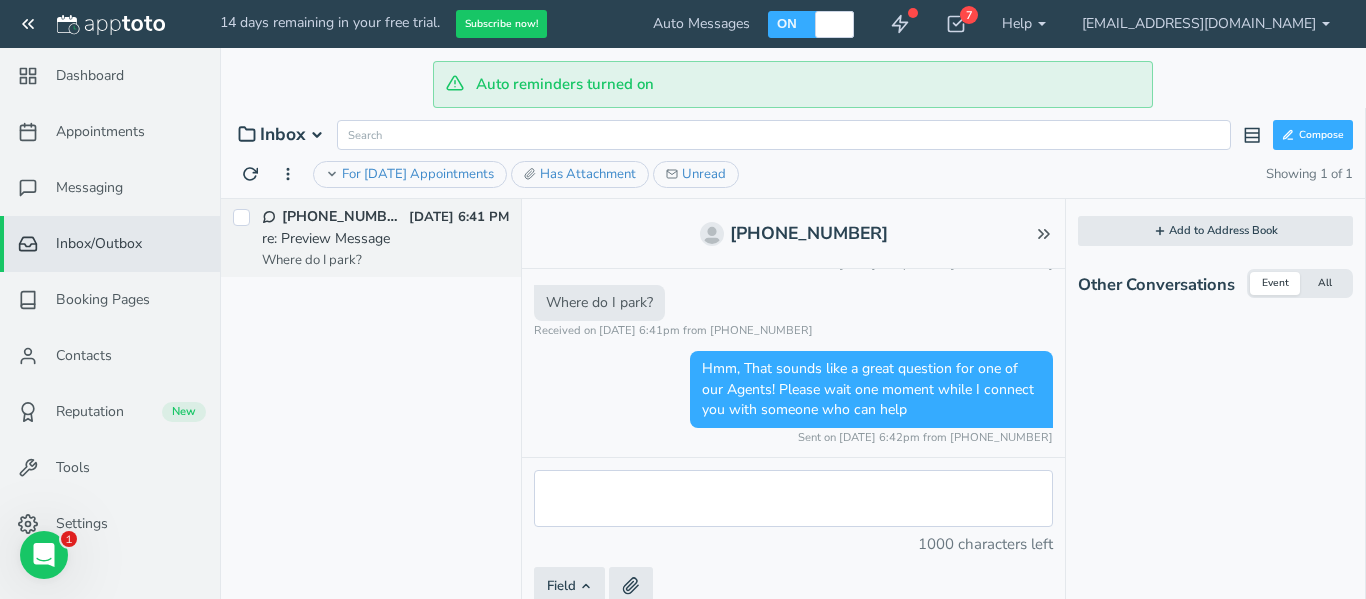 click on "1000 characters left
Auto replies associated with this template are not supported in this context.
Dismiss
Field
Participant
Name  First Name  Last Name  Phone  Email  Custom
User
Name and company  Name  Company  Phone  Email
Location Name  Phone" at bounding box center (793, 558) 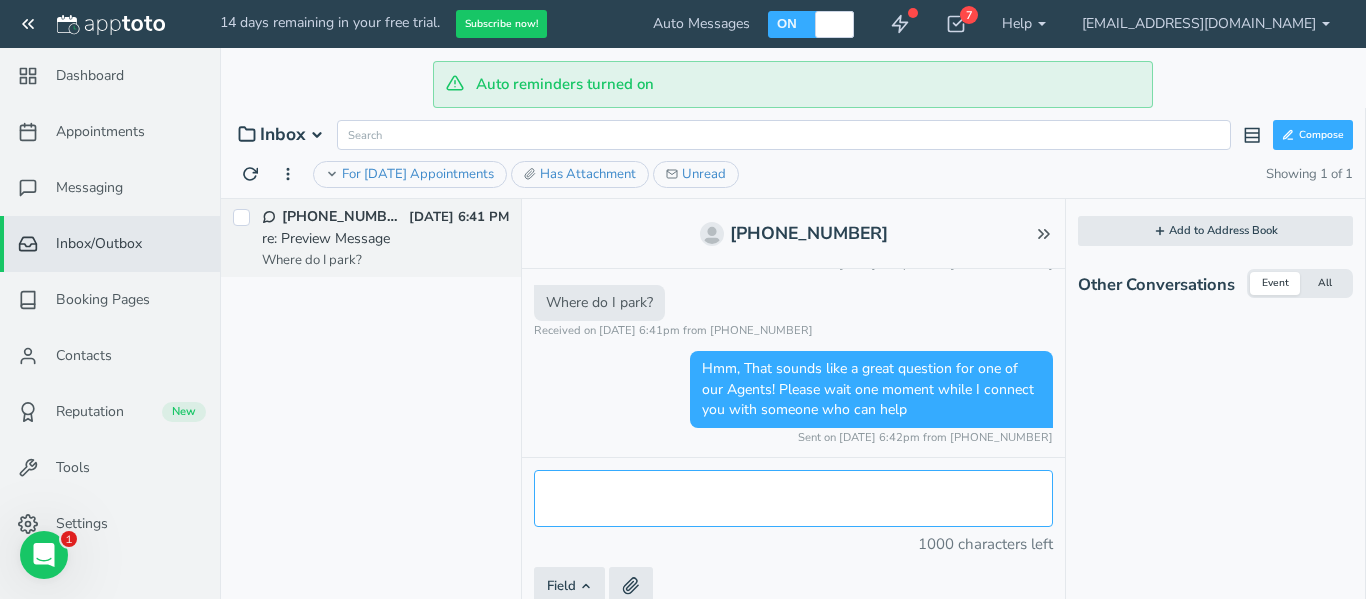 click at bounding box center (793, 498) 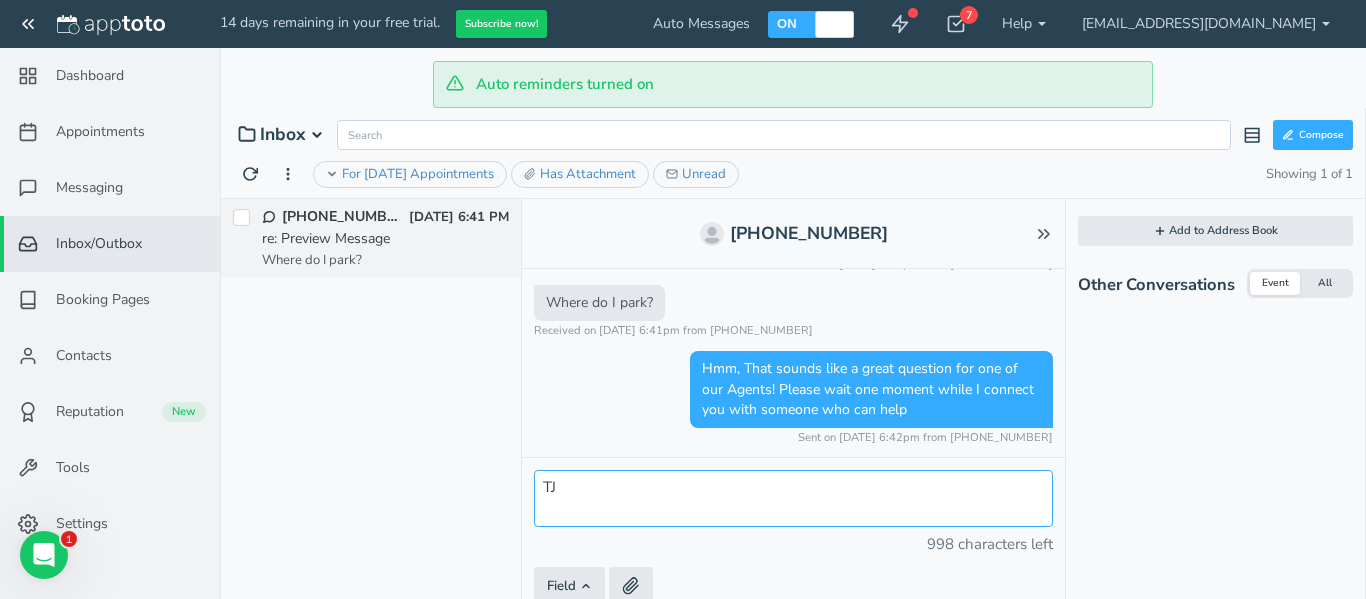 type on "T" 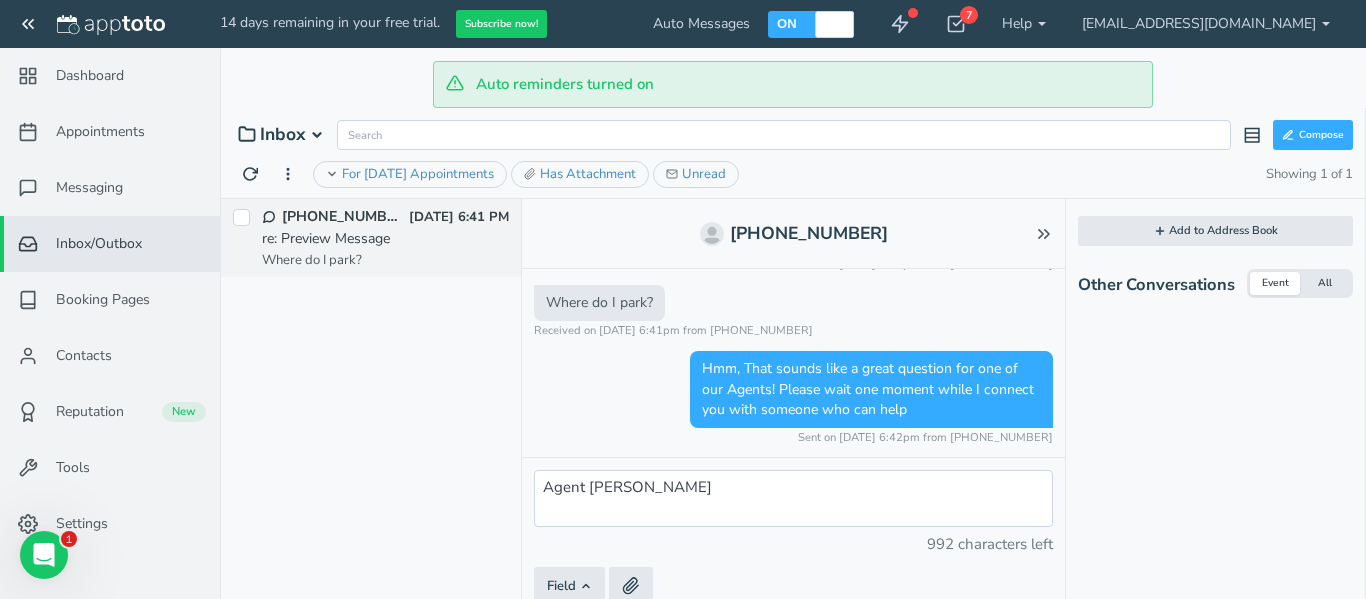 click on "Unread" at bounding box center (704, 174) 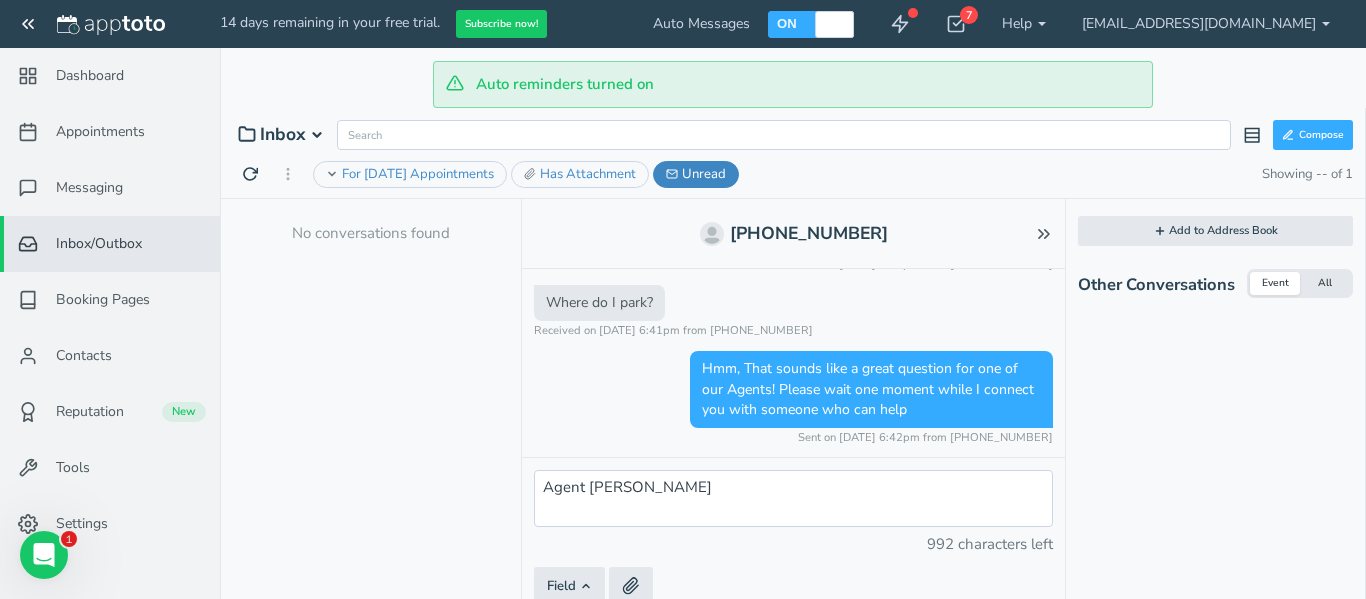 click on "Unread" at bounding box center [704, 174] 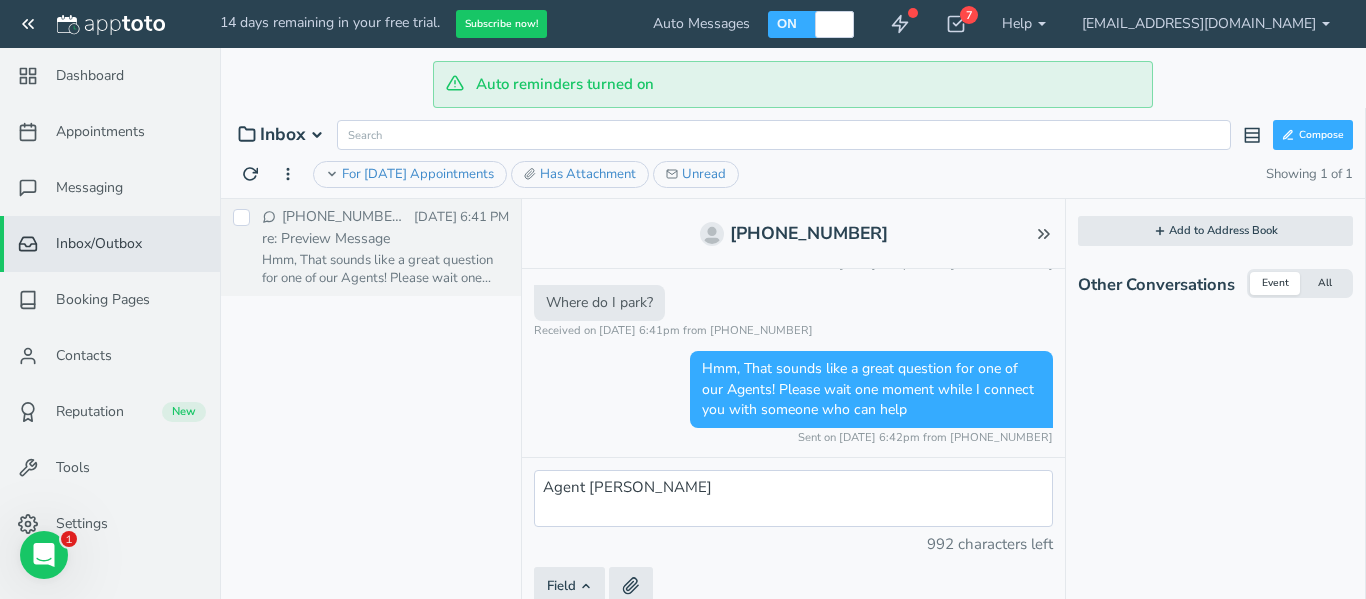 click 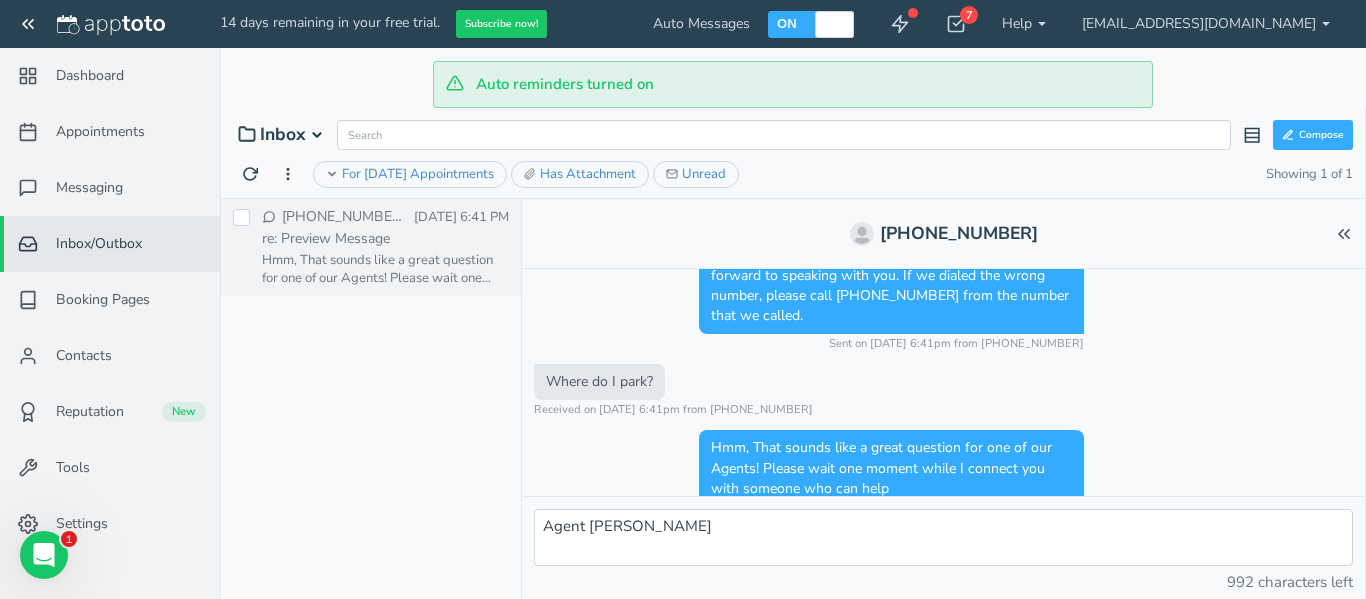 click on "+14439179905
Mark as
{{statusClass(event, participant)[1]}}
Mark as Reminded
Mark as Confirmed
Mark as Cancelled
Mark as Reschedule Needed
Mark as Arrived
Mark as On Time
Mark as No Show
Mark as Late
Clear Check-In State
Issue Refund
Capture Remaining Amount (  )
Issue Deposit Refund
Capture Cost of Service (  )
Capture No Show Fee (  )
Secure Pin:" at bounding box center [943, 234] 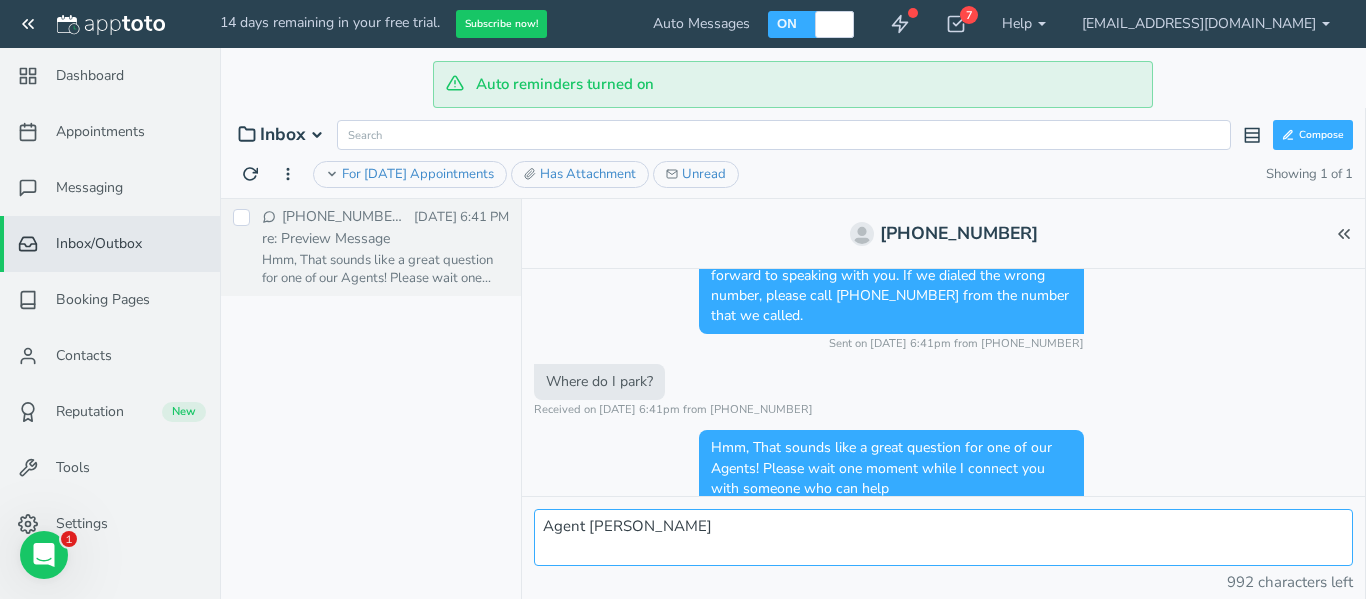 click at bounding box center [943, 537] 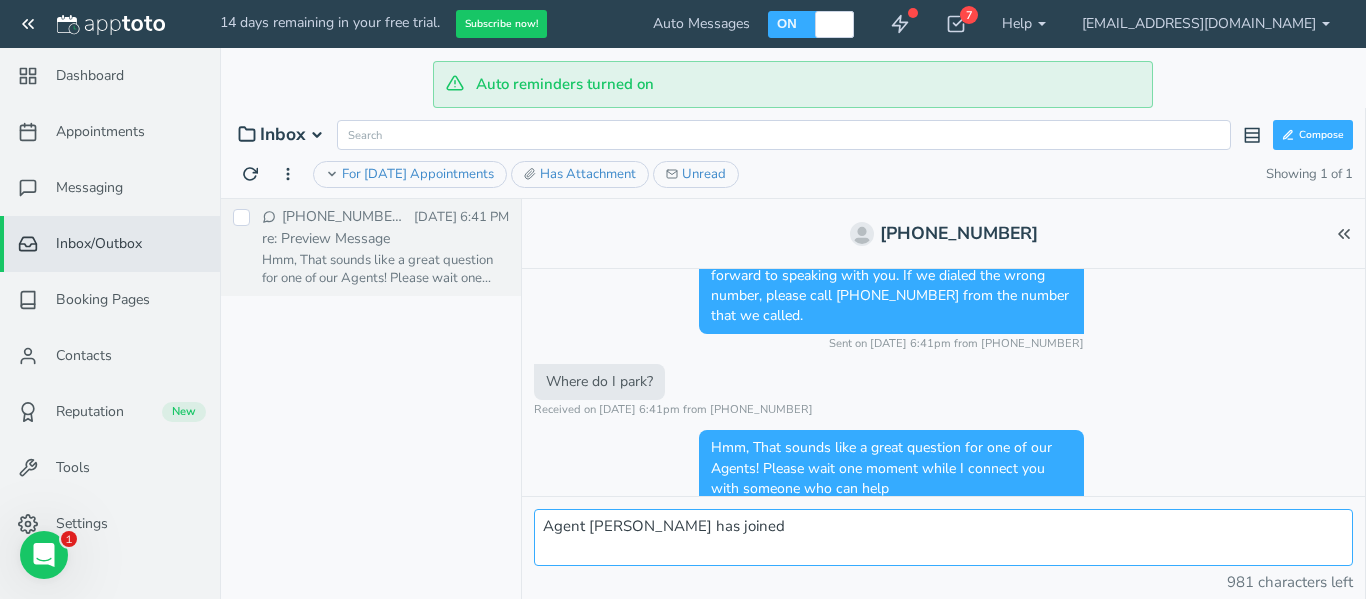 type on "Agent [PERSON_NAME] has joined" 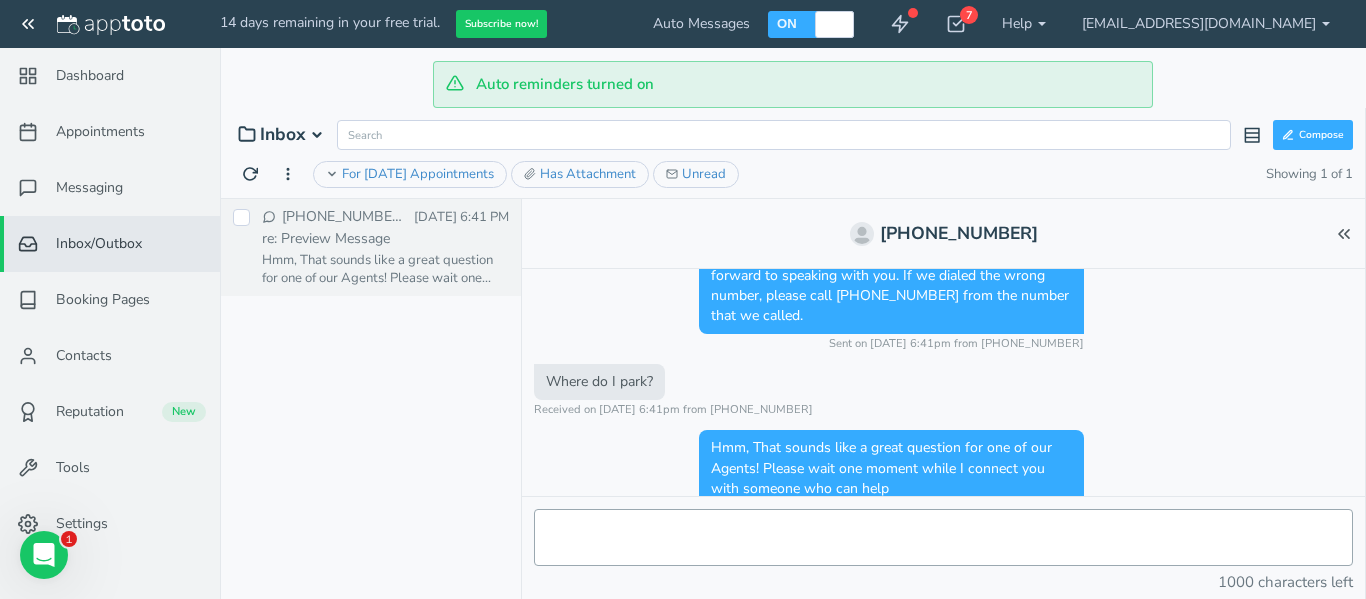 scroll, scrollTop: 589, scrollLeft: 0, axis: vertical 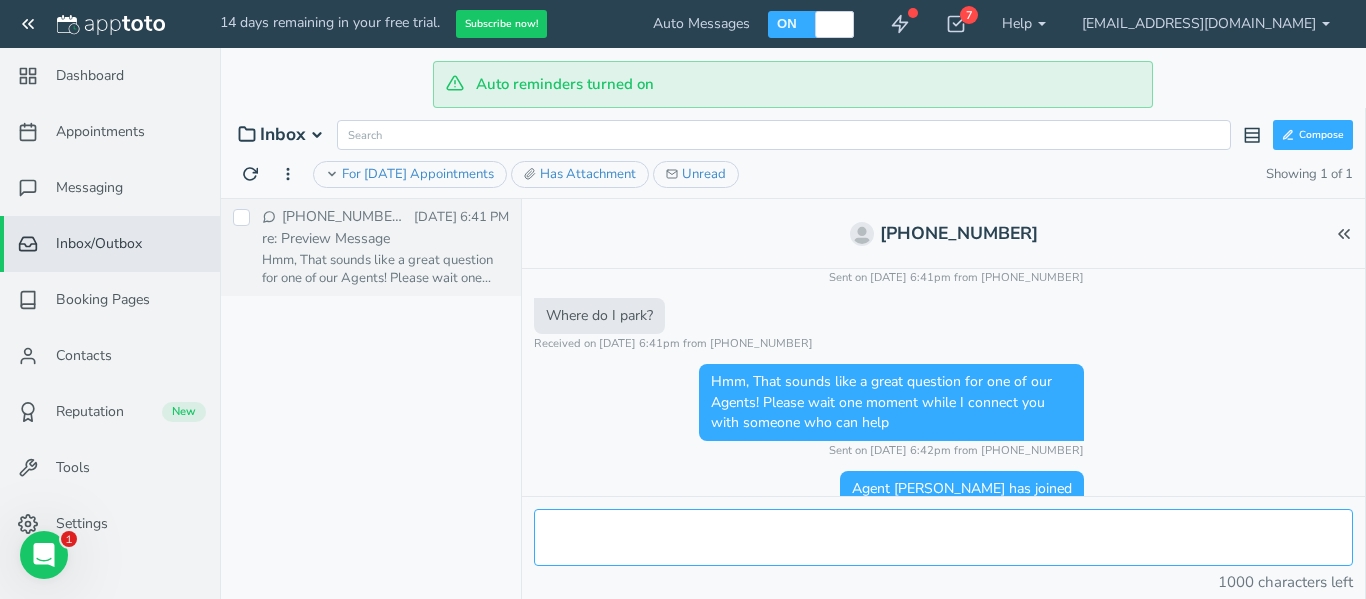 click at bounding box center (943, 537) 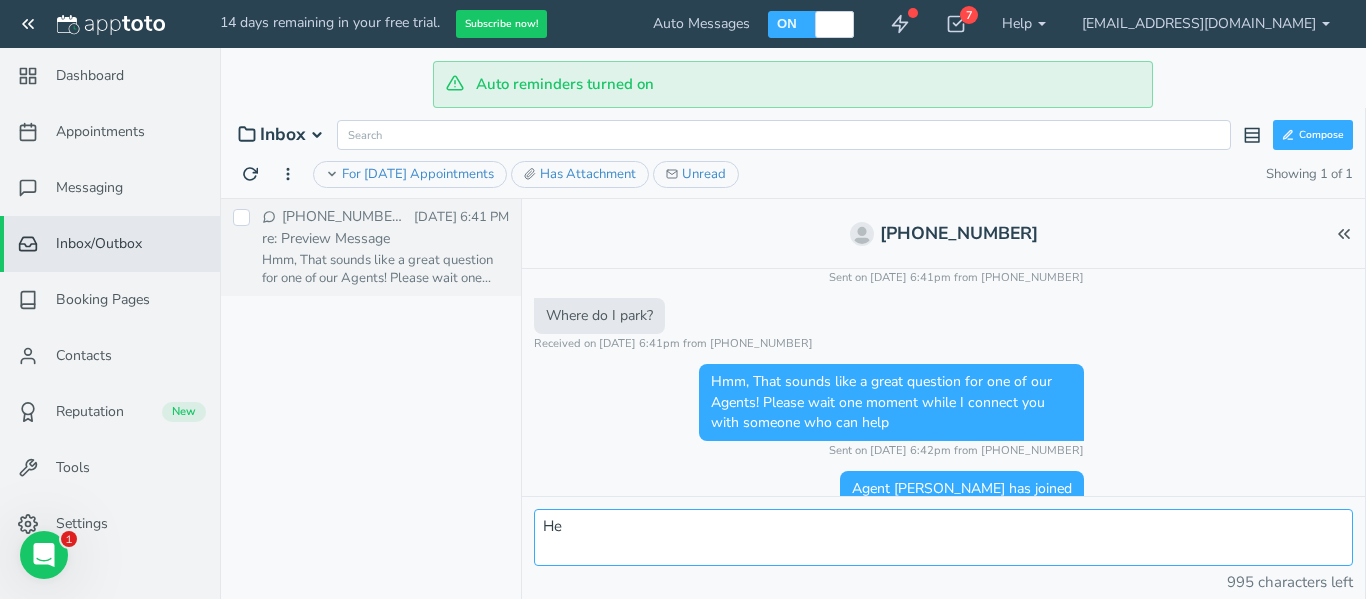 type on "H" 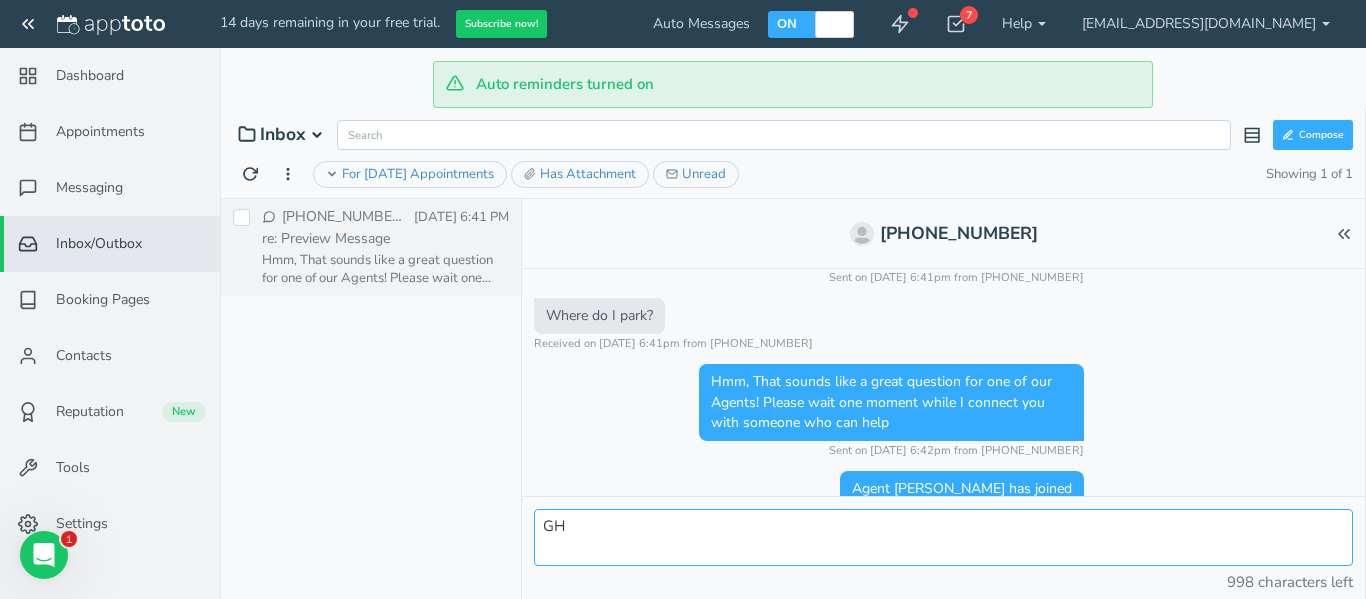 type on "G" 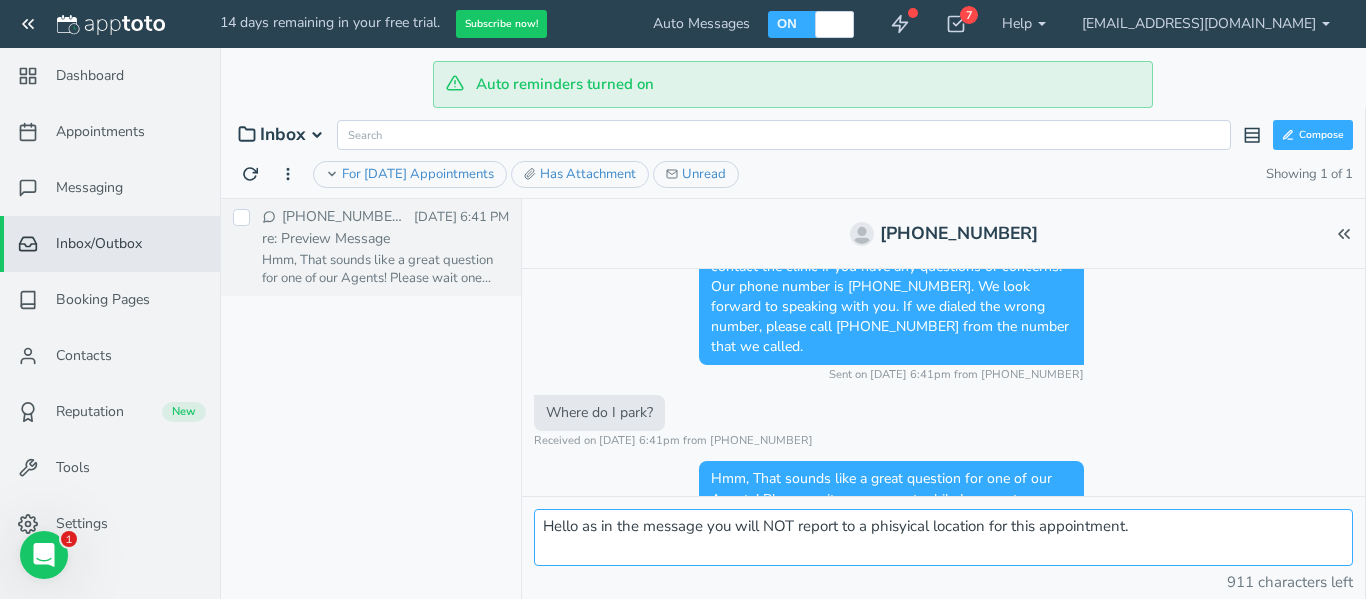 scroll, scrollTop: 589, scrollLeft: 0, axis: vertical 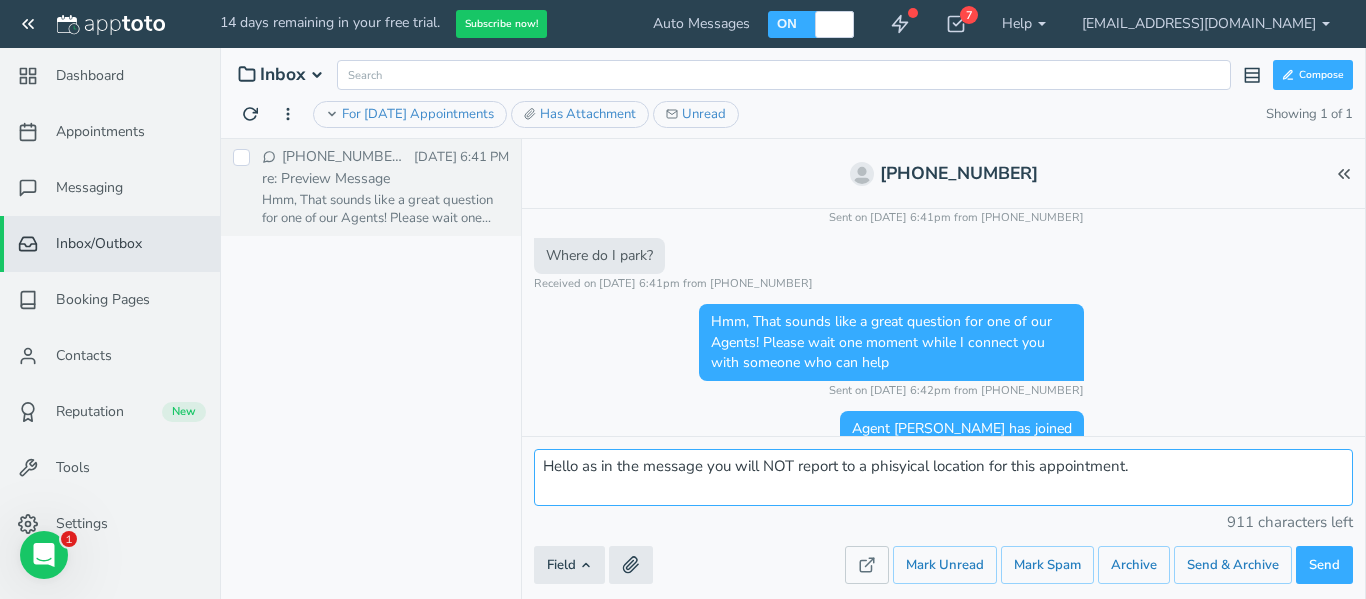 type on "Hello as in the message you will NOT report to a phisyical location for this appointment." 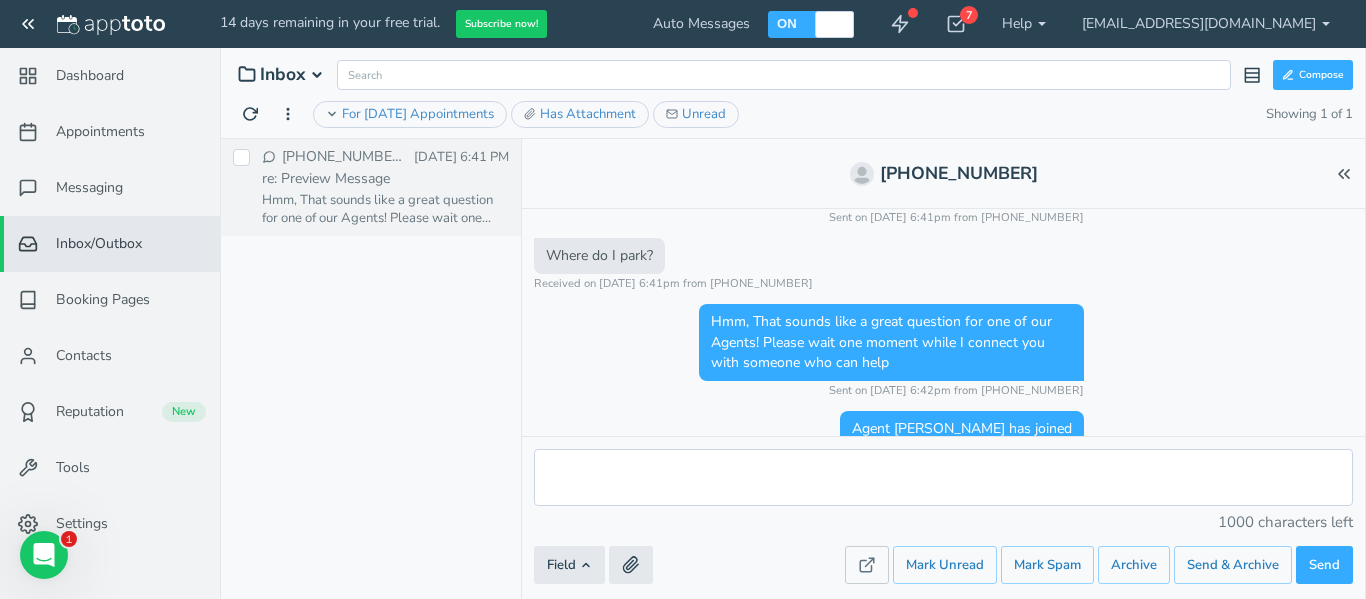 scroll, scrollTop: 676, scrollLeft: 0, axis: vertical 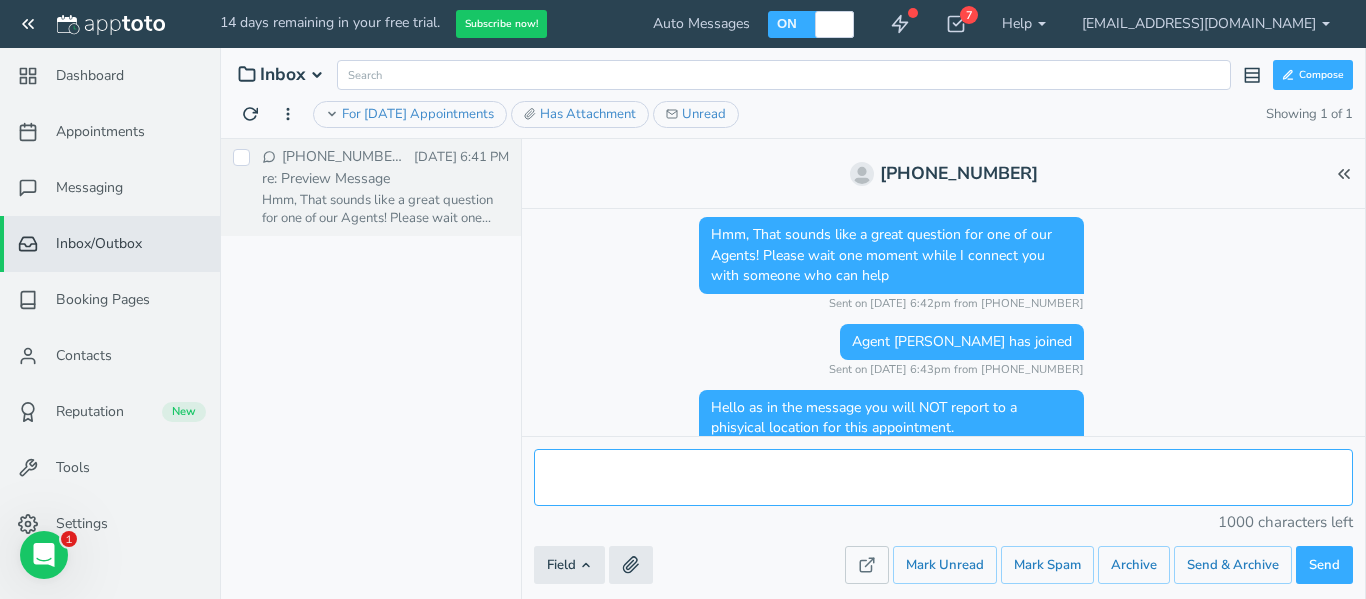 click at bounding box center (943, 477) 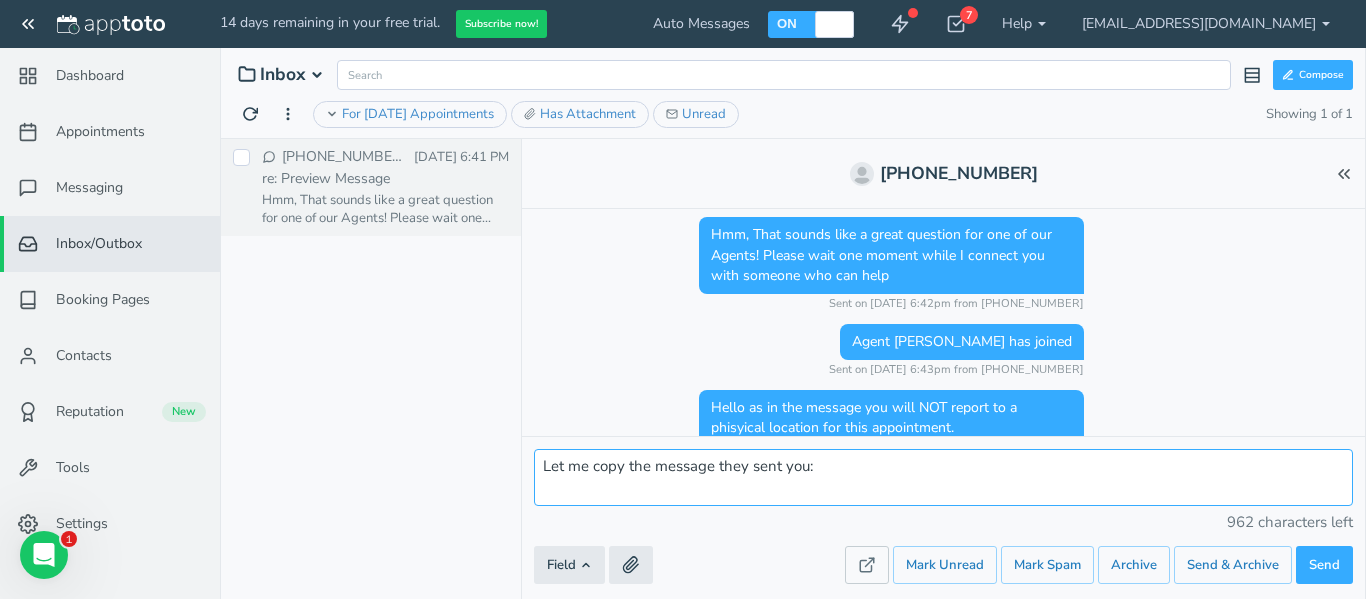 paste on "Hello,
This is a Telehealth Appointment Reminder from Lott's Medical Clinic for Vee. We're calling to remind Vee about a Telehealth Appointment with Lott's Medical Clinic scheduled for July 22nd, 2025 at 7:15 PM. Please note, you will not report to a physical location for this appointment. You will receive an email or call with the information on how to join the video conference or call for this visit. Some of our providers are working remotely, so you may receive a call that is indicated to be an unknown or blocked number. Please contact the clinic if you have any questions or concerns. Our phone number is 240-342-6793. We look forward to speaking with you. If we dialed the wrong number, please call 240-342-6793 from the number that we called." 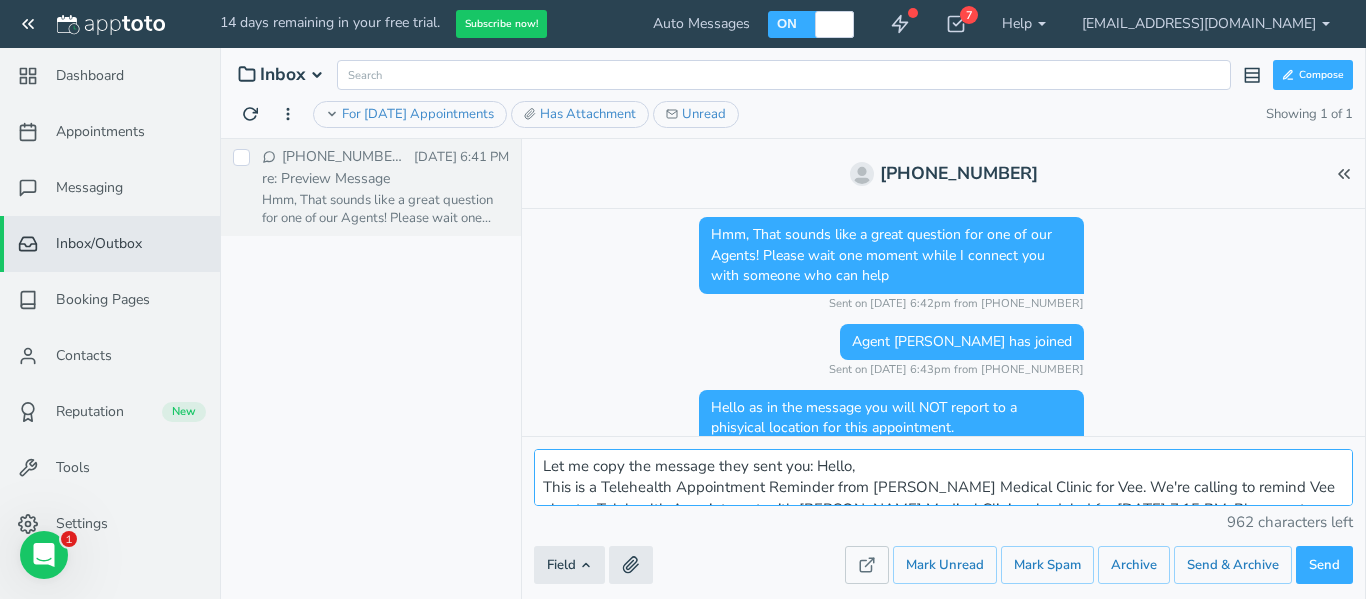 scroll, scrollTop: 121, scrollLeft: 0, axis: vertical 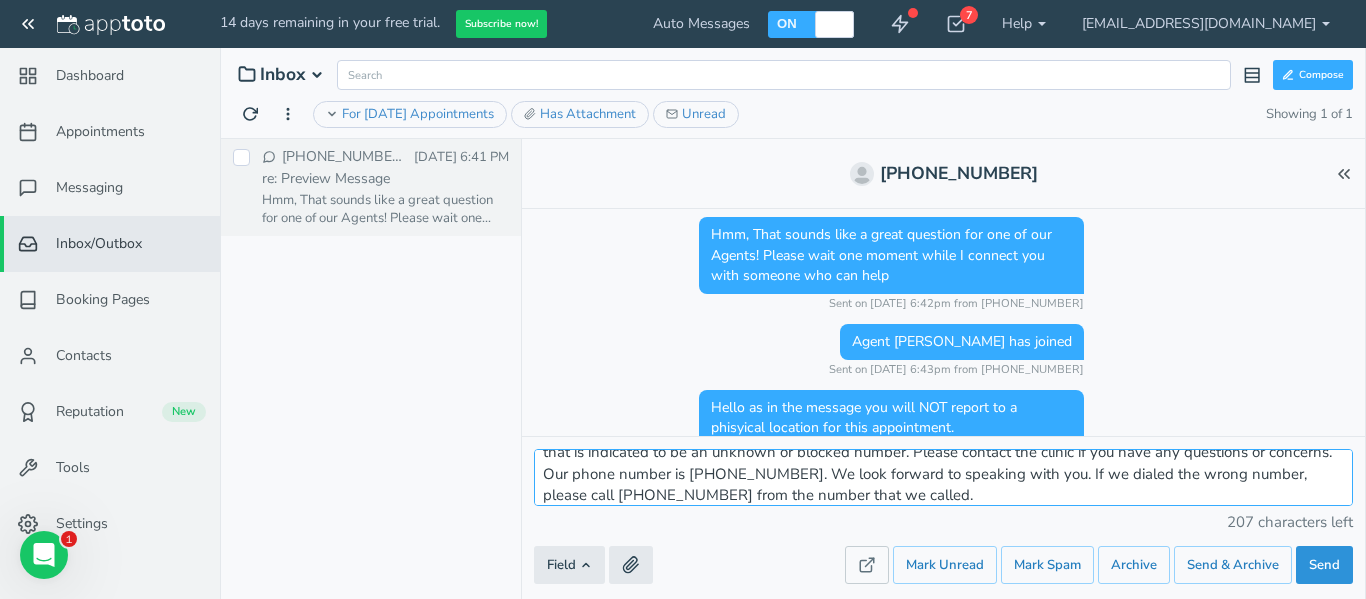type on "Let me copy the message they sent you: Hello,
This is a Telehealth Appointment Reminder from Lott's Medical Clinic for Vee. We're calling to remind Vee about a Telehealth Appointment with Lott's Medical Clinic scheduled for July 22nd, 2025 at 7:15 PM. Please note, you will not report to a physical location for this appointment. You will receive an email or call with the information on how to join the video conference or call for this visit. Some of our providers are working remotely, so you may receive a call that is indicated to be an unknown or blocked number. Please contact the clinic if you have any questions or concerns. Our phone number is 240-342-6793. We look forward to speaking with you. If we dialed the wrong number, please call 240-342-6793 from the number that we called." 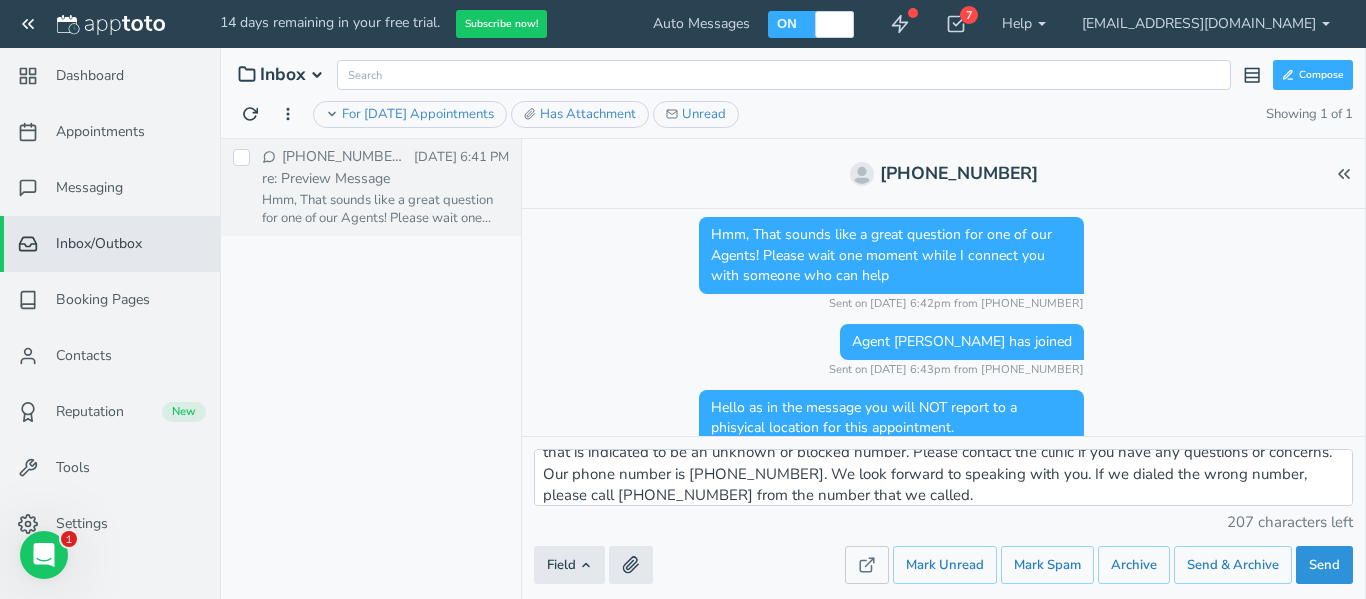 click on "Send" at bounding box center [1324, 565] 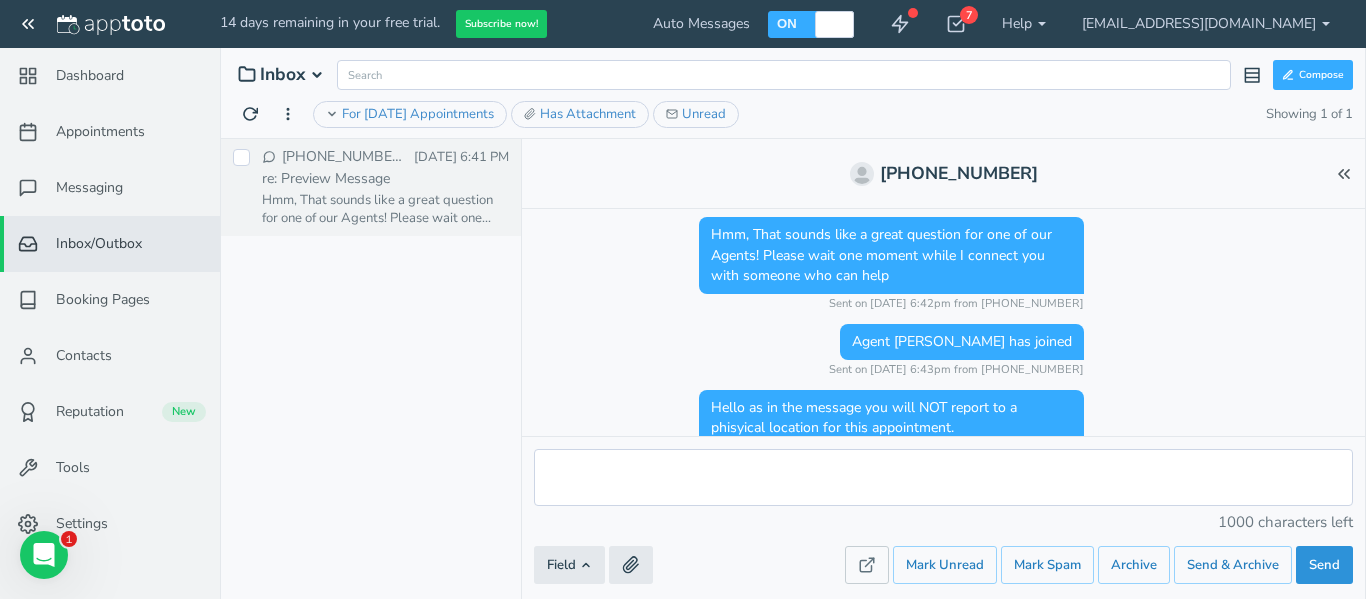 scroll, scrollTop: 1023, scrollLeft: 0, axis: vertical 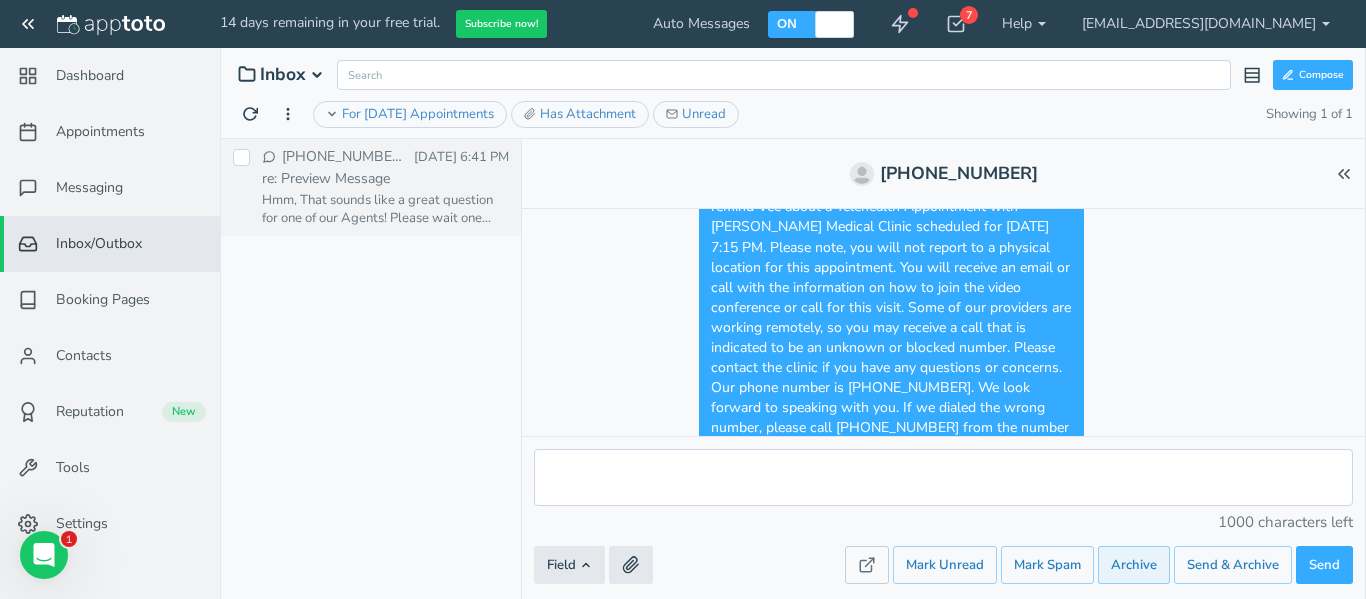 click on "Archive" at bounding box center (1134, 565) 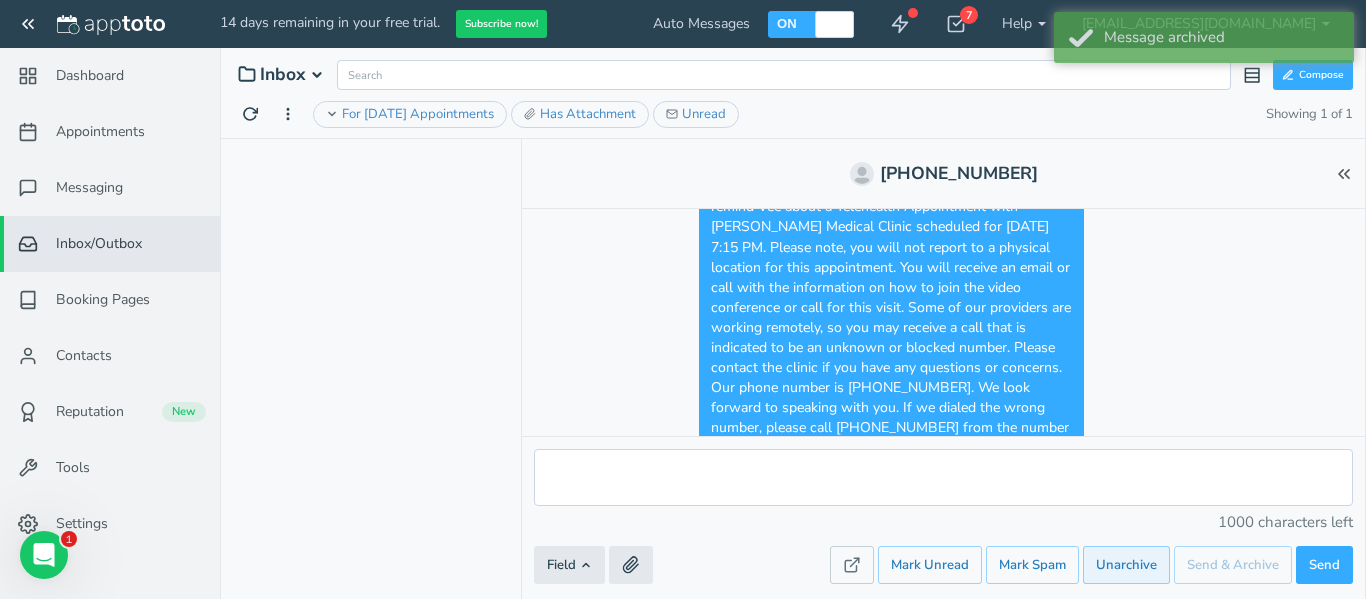 click on "Unarchive" at bounding box center (1126, 565) 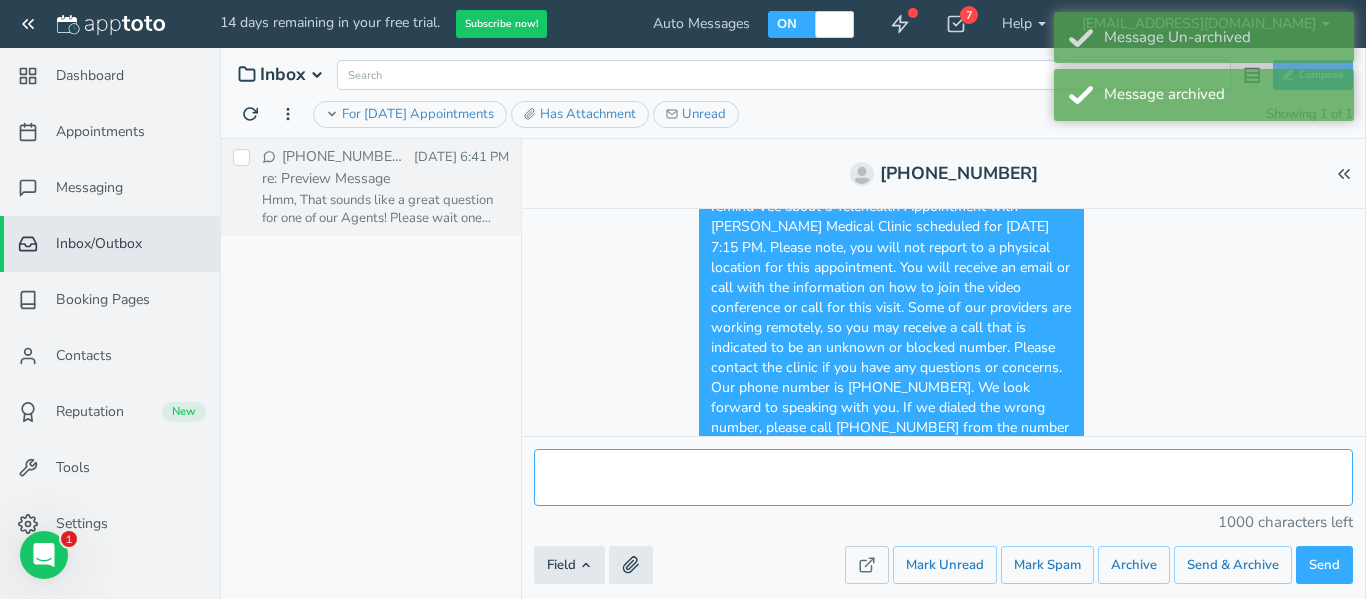 click at bounding box center [943, 477] 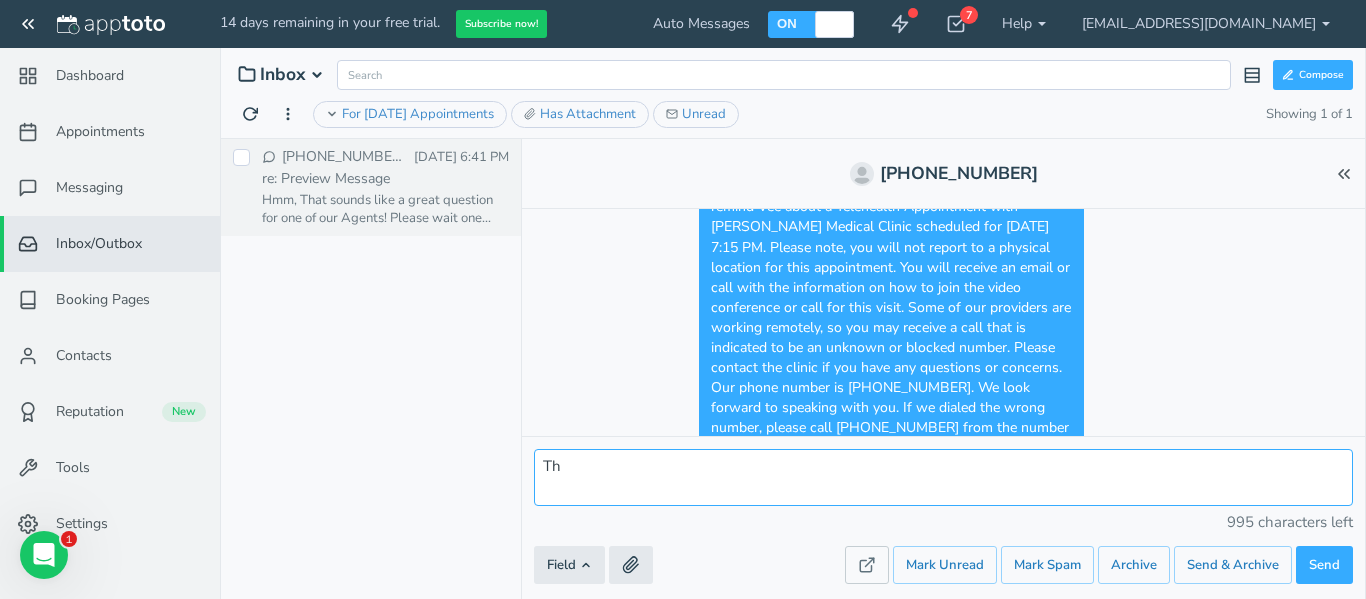 type on "T" 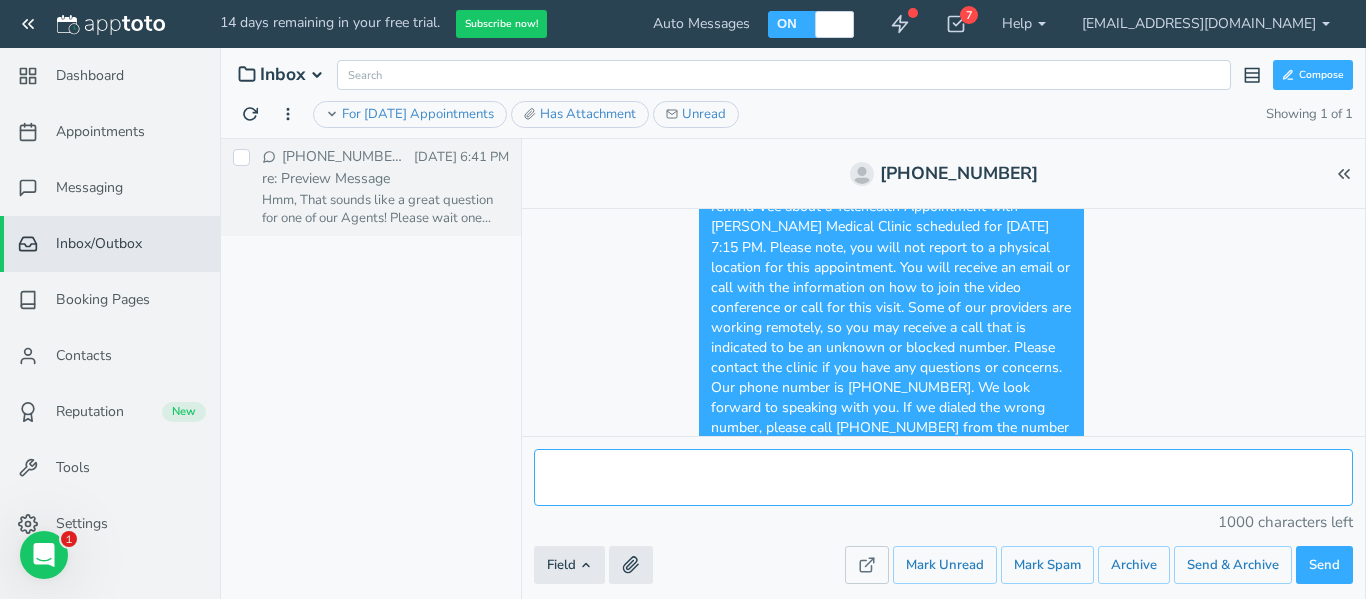 type on "P" 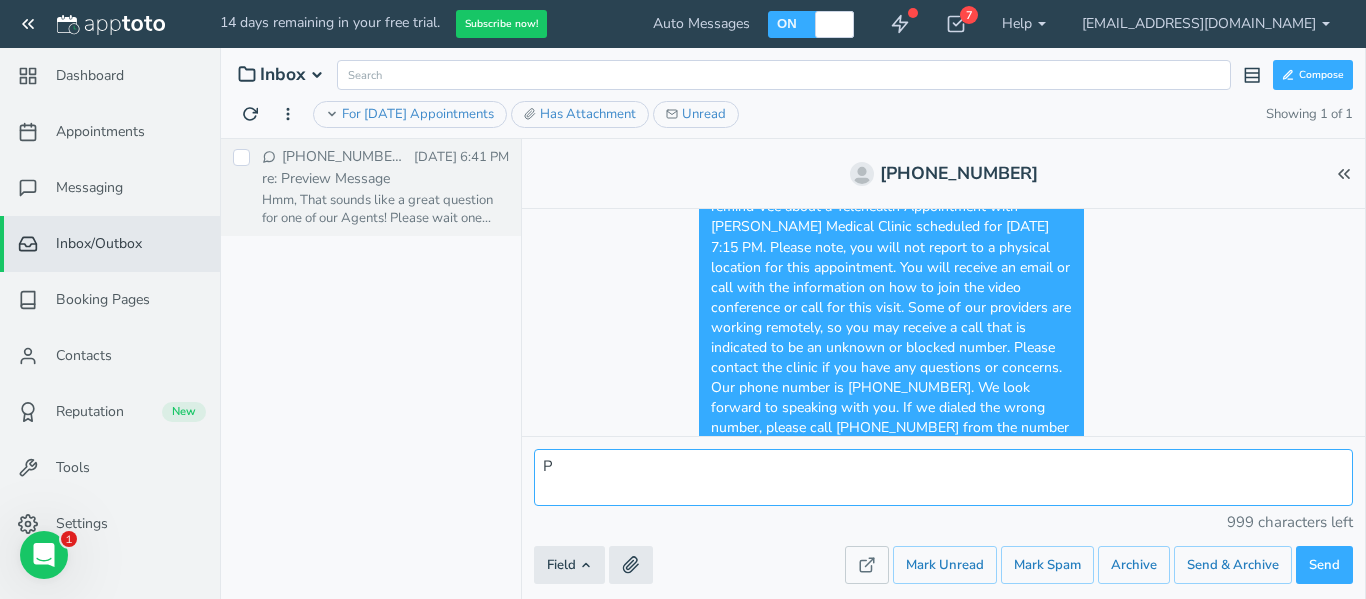 type 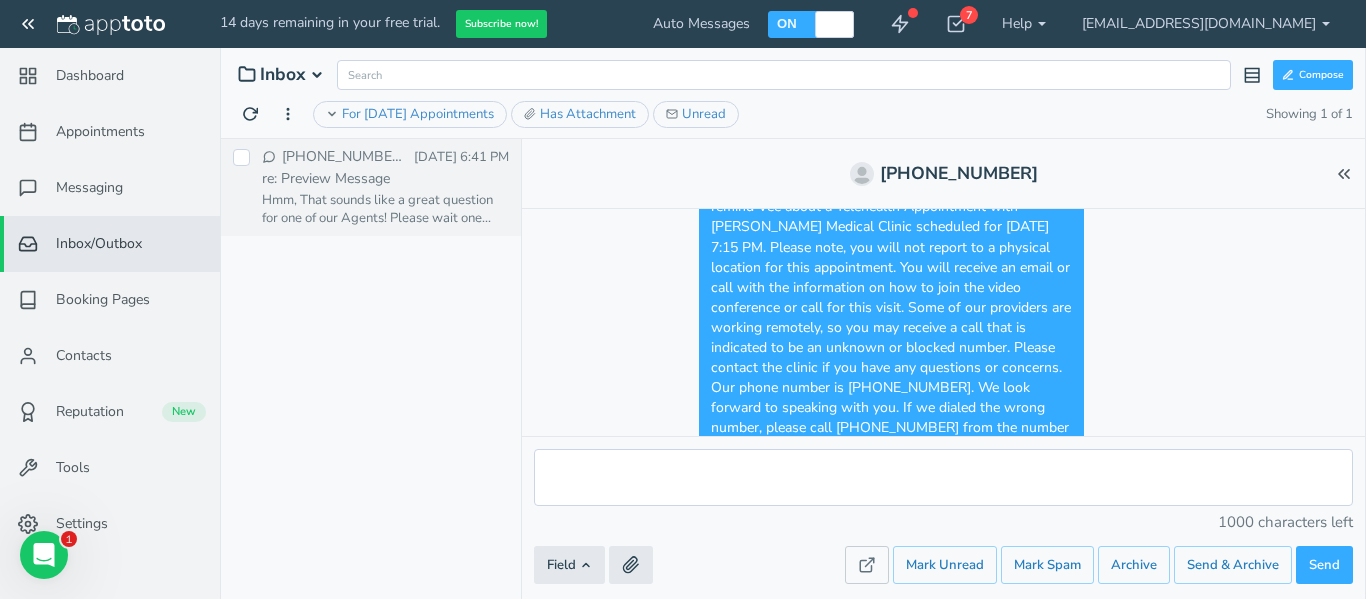 click on "21 Jul  6:41 PM" at bounding box center [461, 157] 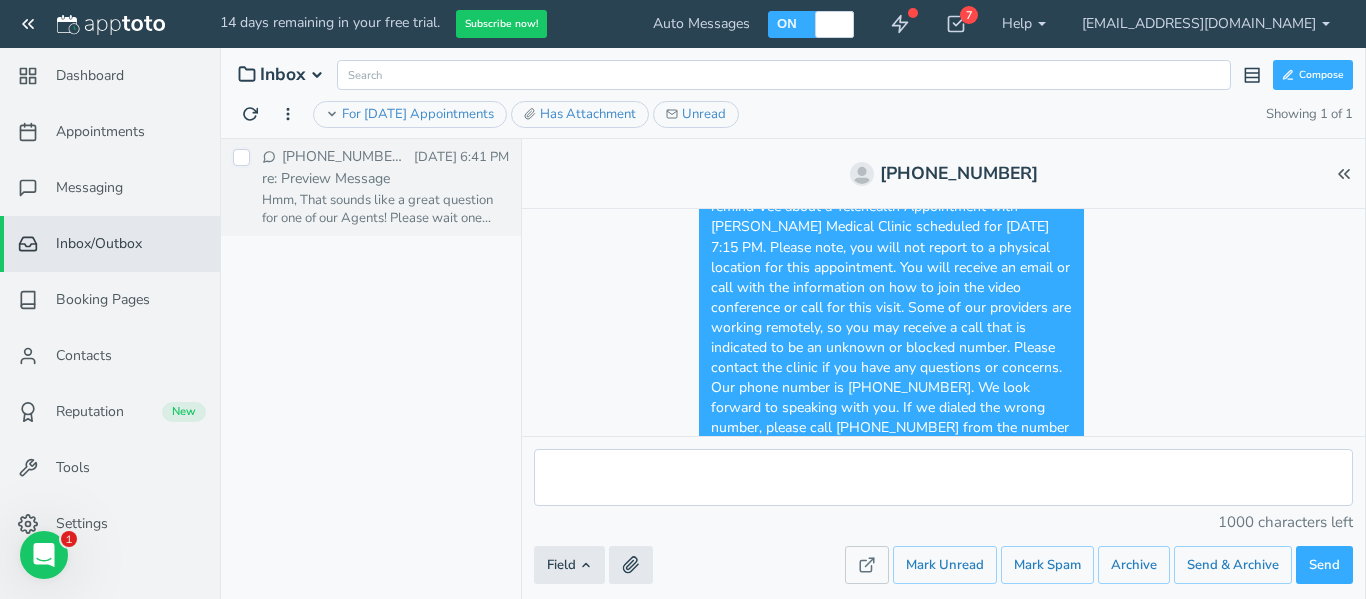 click at bounding box center (241, 157) 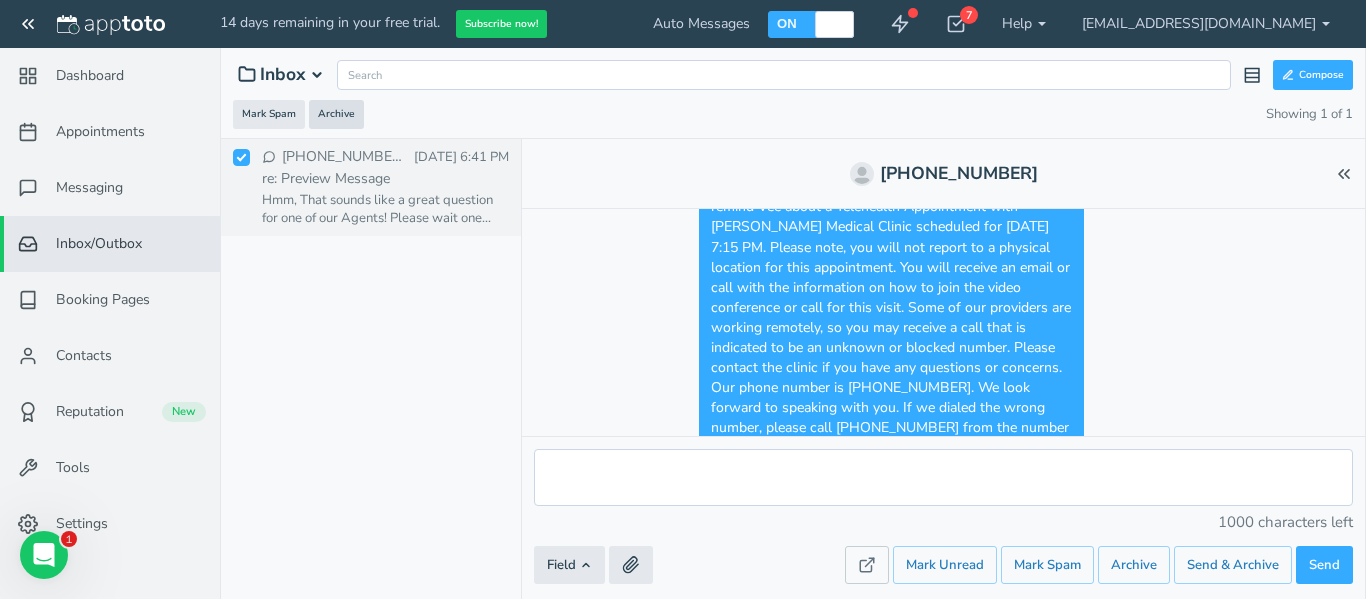click on "Archive" at bounding box center (336, 114) 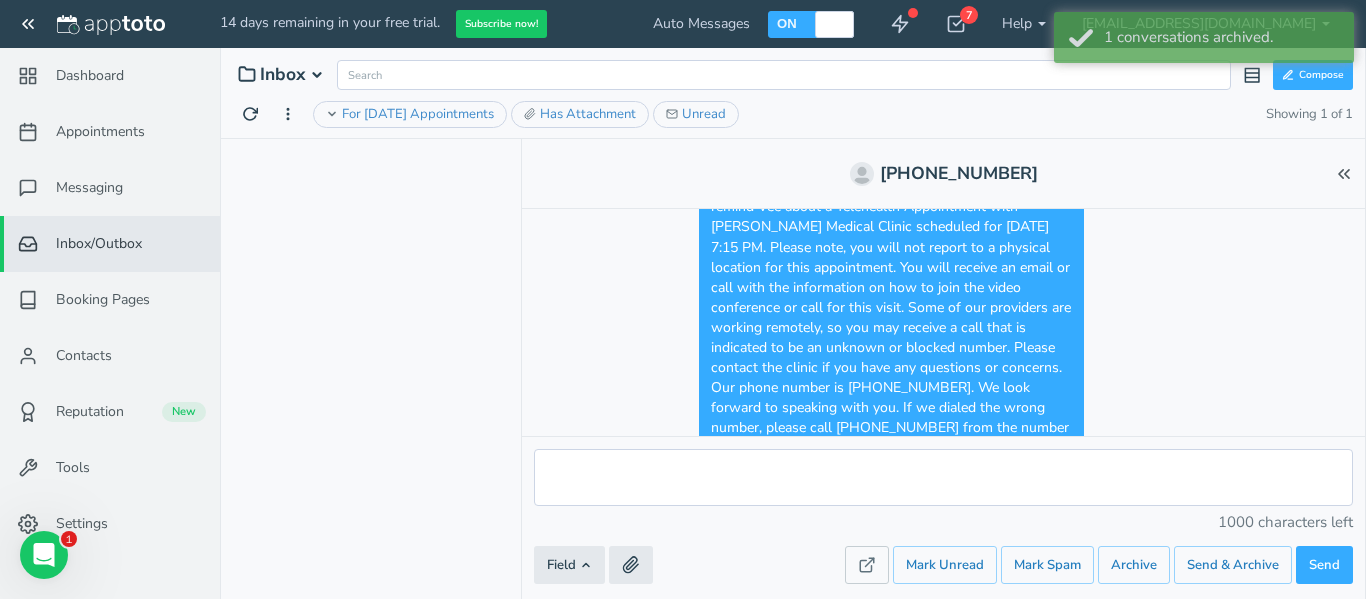 click on "For Today's Appointments" at bounding box center (418, 114) 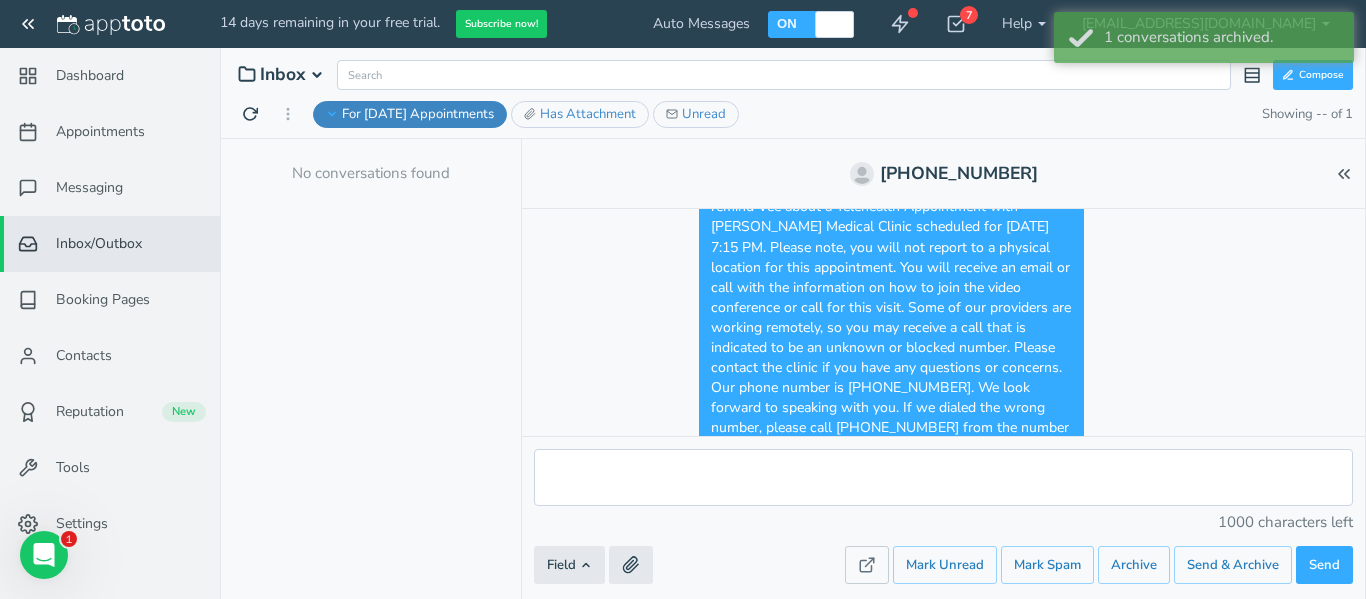 click on "No conversations found
(   Indexing in progress... filter results may not be complete)" at bounding box center [371, 175] 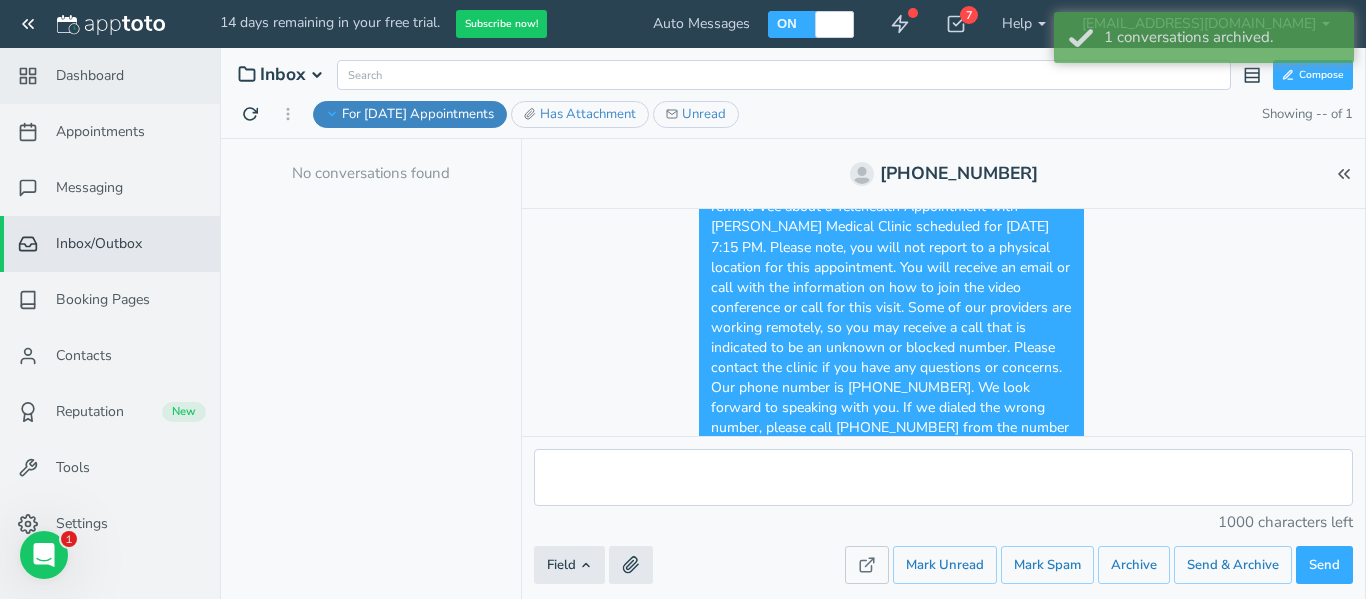 click on "Dashboard" at bounding box center [110, 76] 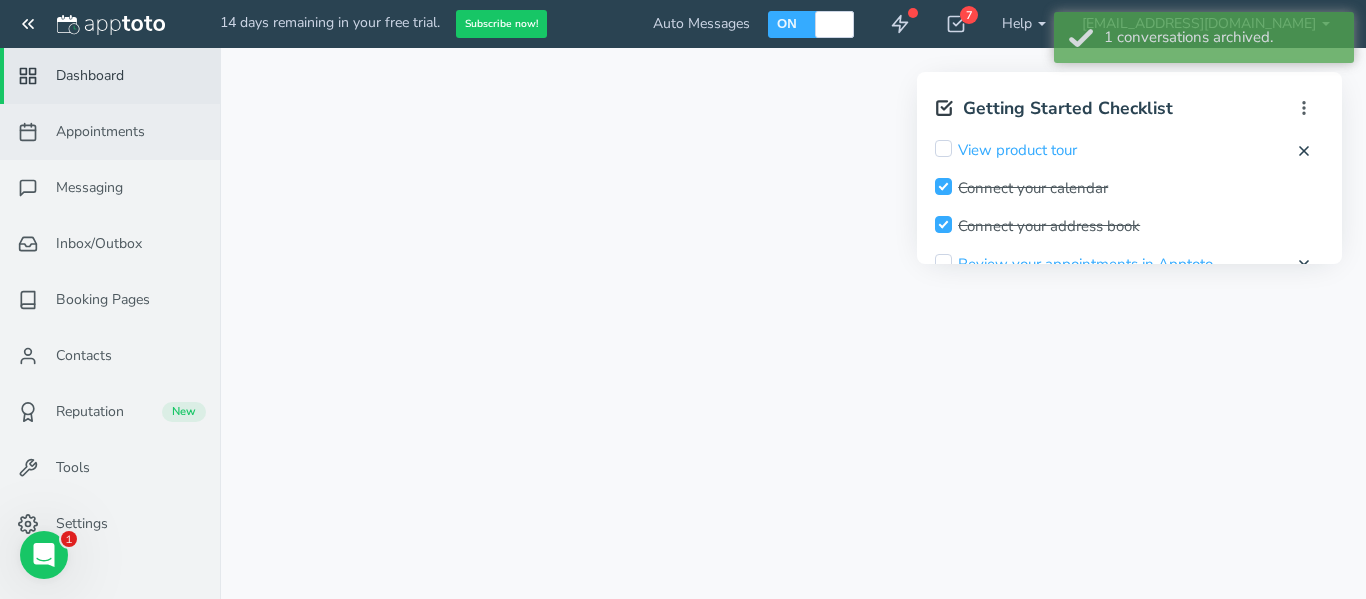 checkbox on "true" 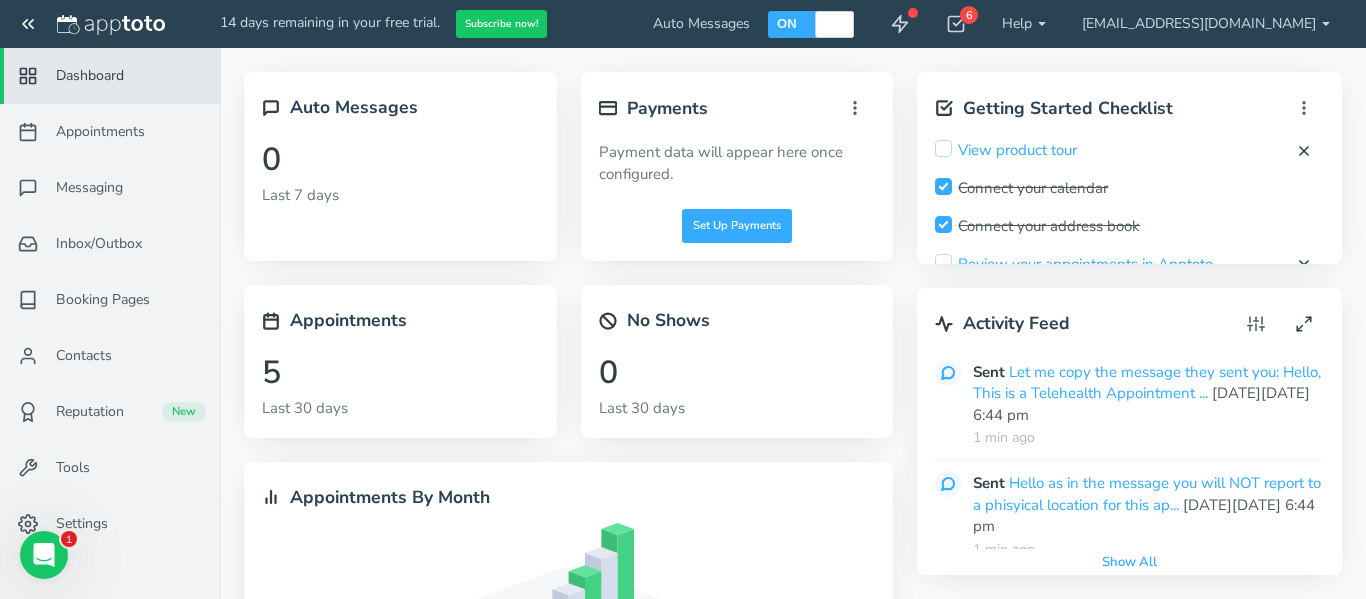 scroll, scrollTop: 309, scrollLeft: 0, axis: vertical 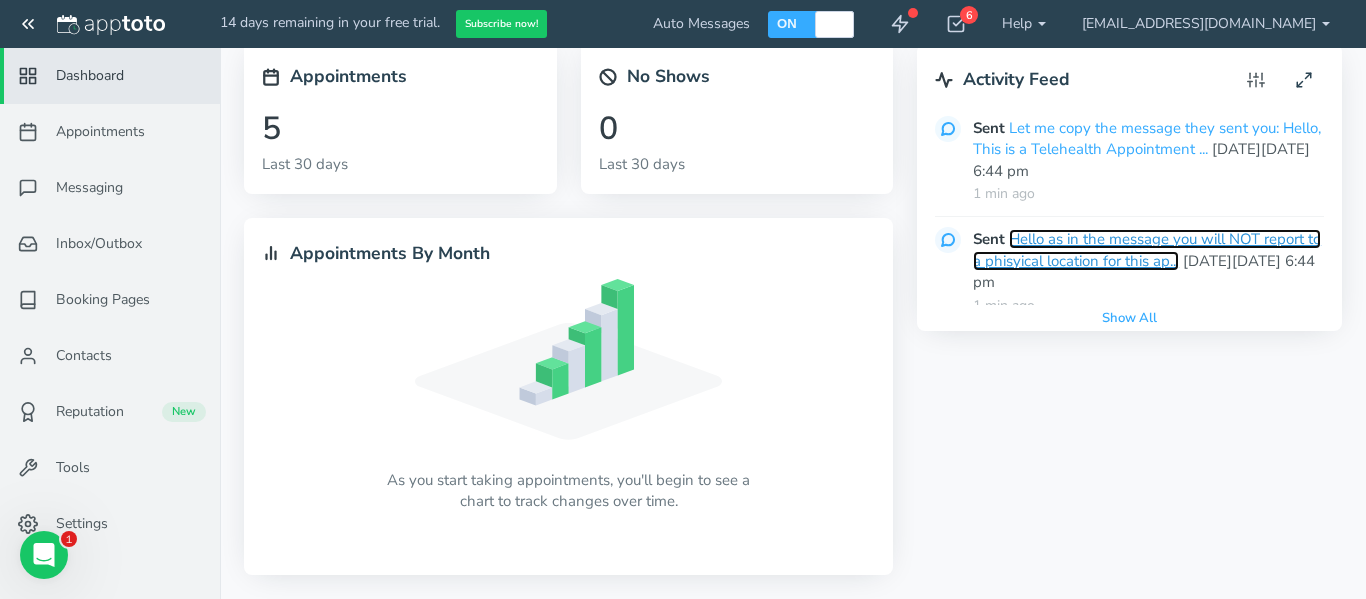 click on "Hello as in the message you will NOT report to a phisyical location for this ap..." at bounding box center (1147, 249) 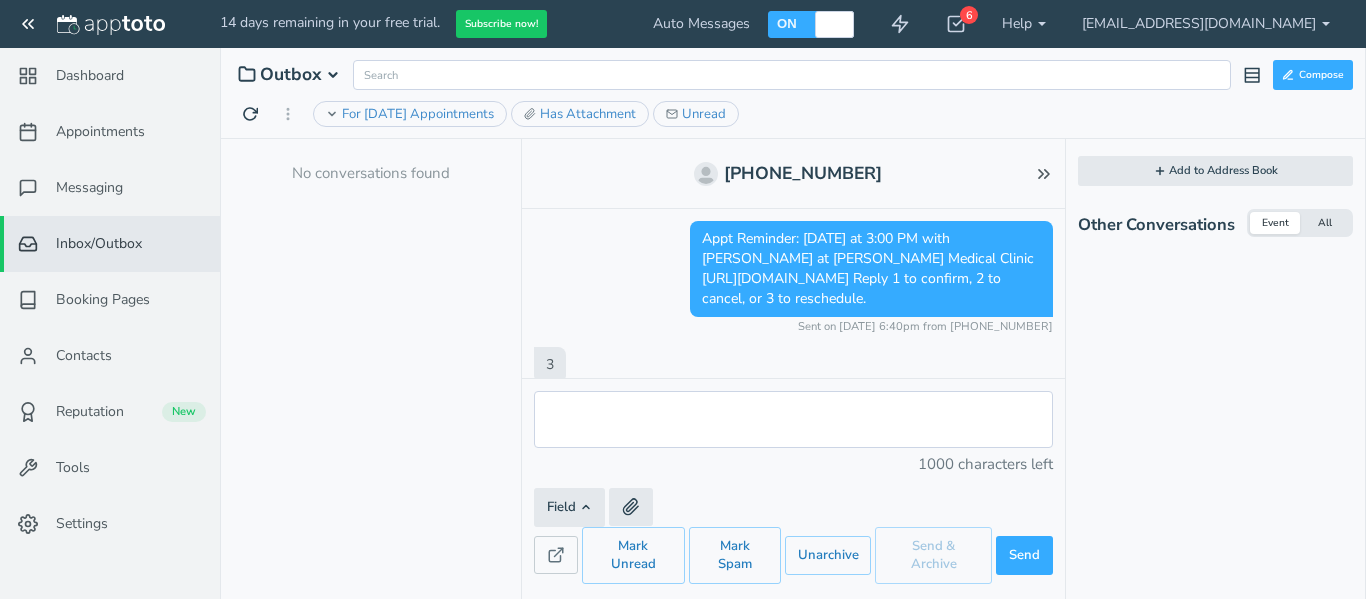 scroll, scrollTop: 0, scrollLeft: 0, axis: both 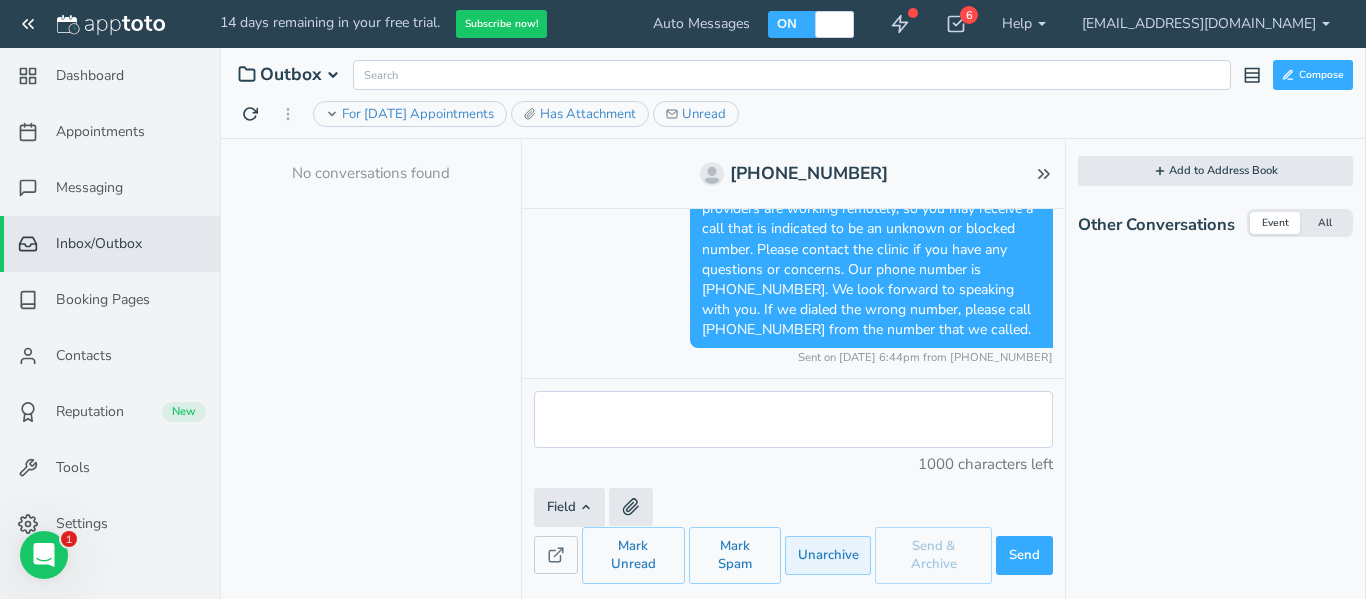 click on "Unarchive" at bounding box center [828, 555] 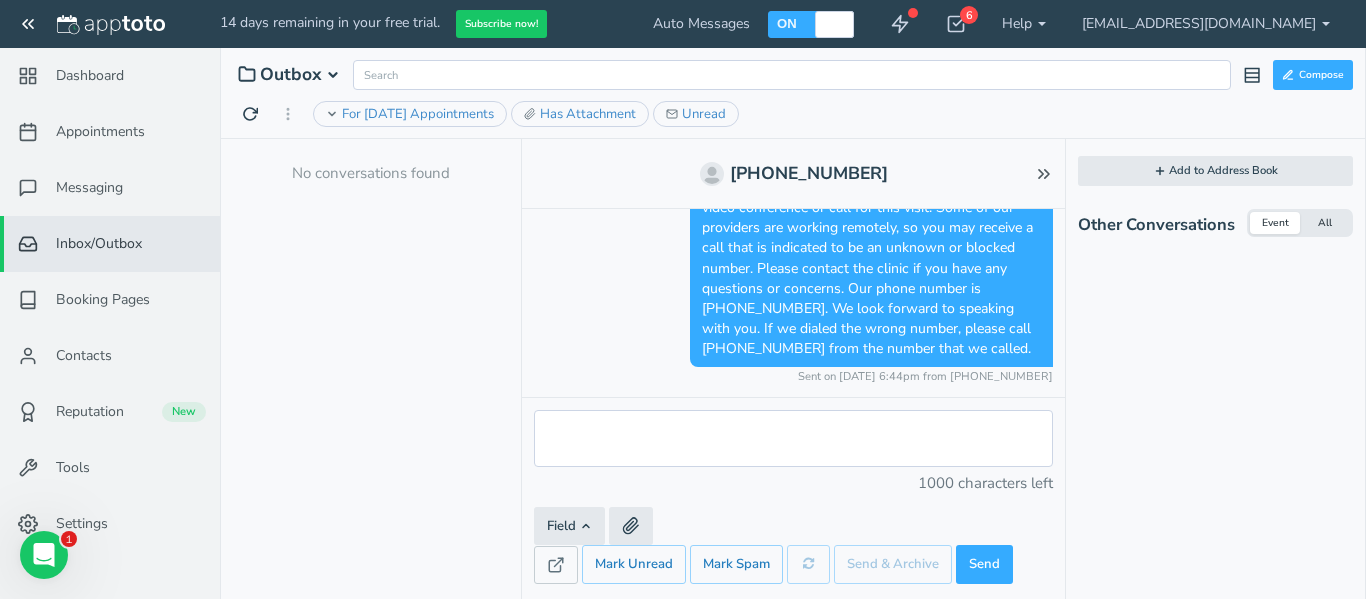 scroll, scrollTop: 1122, scrollLeft: 0, axis: vertical 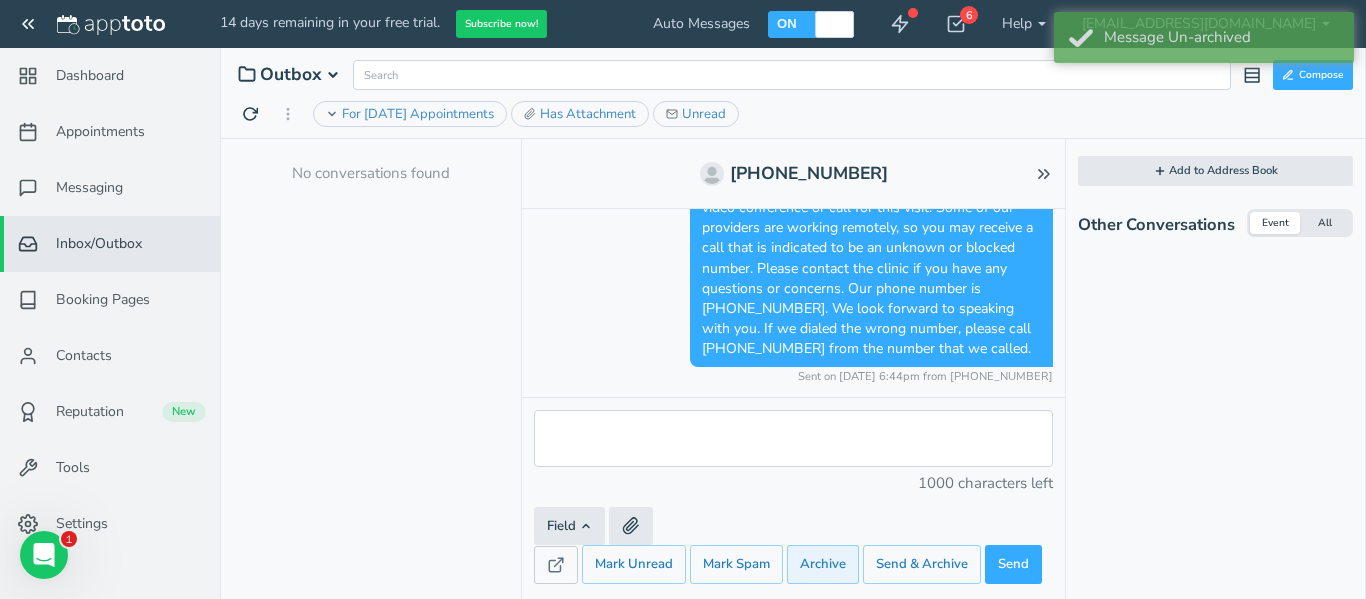 click on "Unarchive Archive" at bounding box center (823, 564) 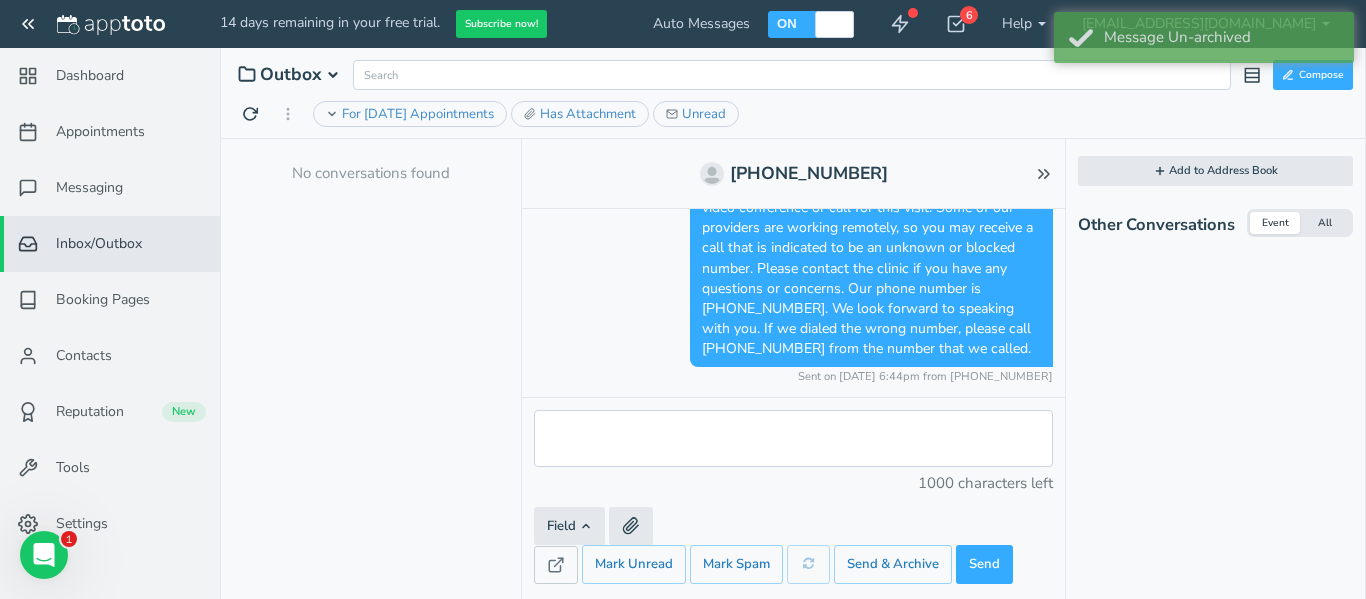 scroll, scrollTop: 1141, scrollLeft: 0, axis: vertical 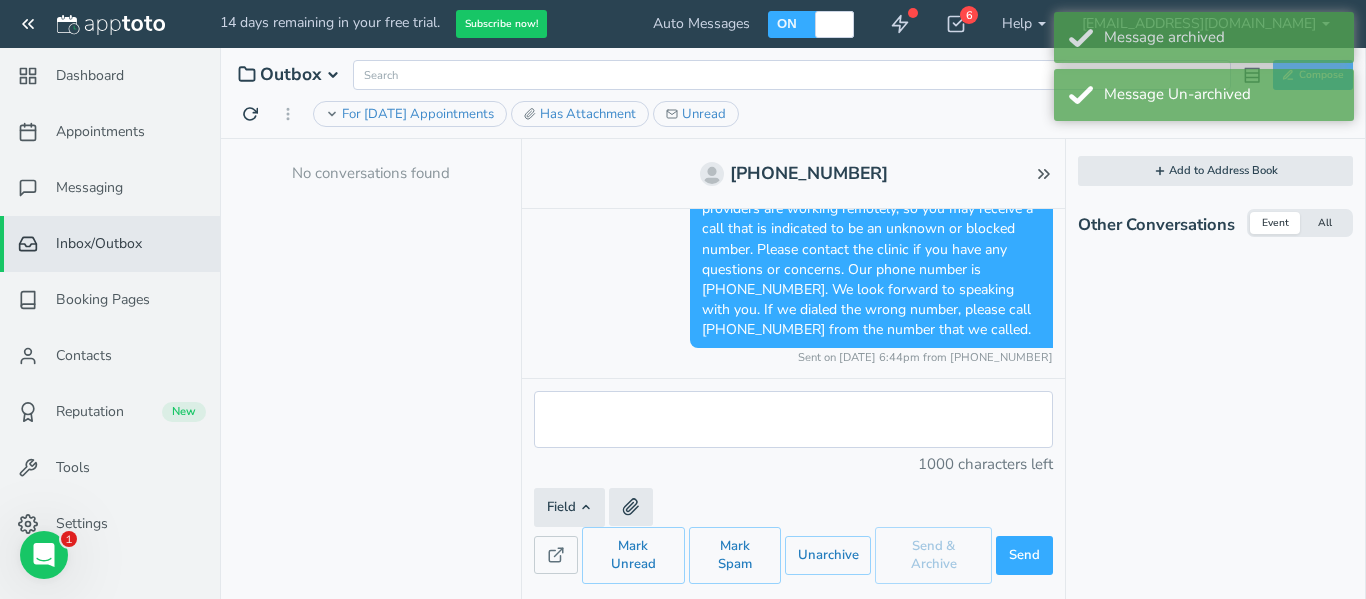 click on "No conversations found" at bounding box center (371, 173) 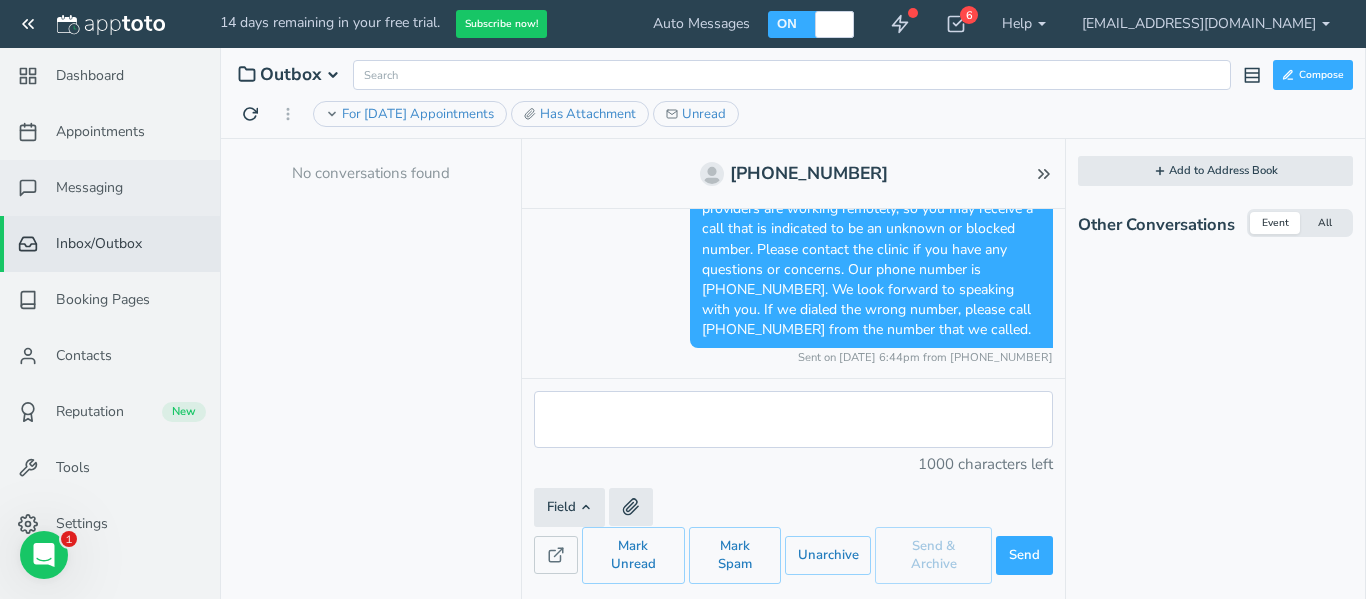 click on "Messaging" at bounding box center [110, 188] 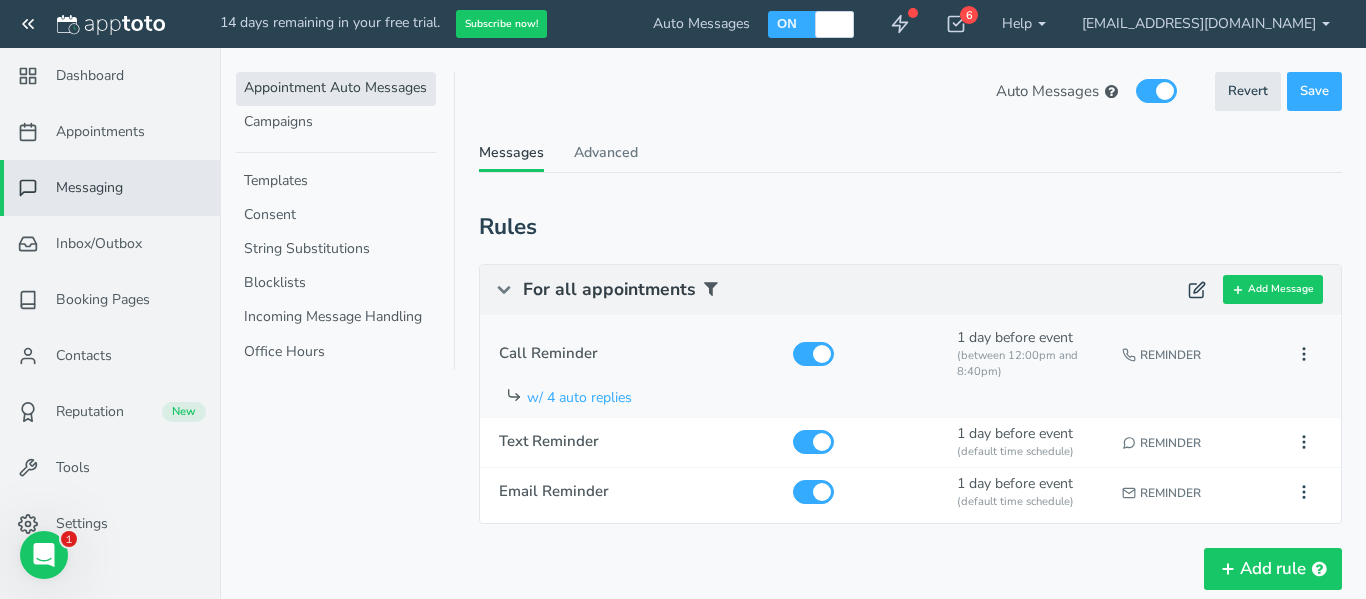 click on "w/ 4 auto replies" at bounding box center [923, 401] 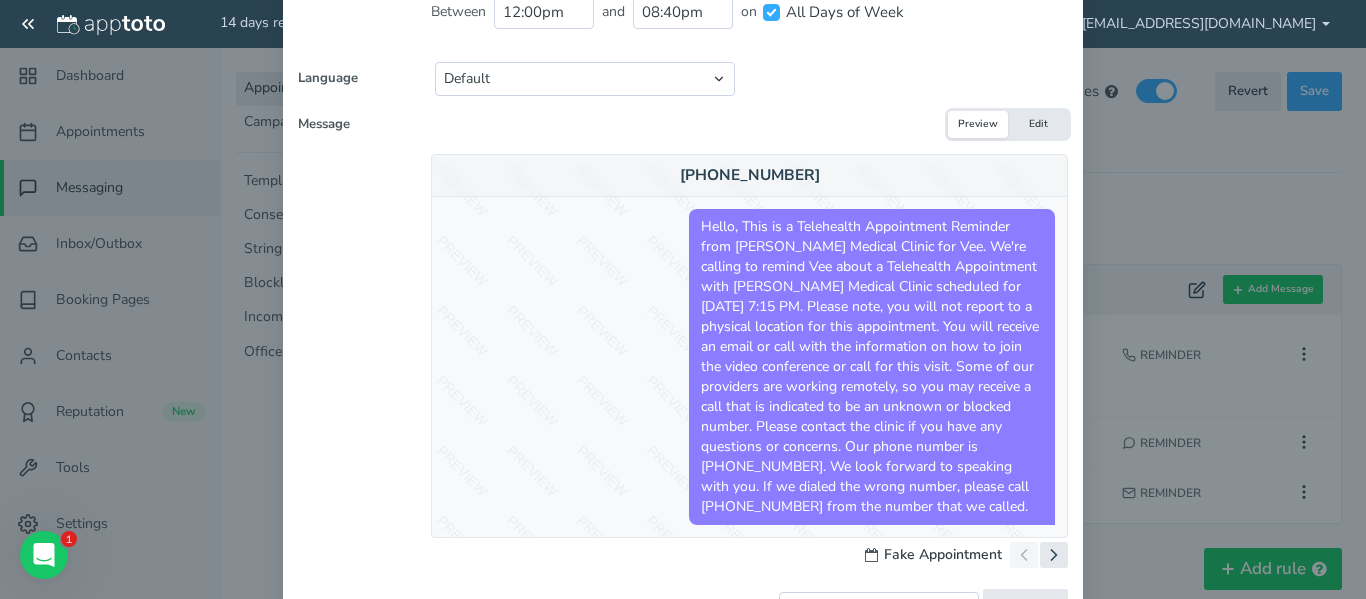 scroll, scrollTop: 410, scrollLeft: 0, axis: vertical 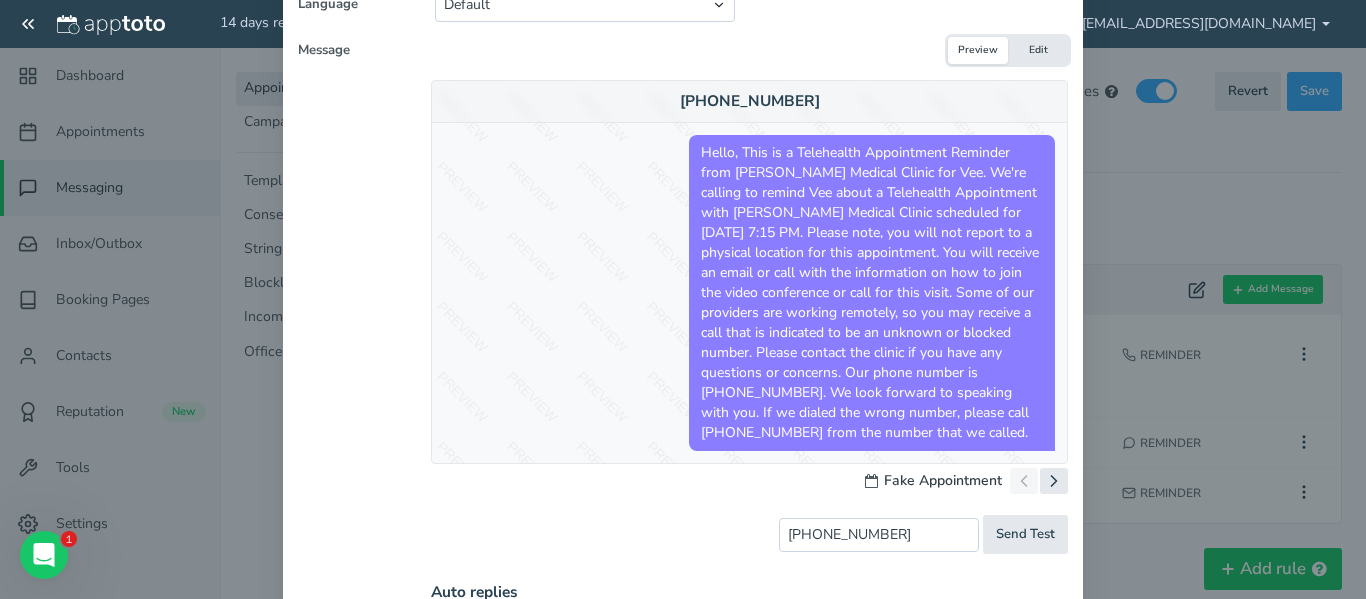 click on "Edit" at bounding box center (1038, 50) 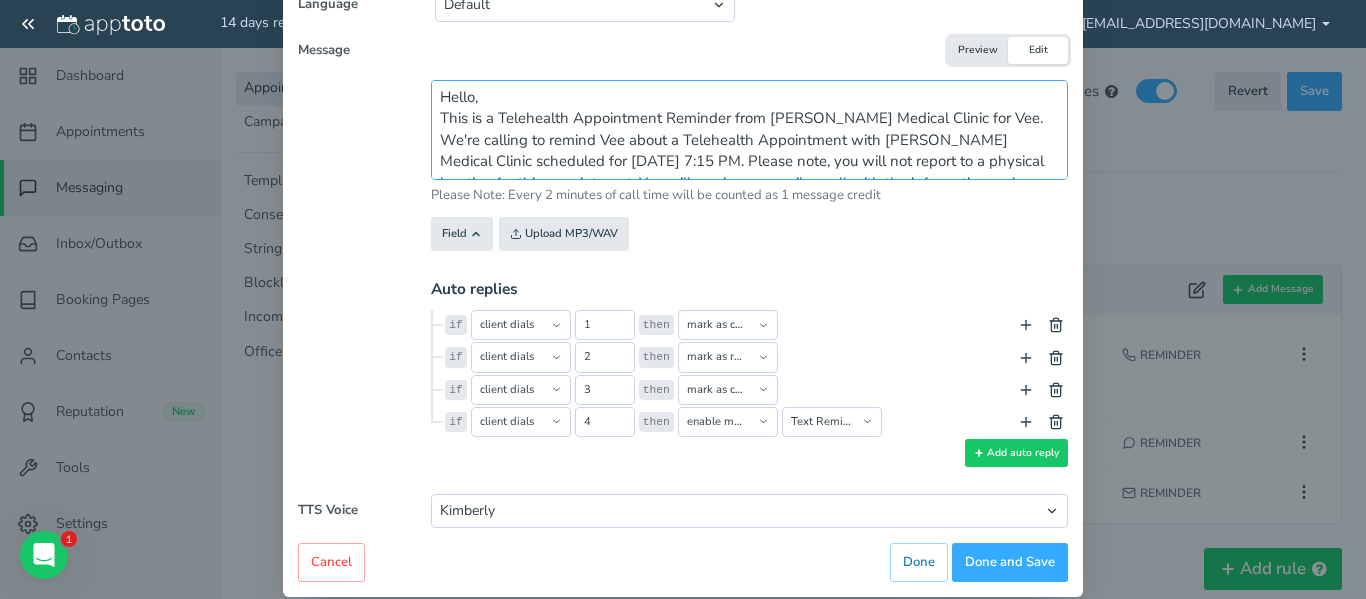 scroll, scrollTop: 128, scrollLeft: 0, axis: vertical 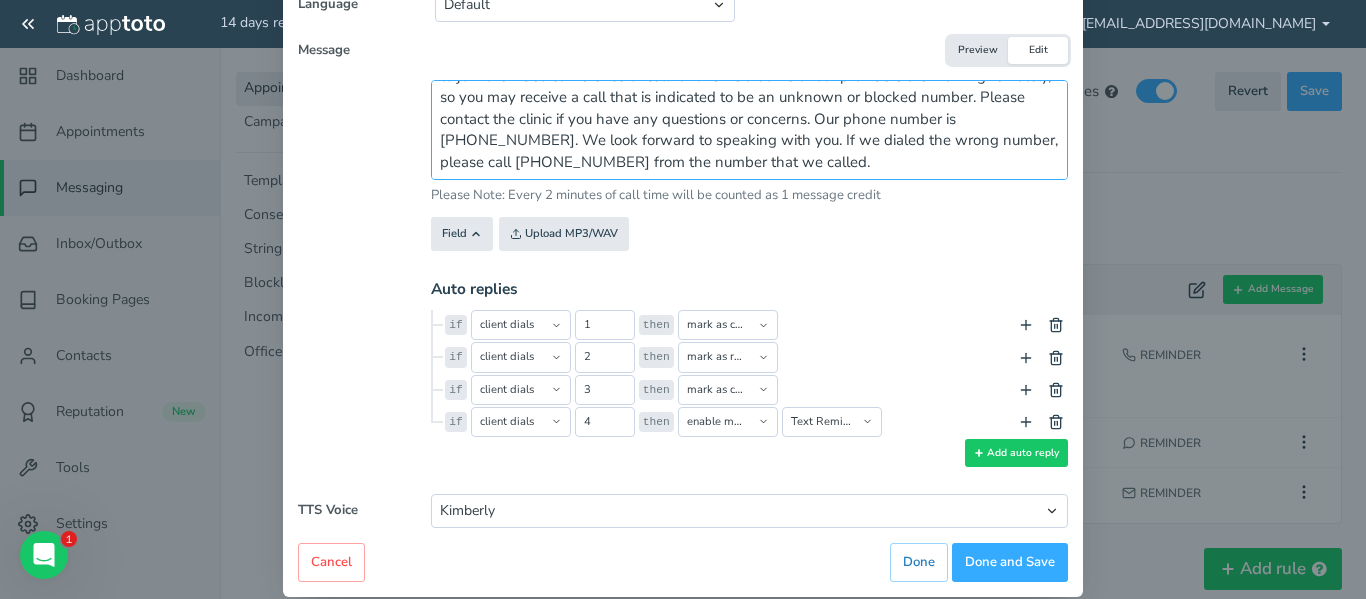 drag, startPoint x: 440, startPoint y: 95, endPoint x: 944, endPoint y: 275, distance: 535.17847 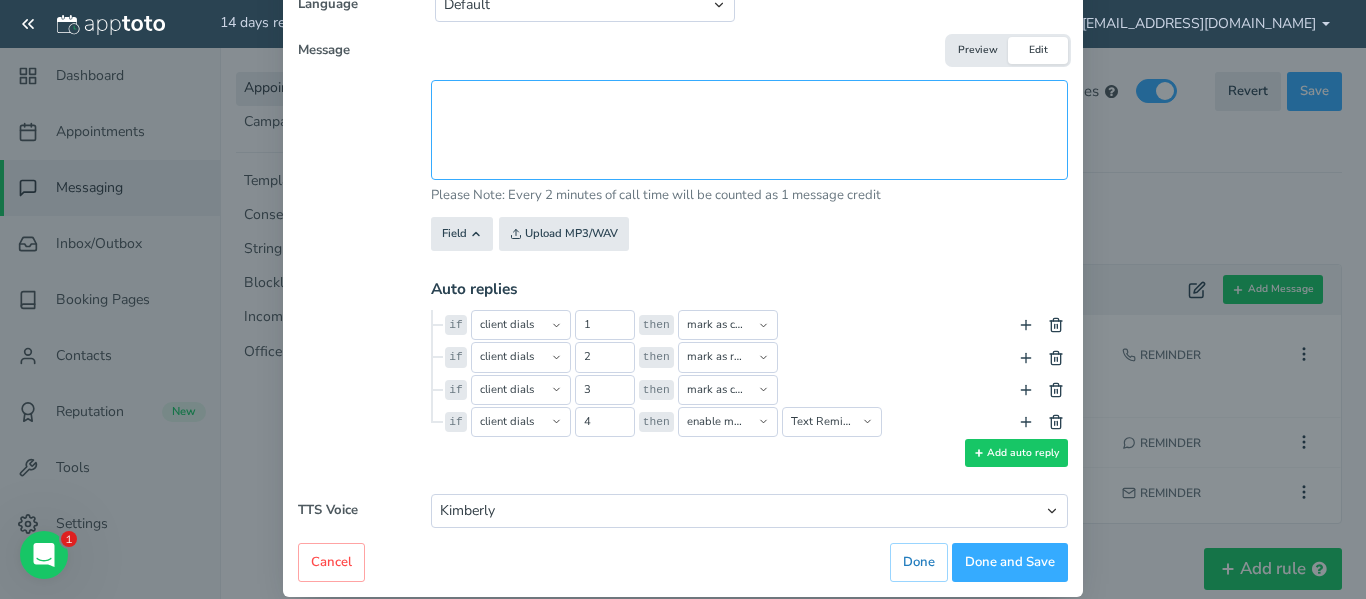 scroll, scrollTop: 0, scrollLeft: 0, axis: both 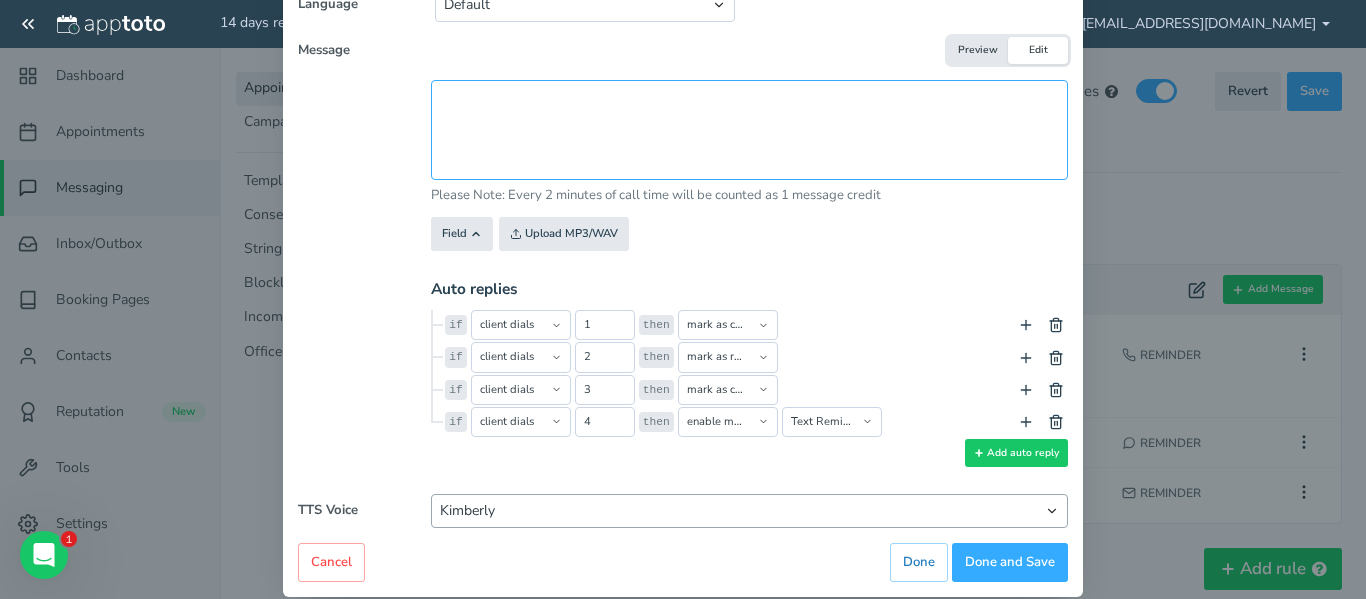 type 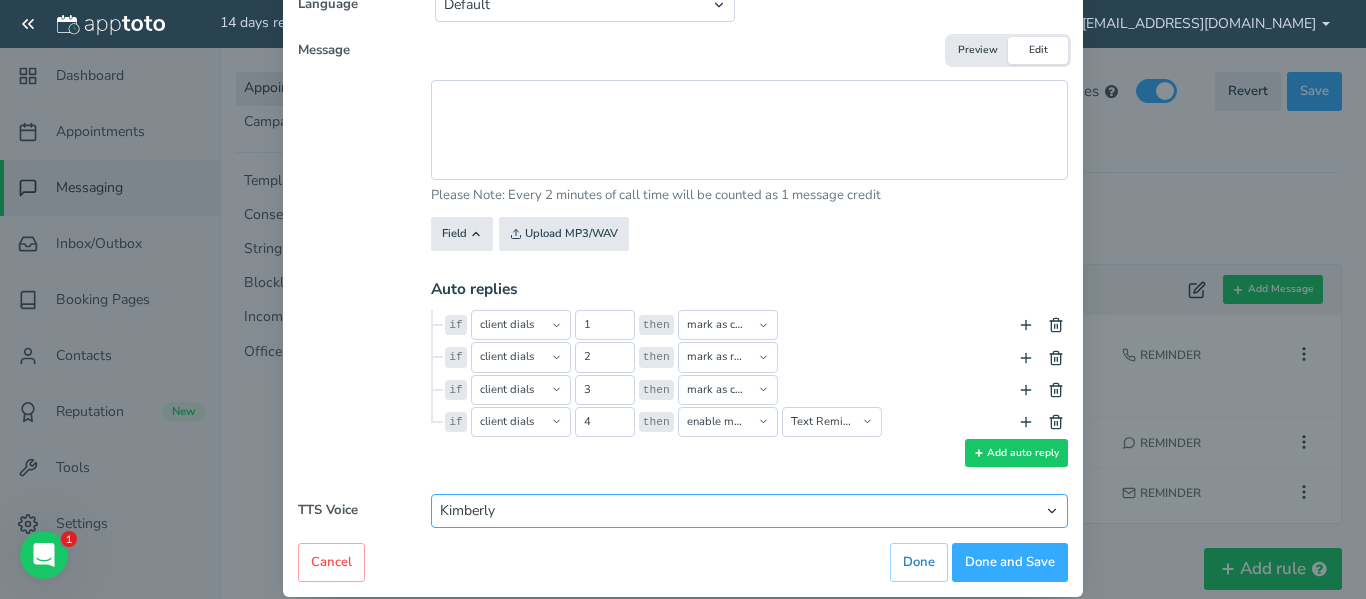 click on "Default Male Default Female Ivy Joanna Joey Justin Kendra Kimberly Matthew Kimberly" at bounding box center (749, 511) 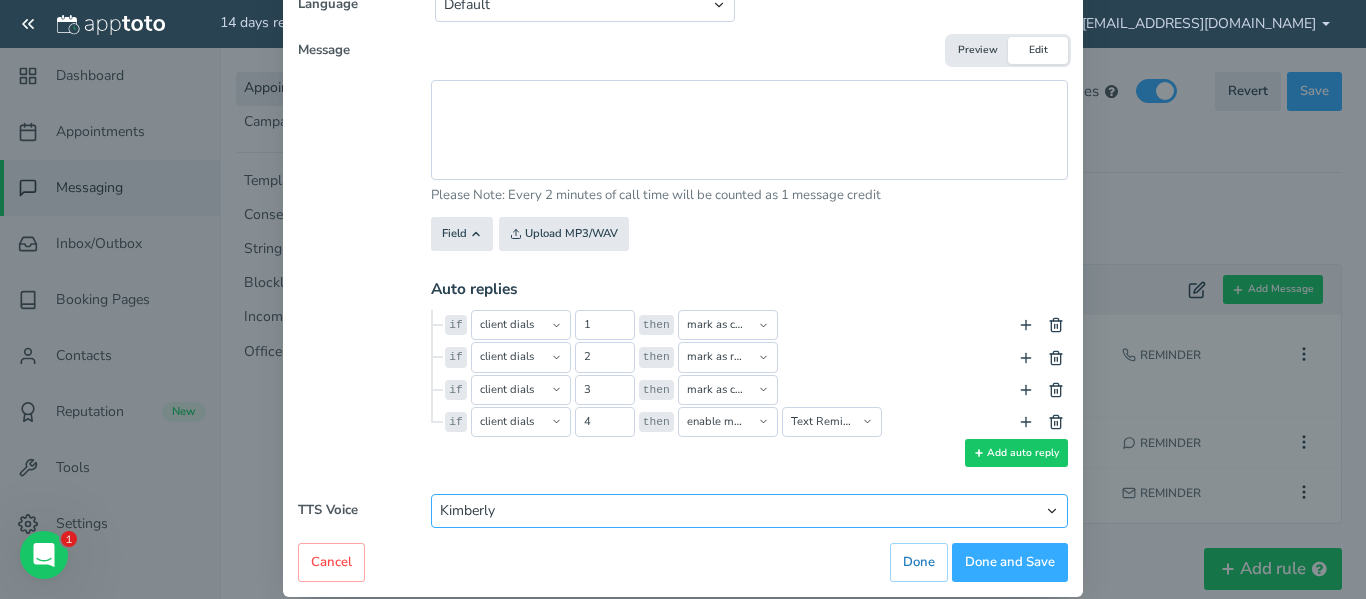 select on "string:woman" 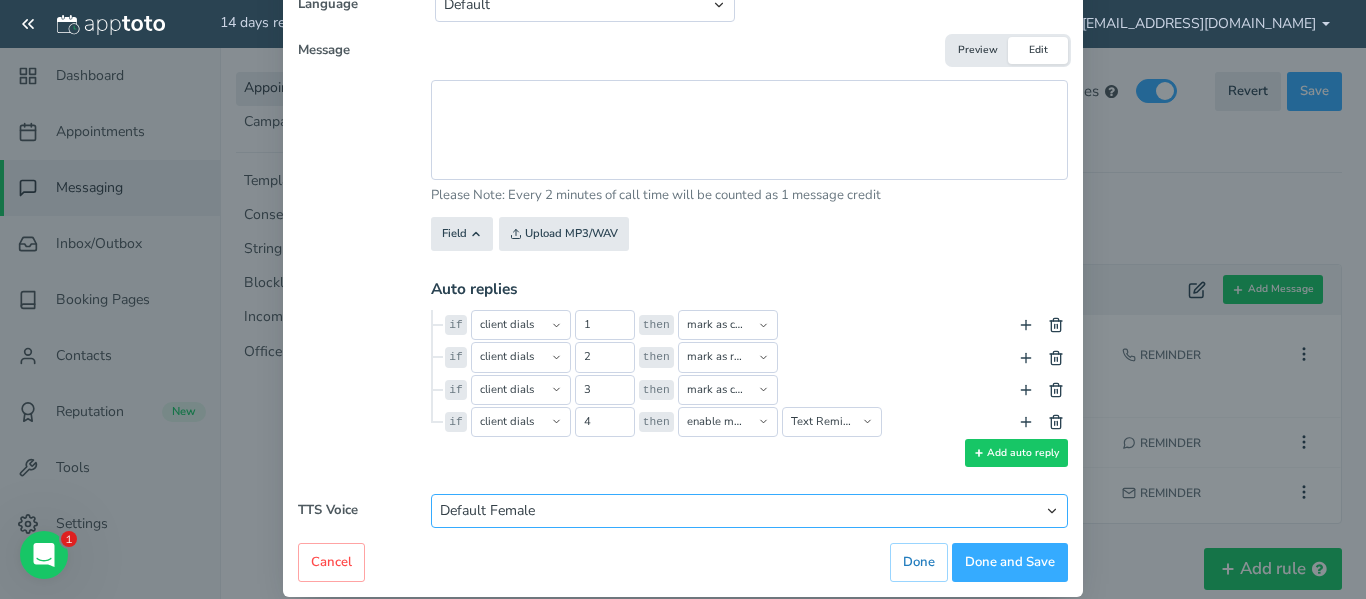 click on "Default Male Default Female Ivy Joanna Joey Justin Kendra Kimberly Matthew Kimberly" at bounding box center (749, 511) 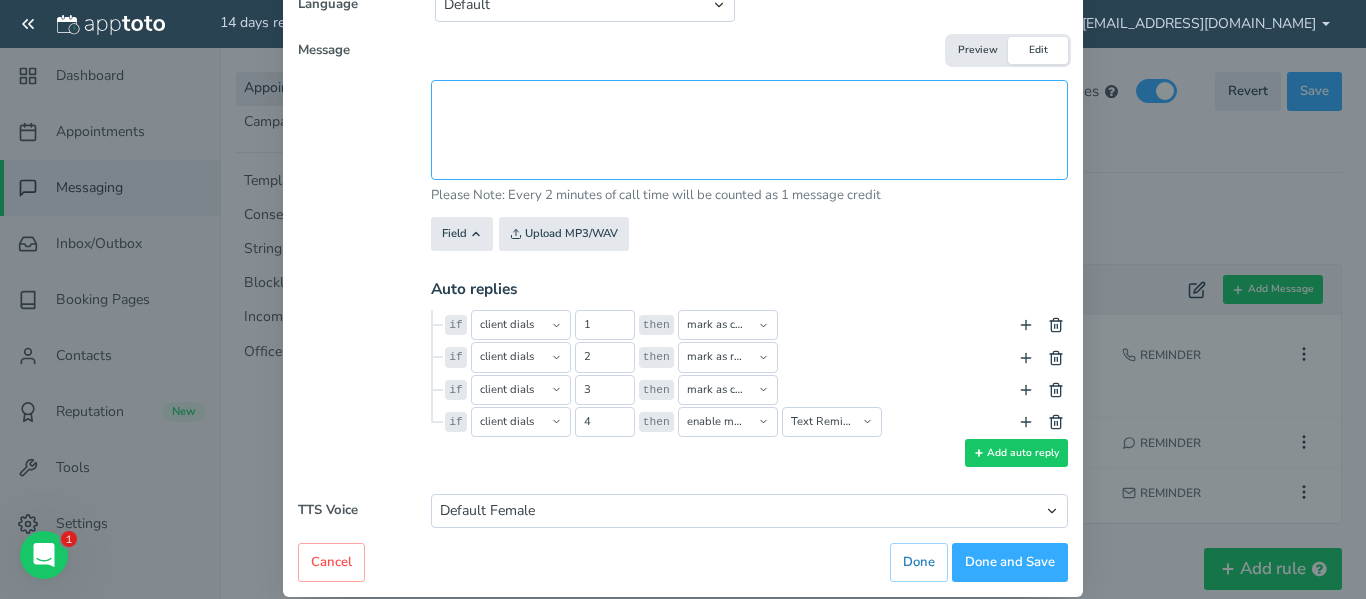 click at bounding box center [749, 130] 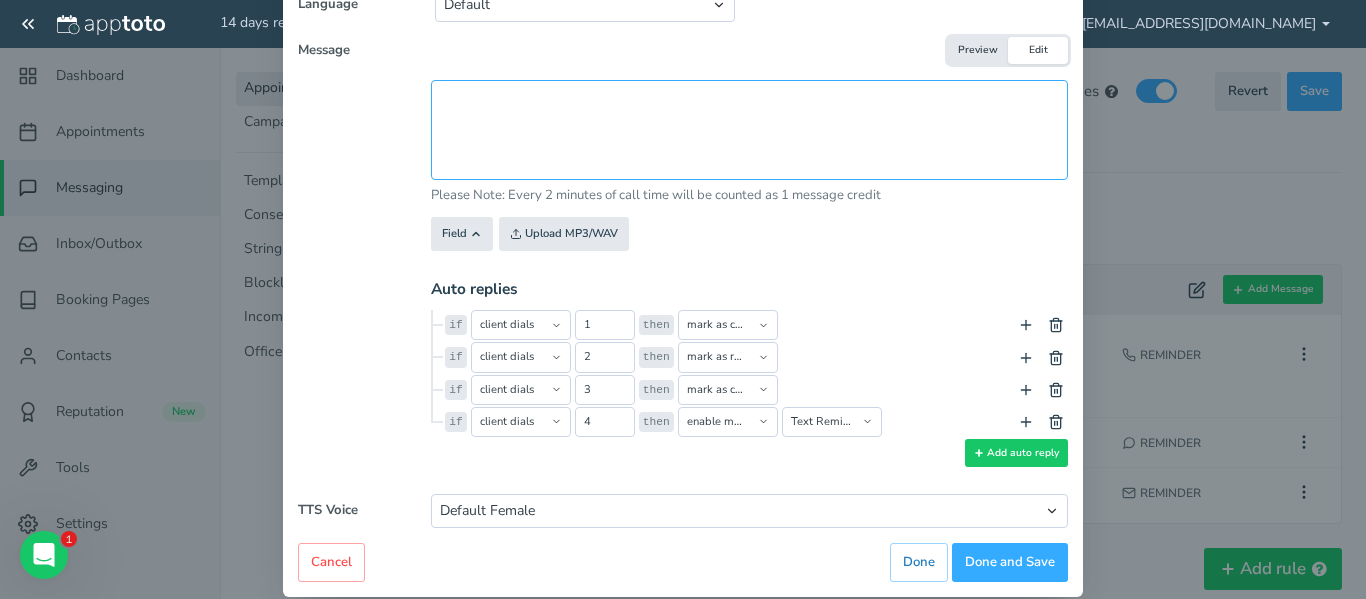 click at bounding box center [749, 130] 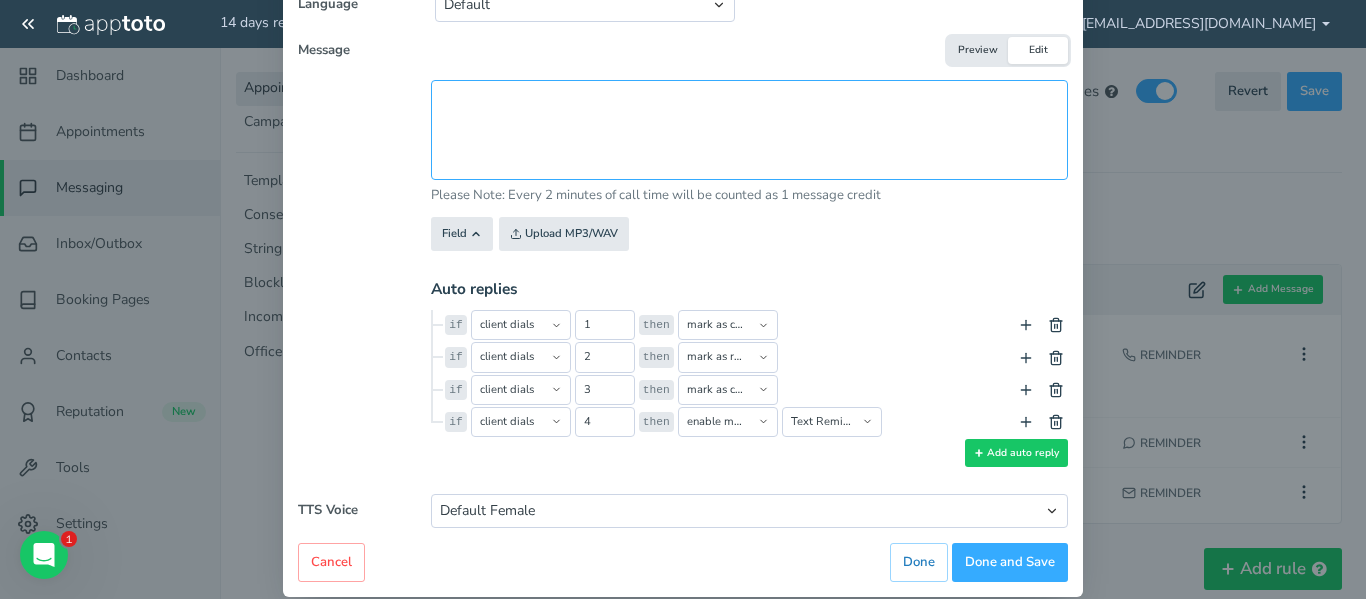 click at bounding box center (749, 130) 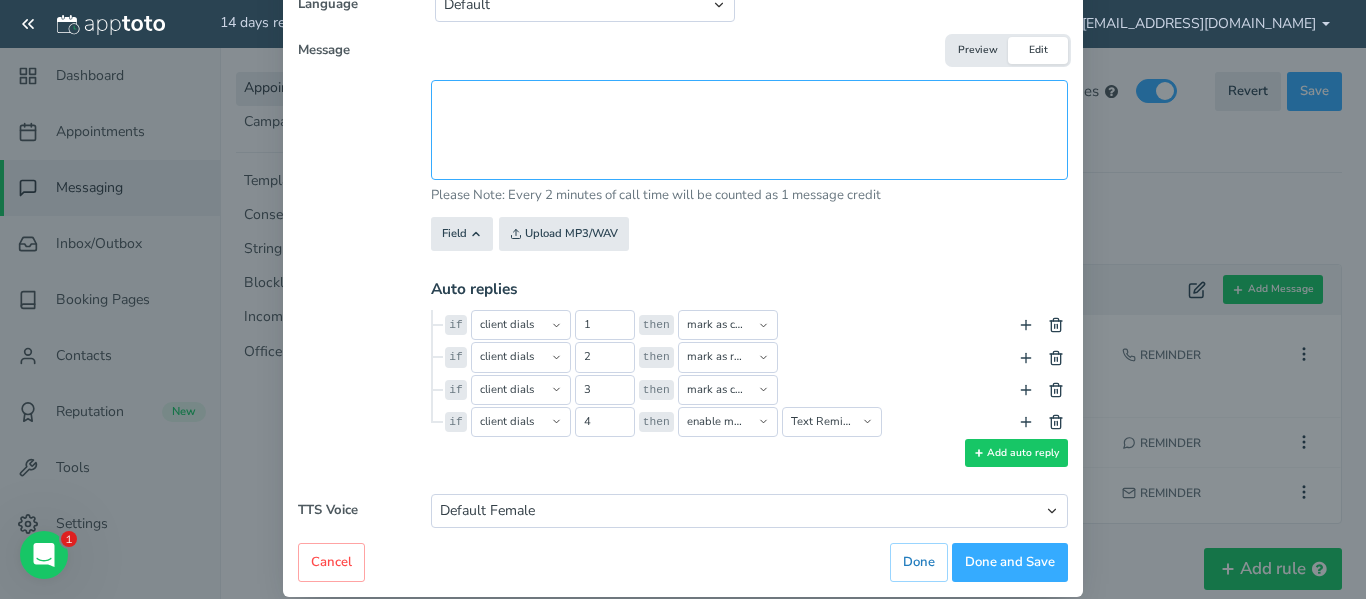 click at bounding box center (749, 130) 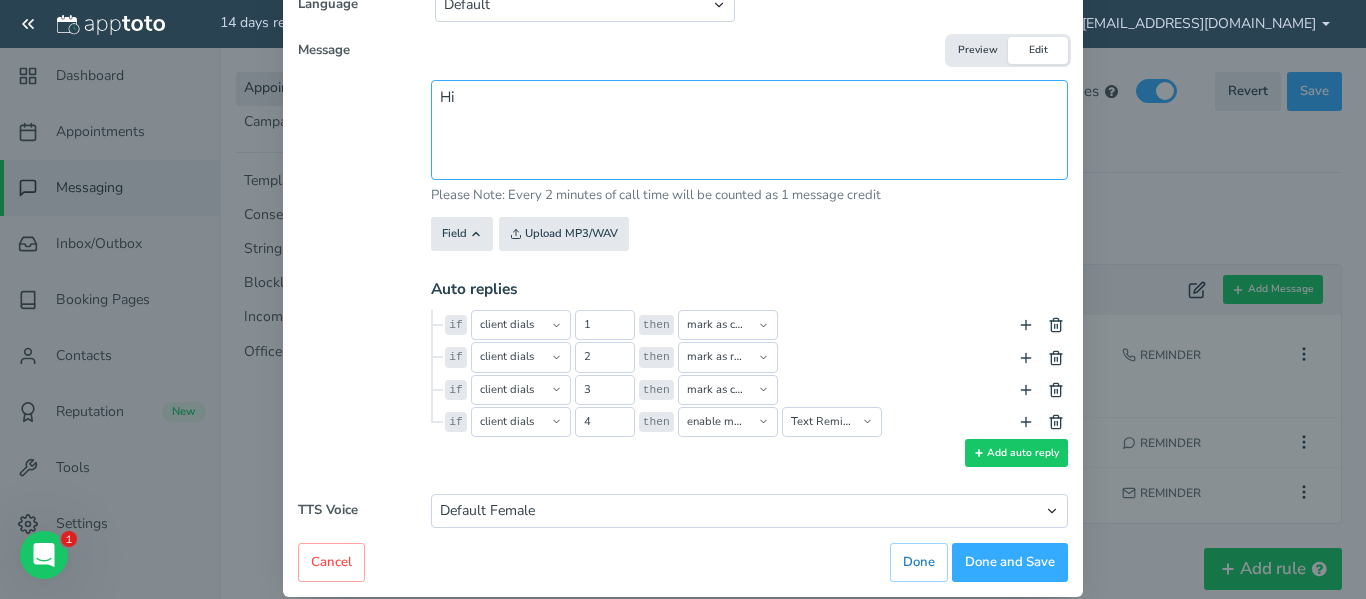 type on "T" 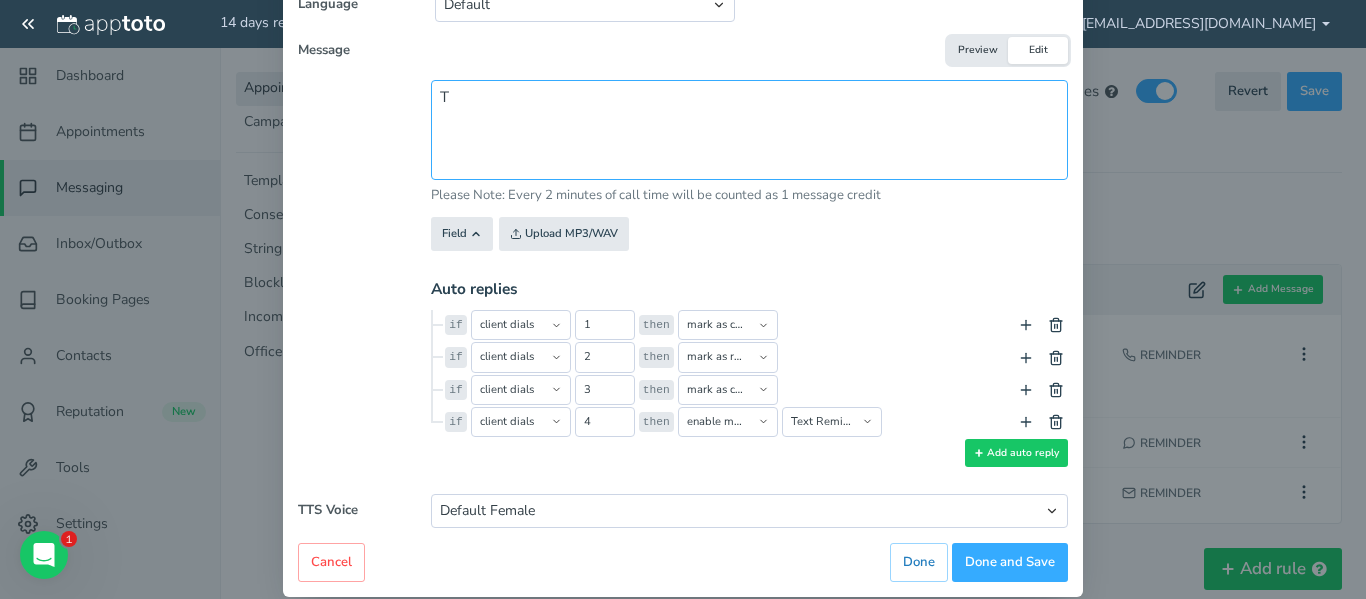 click on "Message
Template:
Select template to apply...
Preview
Edit" at bounding box center (683, 50) 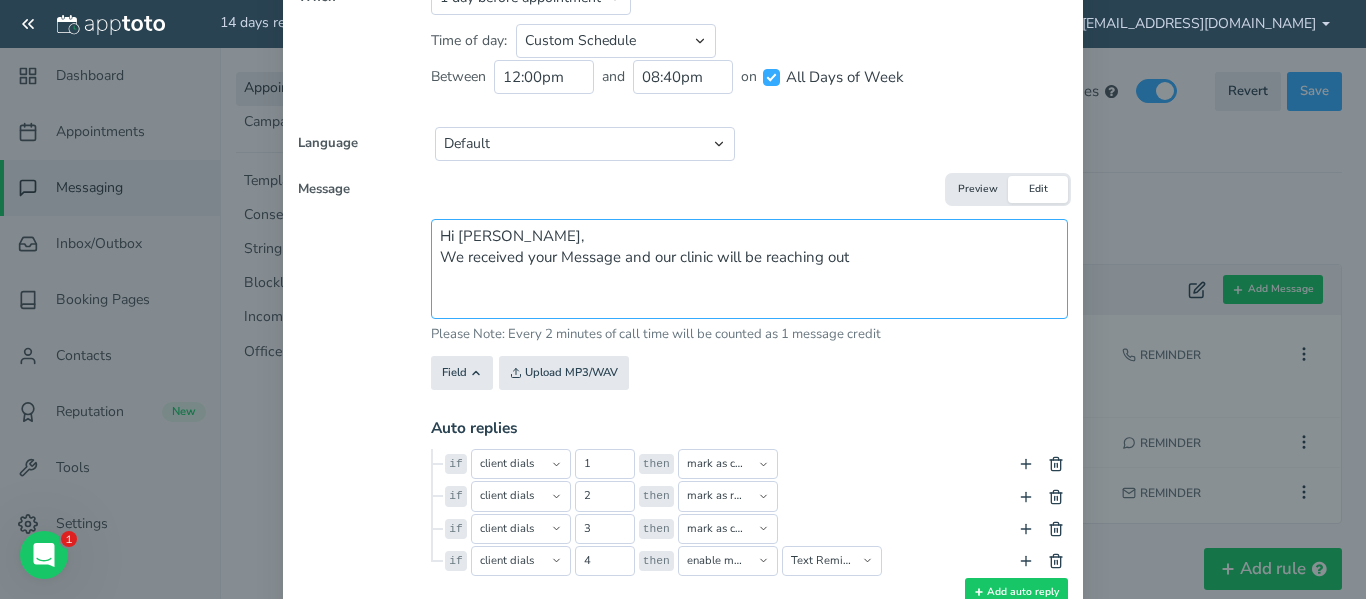 scroll, scrollTop: 264, scrollLeft: 0, axis: vertical 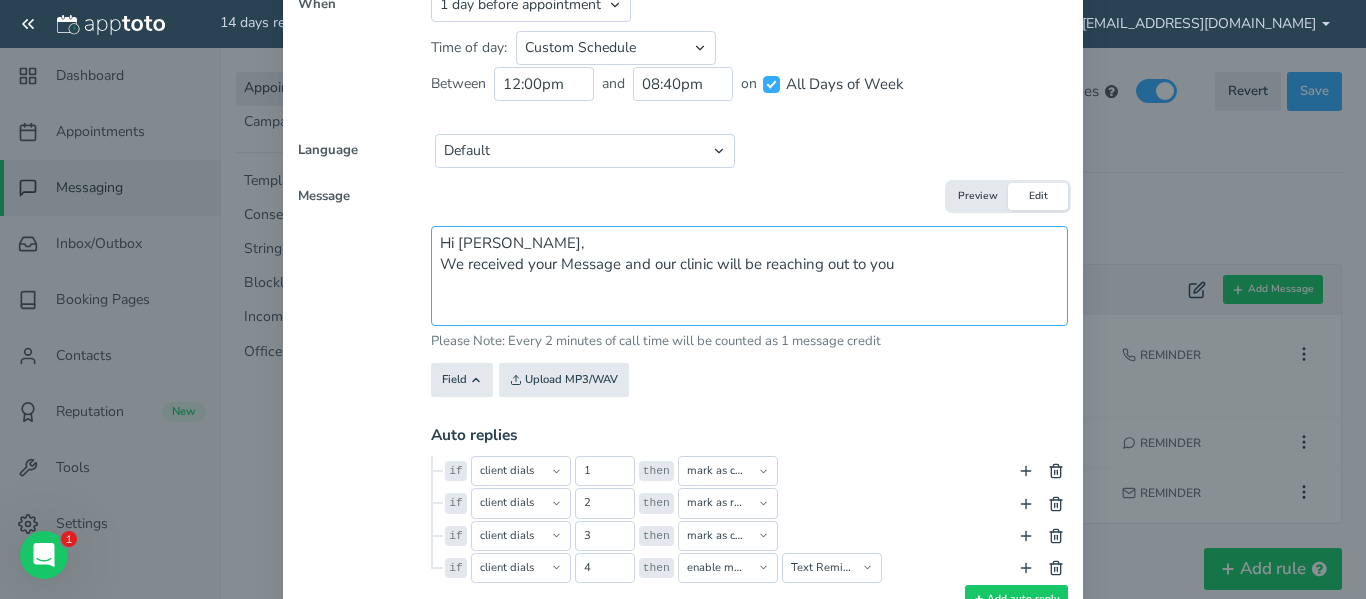 click on "Hi TJ,
We received your Message and our clinic will be reaching out to you" at bounding box center [749, 276] 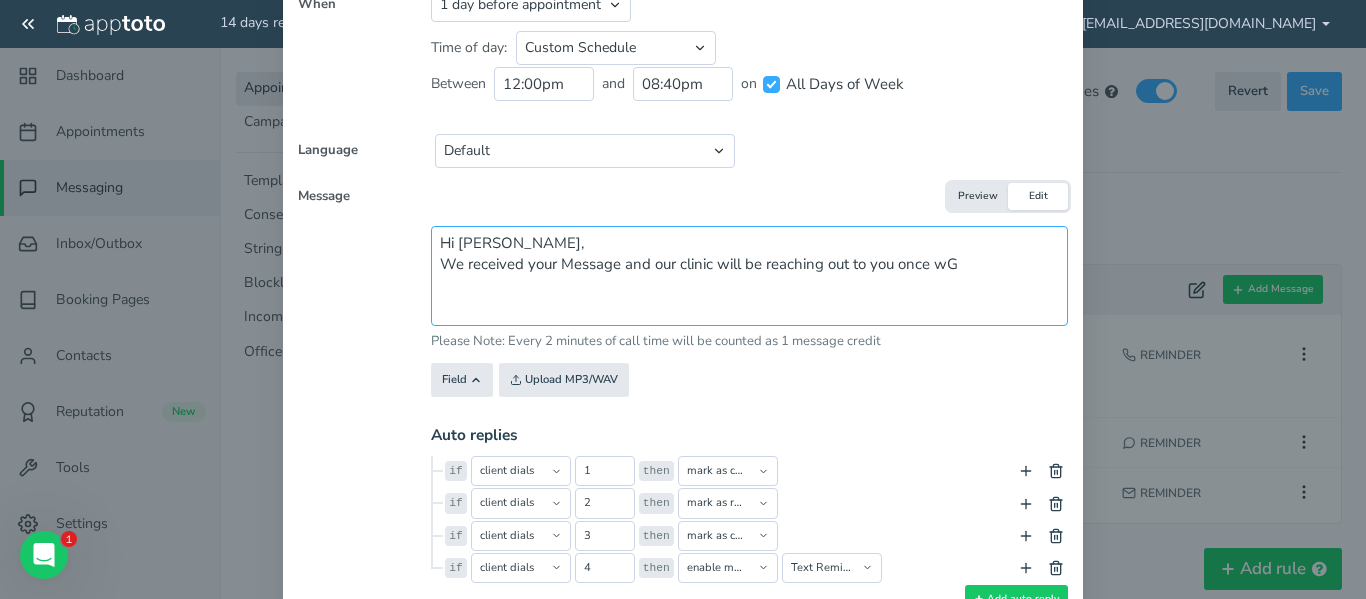 click on "Hi TJ,
We received your Message and our clinic will be reaching out to you once wG" at bounding box center (749, 276) 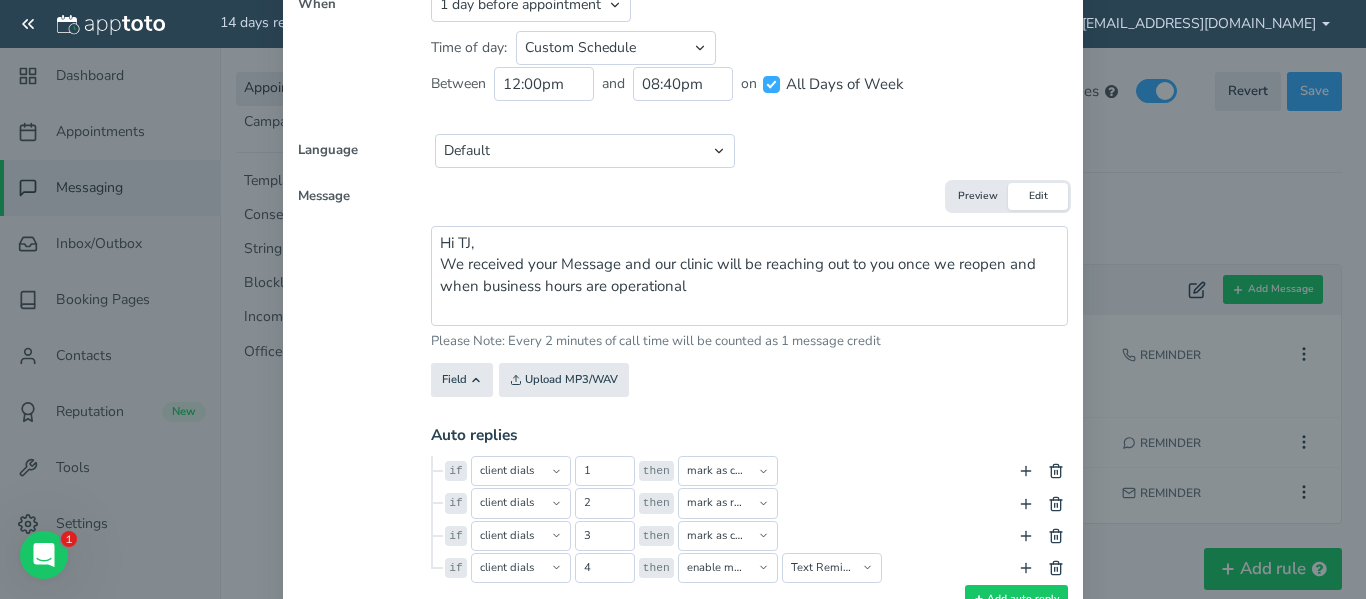 click on "Hi TJ,
We received your Message and our clinic will be reaching out to you once we reopen and when business hours are operational
Please Note: Every 2 minutes of call time will be counted as 1 message credit
Sorry, you must upgrade to a paid plan and register for a 10DLC Brand before you can customize this message template yourself.  In the mean time, feel free to reach out to support for assistance in customizing your message template.
Field
Event
Title  Where/Location Field  Description/Body Field  Custom  Day and time (e.g. tomorrow at 2:00 pm)  Day and time range (e.g. tomorrow between 2 and 3 pm)  Time zone (e.g. PDT)  Date (e.g. 9-10)  Meeting Id" at bounding box center [749, 311] 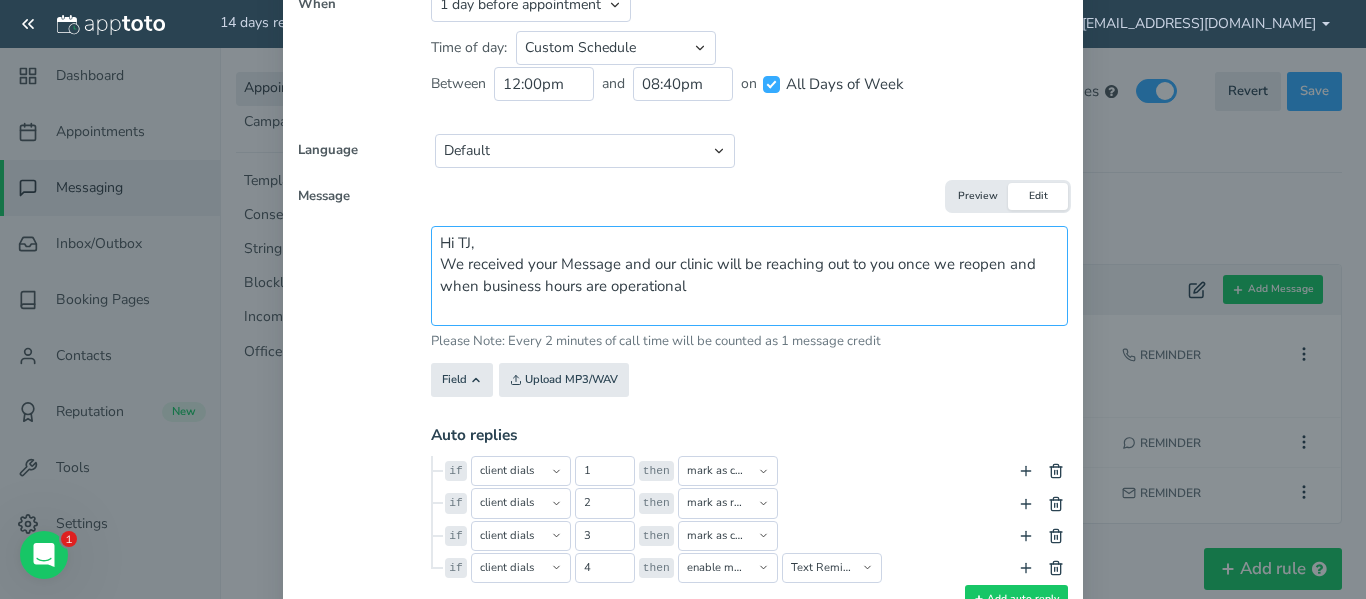 click on "Hi TJ,
We received your Message and our clinic will be reaching out to you once we reopen and when business hours are operational" at bounding box center (749, 276) 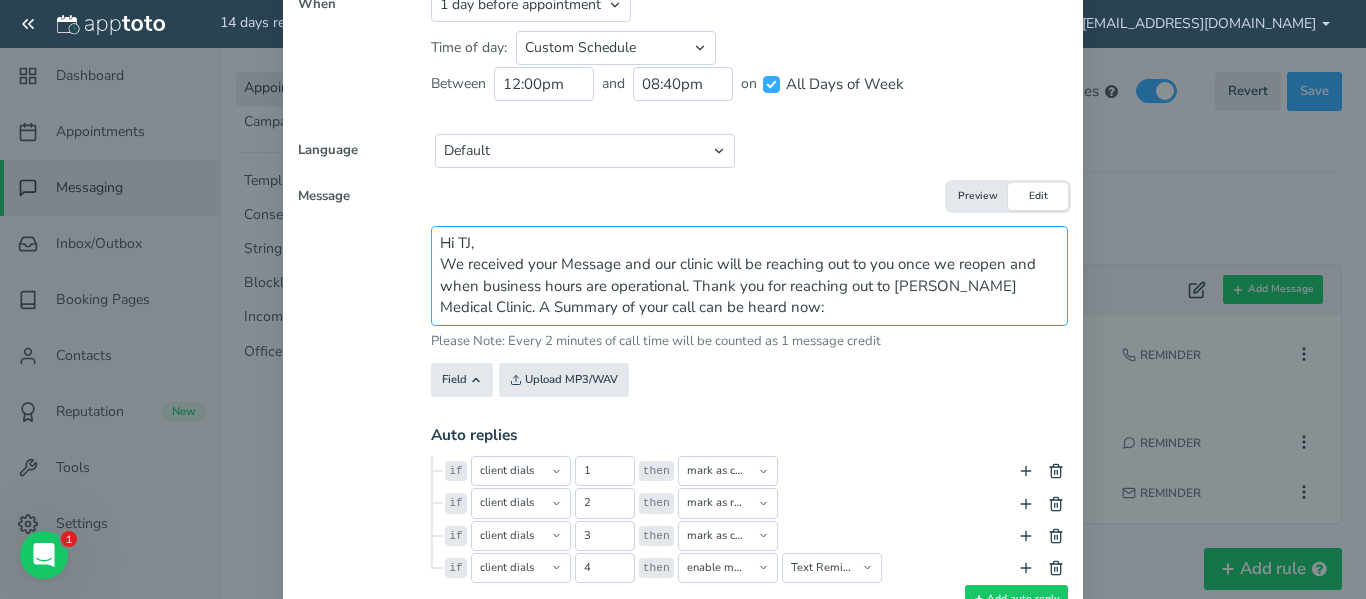 paste on "Summary
Leave feedback
Phone
(240) 342-6793
Do you have a diagnosis?
yes
The lead pharmacist from CVS in Parkville, MD called to clarify why they received a call from the clinic regarding a prescription issue for a patient named Davion Smith (nine years old) with otitis media. The pharmacist provided all their contact details, confirmed the prescription for amoxicillin 875 mg every 12 hours, and asked for a confirmation text as well as a follow-up call from Dr. Lott tomorrow. They also shared lab results showing the clinic's hand sanitizer was ineffective, and asked that this information be passed along to the appropriate person. The agent confirmed all details and said the proper follow-up would occur." 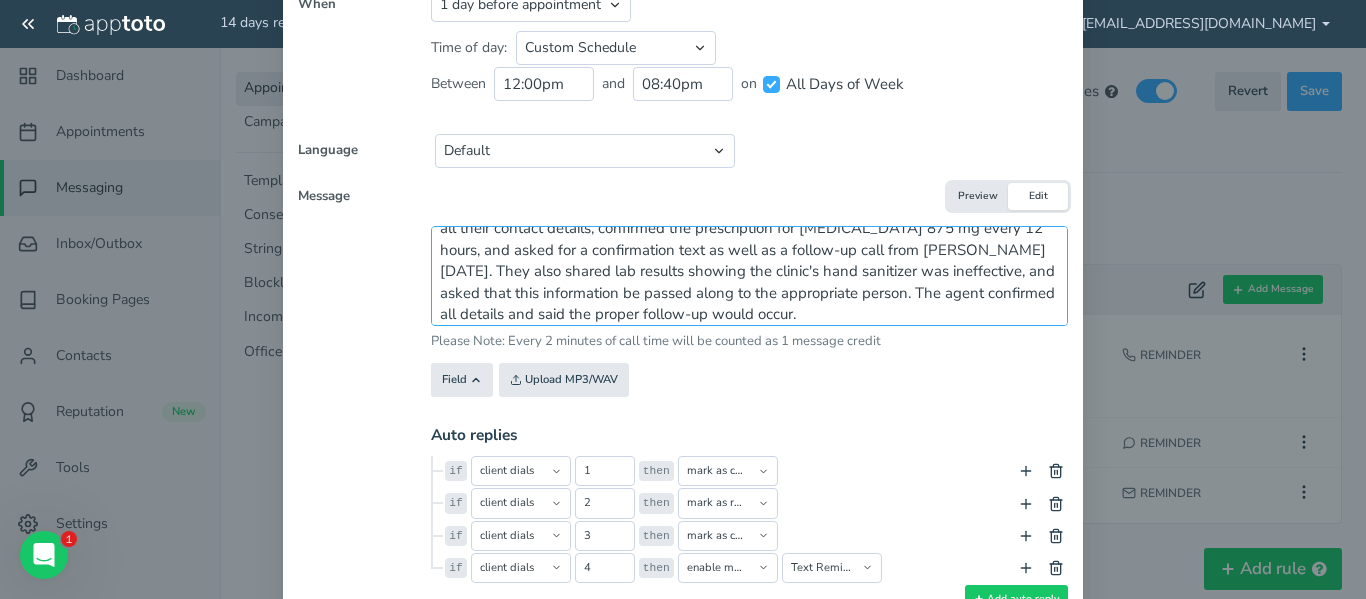 scroll, scrollTop: 0, scrollLeft: 0, axis: both 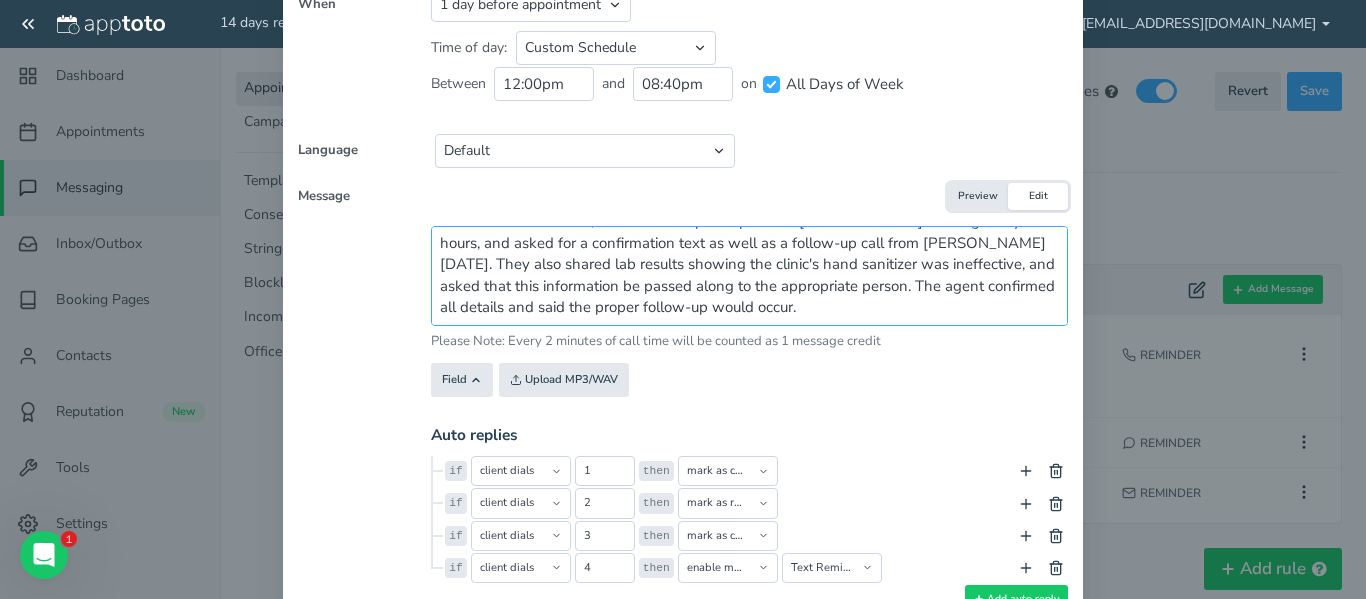 drag, startPoint x: 437, startPoint y: 238, endPoint x: 1140, endPoint y: 434, distance: 729.81165 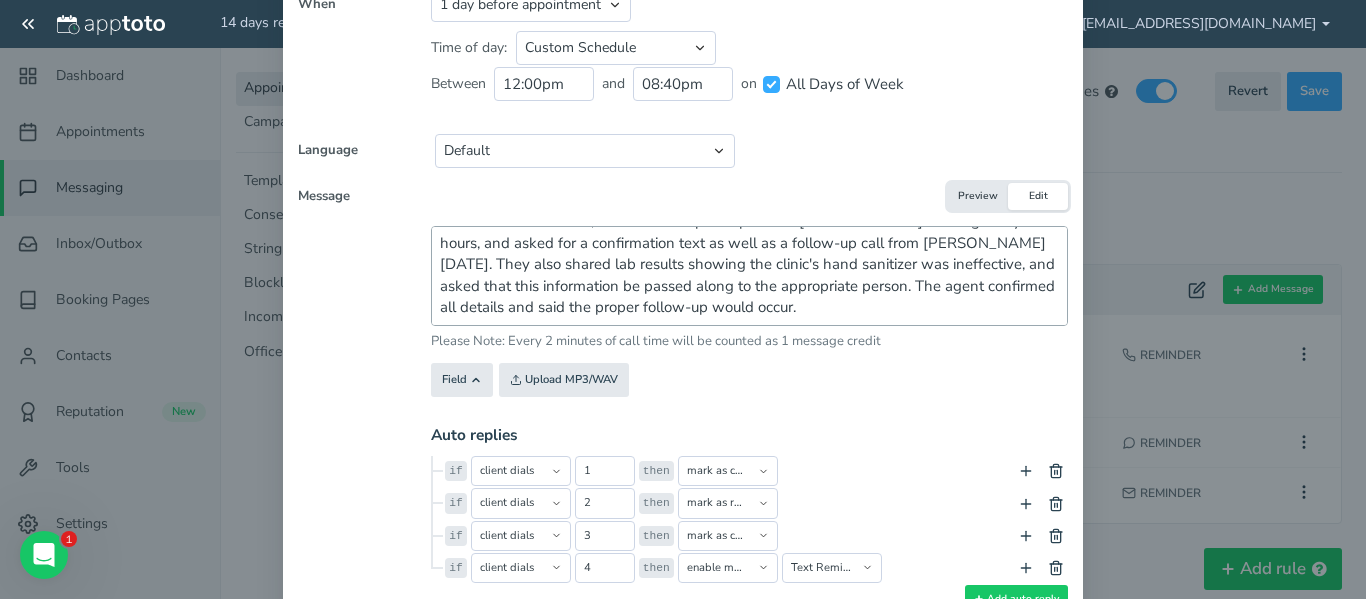 scroll, scrollTop: 0, scrollLeft: 0, axis: both 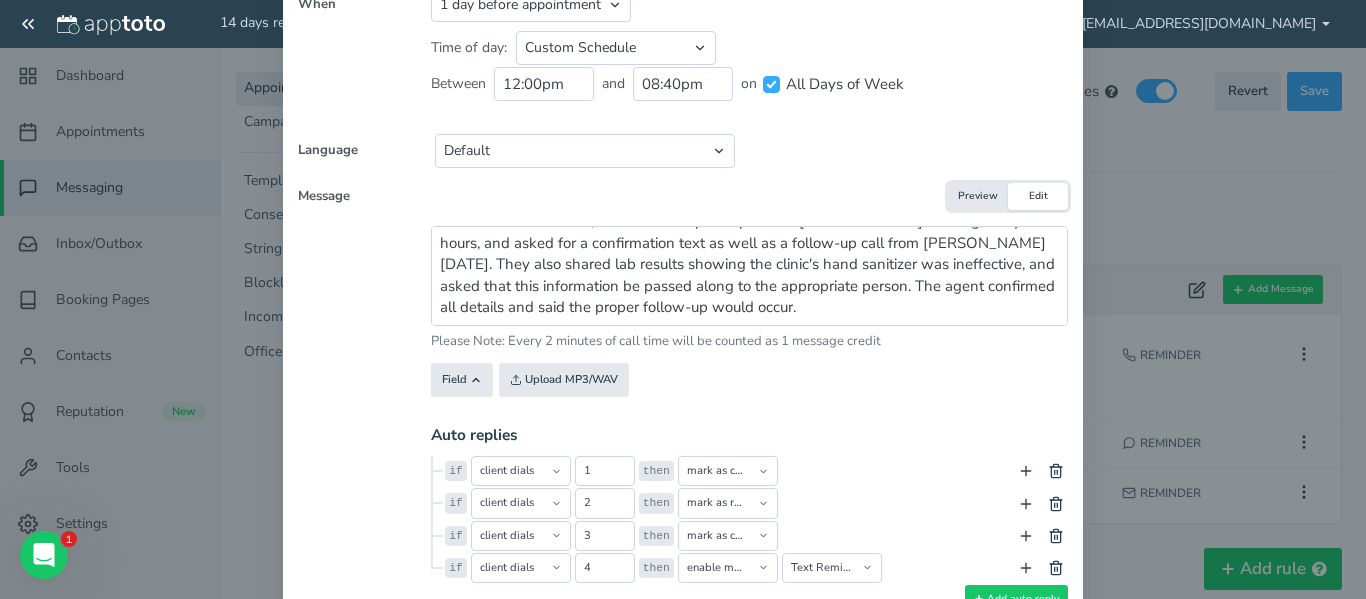 click on "Hi TJ,
We received your Message and our clinic will be reaching out to you once we reopen and when business hours are operational. Thank you for reaching out to Lott's Medical Clinic. A Summary of your call can be heard now: Summary
Leave feedback
Phone
(240) 342-6793
Do you have a diagnosis?
yes
The lead pharmacist from CVS in Parkville, MD called to clarify why they received a call from the clinic regarding a prescription issue for a patient named Davion Smith (nine years old) with otitis media. The pharmacist provided all their contact details, confirmed the prescription for amoxicillin 875 mg every 12 hours, and asked for a confirmation text as well as a follow-up call from Dr. Lott tomorrow. They also shared lab results showing the clinic's hand sanitizer was ineffective, and asked that this information be passed along to the appropriate person. The agent confirmed all details and said the proper follow-up would occur." at bounding box center [749, 311] 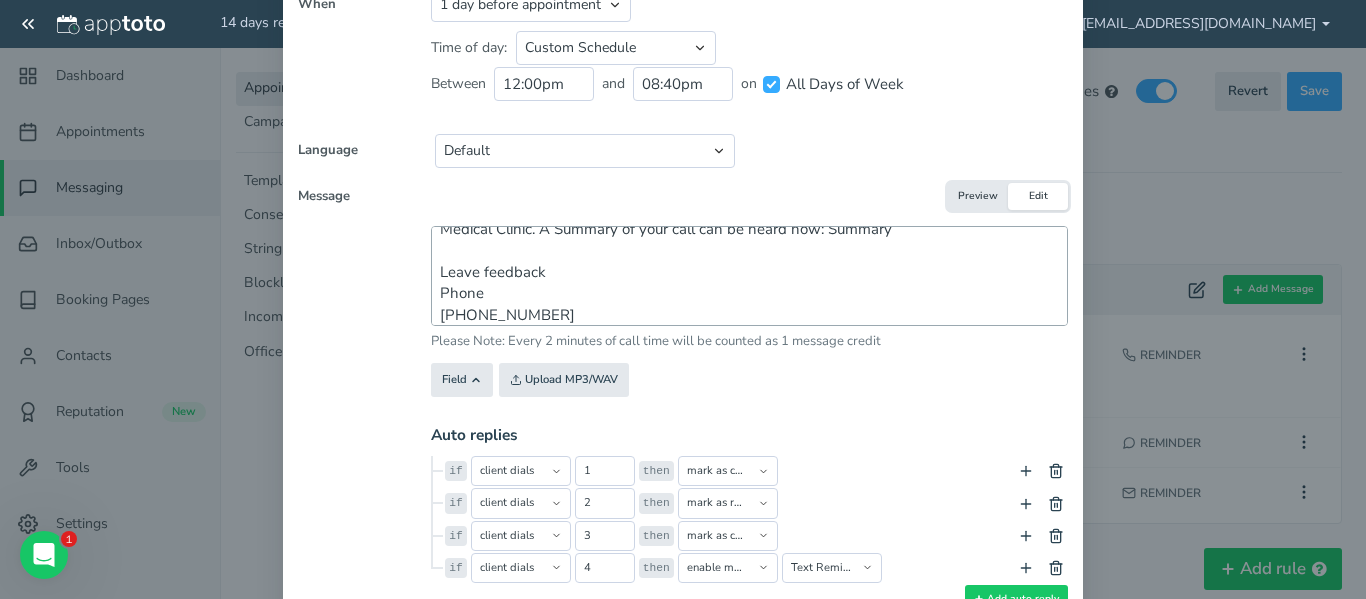 scroll, scrollTop: 77, scrollLeft: 0, axis: vertical 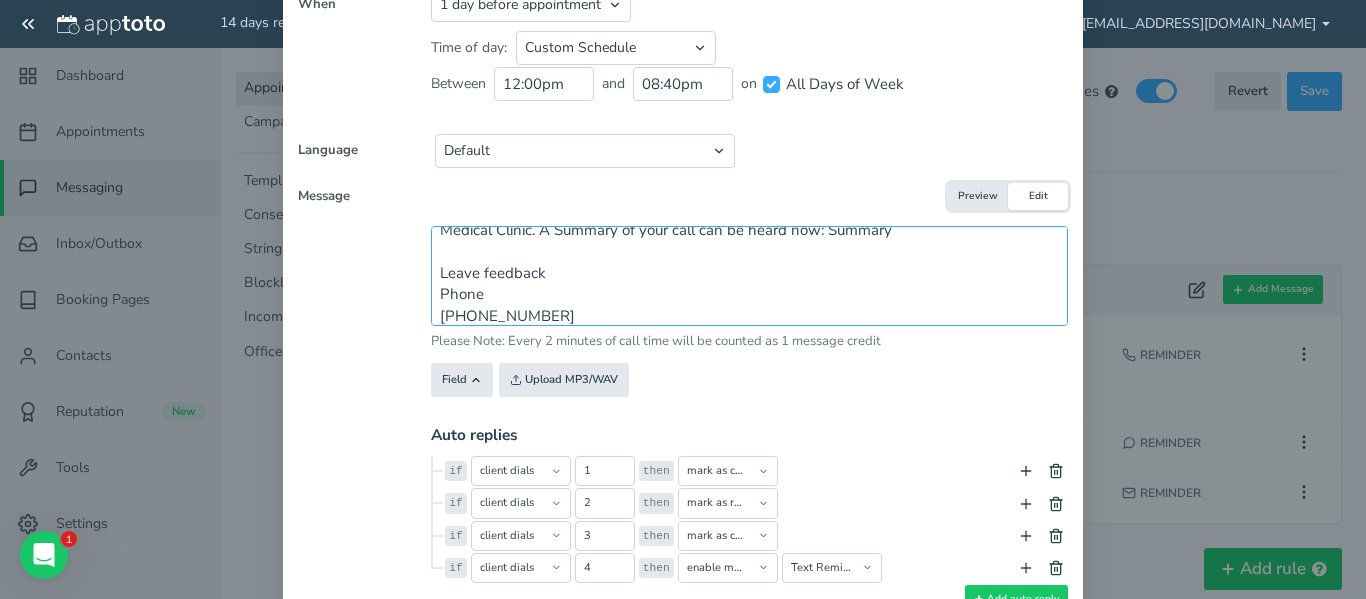 drag, startPoint x: 436, startPoint y: 274, endPoint x: 555, endPoint y: 280, distance: 119.15116 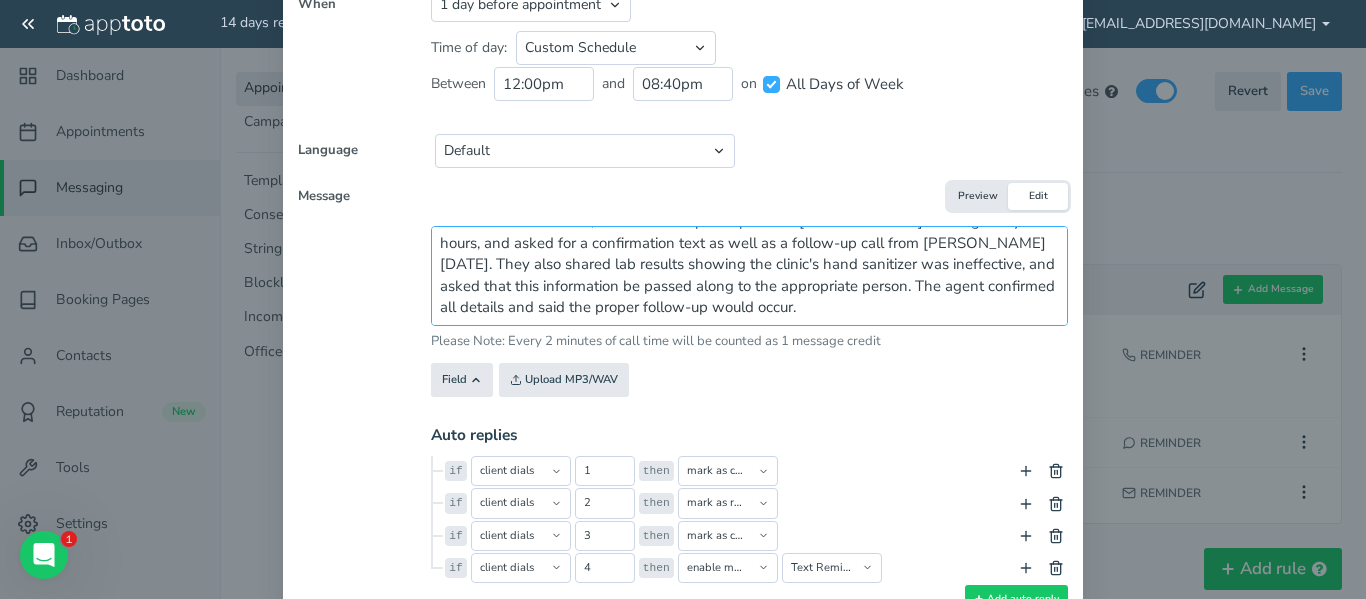scroll, scrollTop: 0, scrollLeft: 0, axis: both 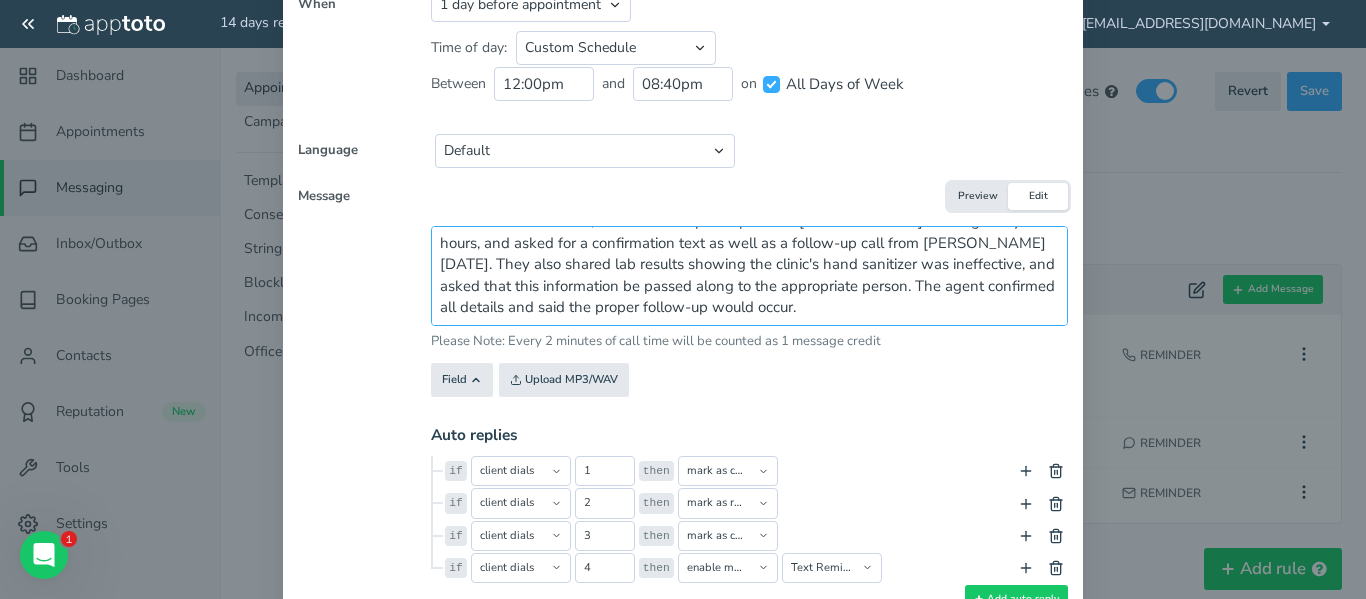 drag, startPoint x: 438, startPoint y: 241, endPoint x: 814, endPoint y: 443, distance: 426.8255 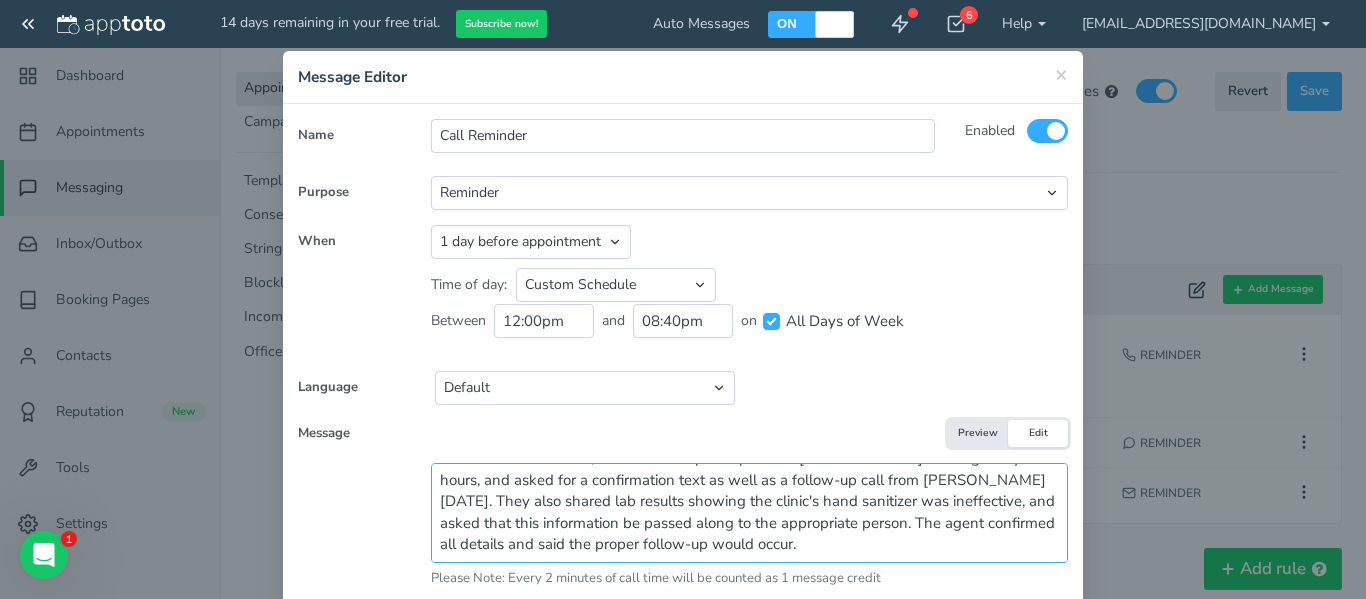 scroll, scrollTop: 29, scrollLeft: 0, axis: vertical 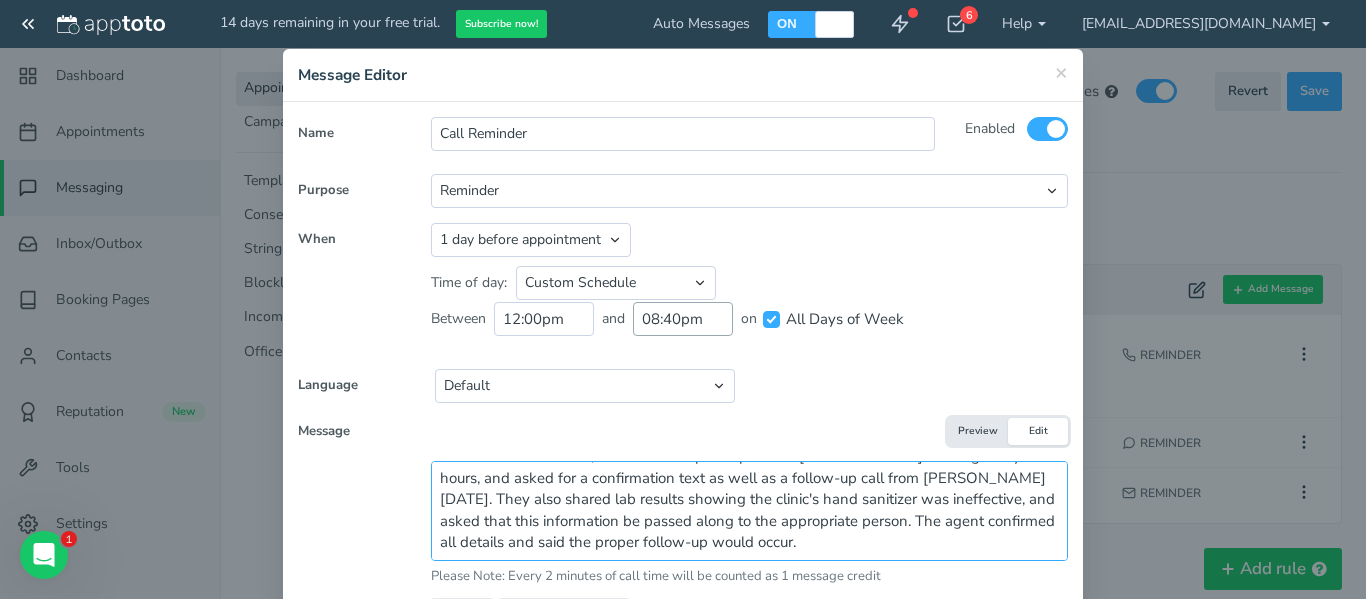 type on "Hi TJ,
We received your Message and our clinic will be reaching out to you once we reopen and when business hours are operational. Thank you for reaching out to Lott's Medical Clinic. A Summary of your call can be heard now: Summary
Phone
(240) 342-6793
Do you have a diagnosis?
yes
The lead pharmacist from CVS in Parkville, MD called to clarify why they received a call from the clinic regarding a prescription issue for a patient named Davion Smith (nine years old) with otitis media. The pharmacist provided all their contact details, confirmed the prescription for amoxicillin 875 mg every 12 hours, and asked for a confirmation text as well as a follow-up call from Dr. Lott tomorrow. They also shared lab results showing the clinic's hand sanitizer was ineffective, and asked that this information be passed along to the appropriate person. The agent confirmed all details and said the proper follow-up would occur." 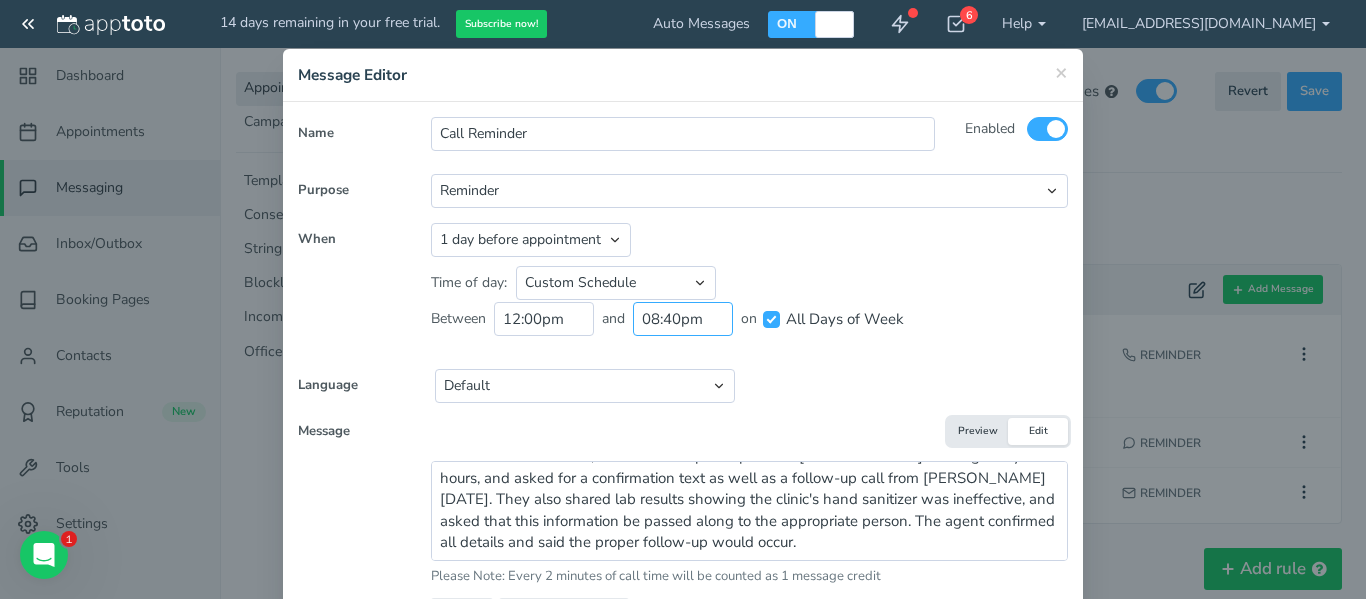 click on "08:40pm" at bounding box center (683, 319) 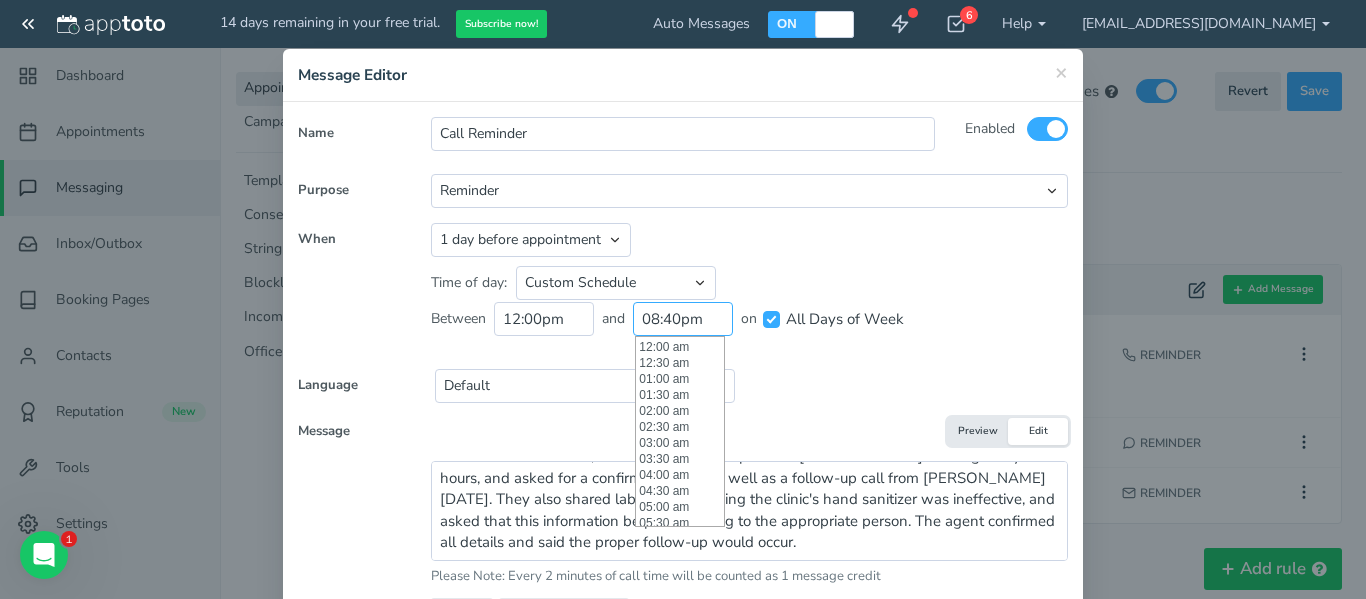 scroll, scrollTop: 580, scrollLeft: 0, axis: vertical 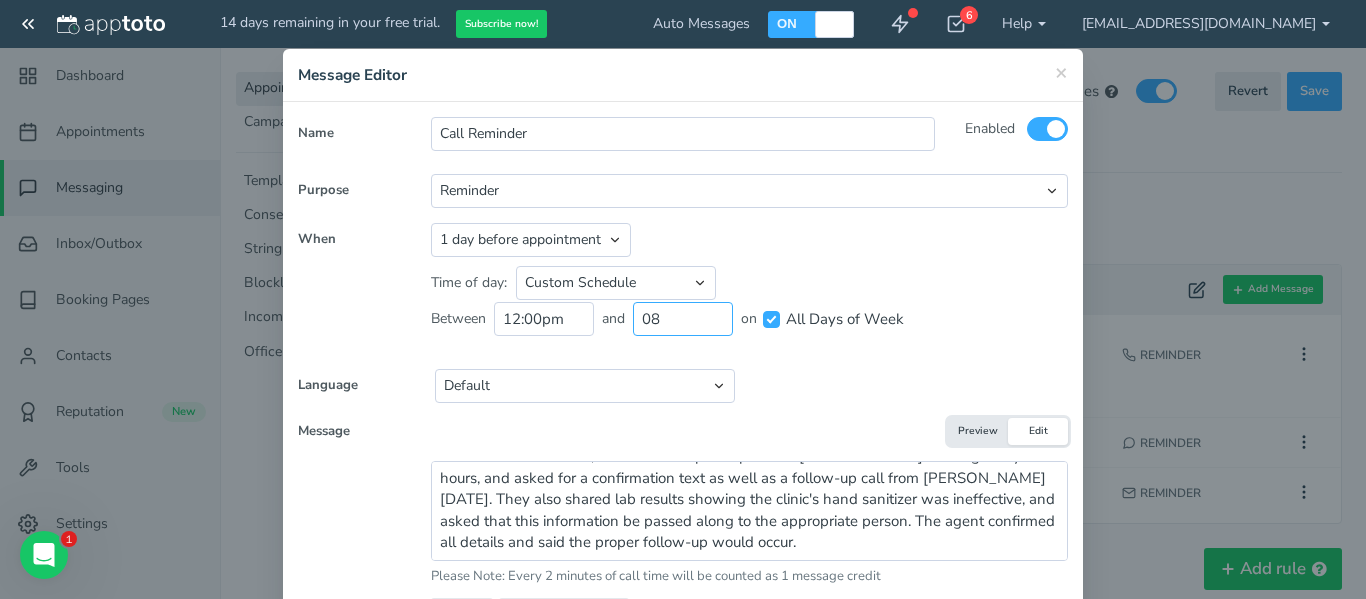 type on "0" 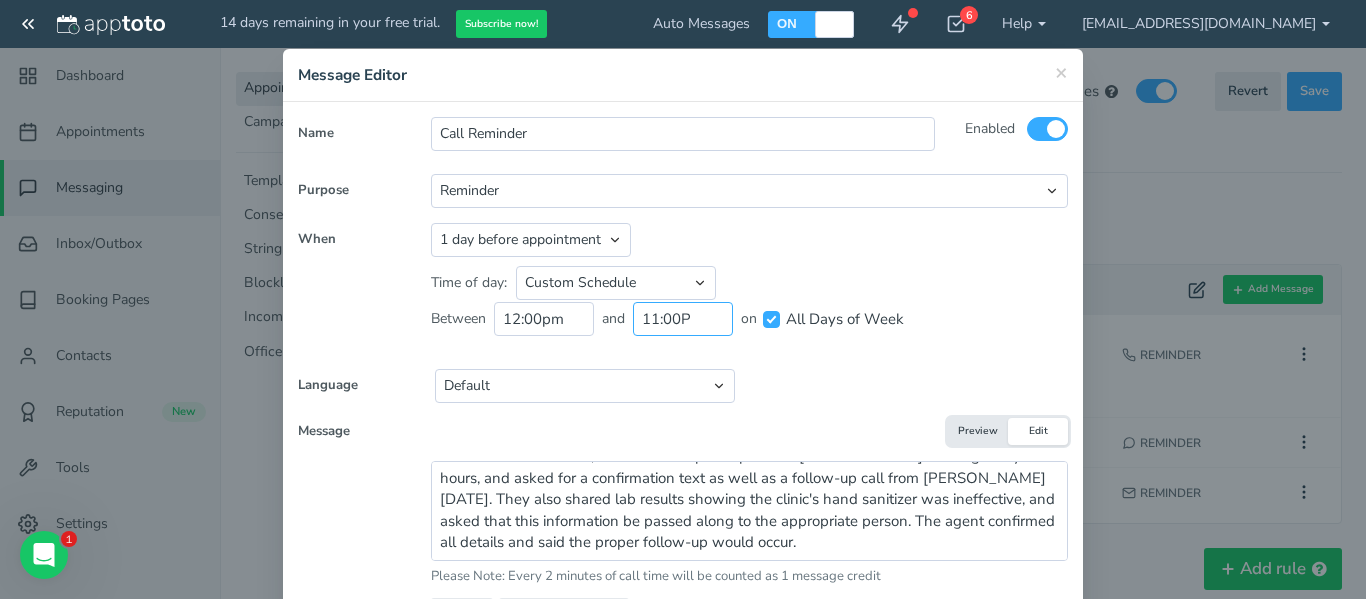 type on "11:00PM" 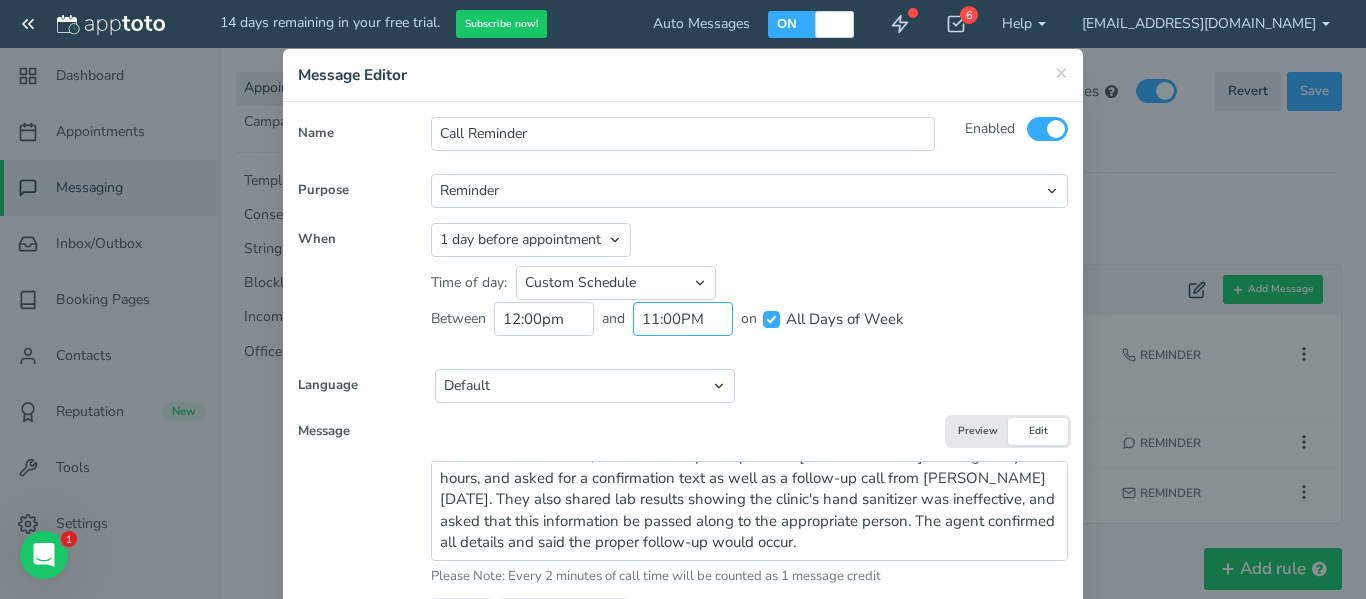 scroll, scrollTop: 438, scrollLeft: 0, axis: vertical 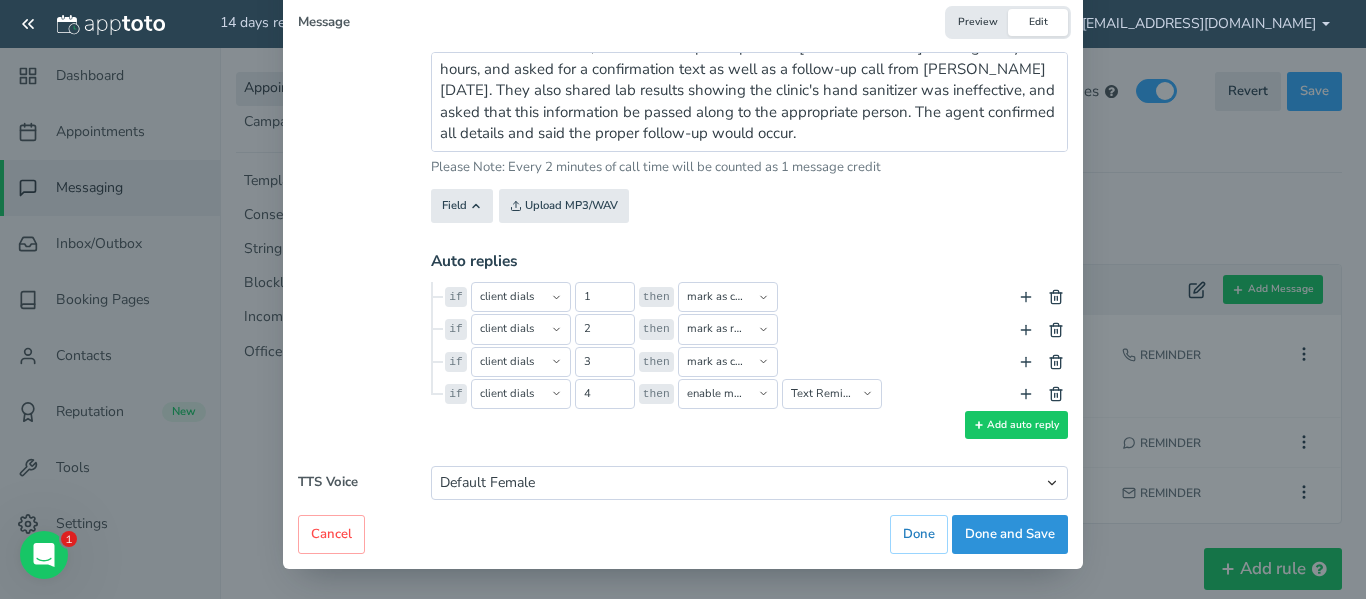 click on "Done and Save" at bounding box center (1010, 534) 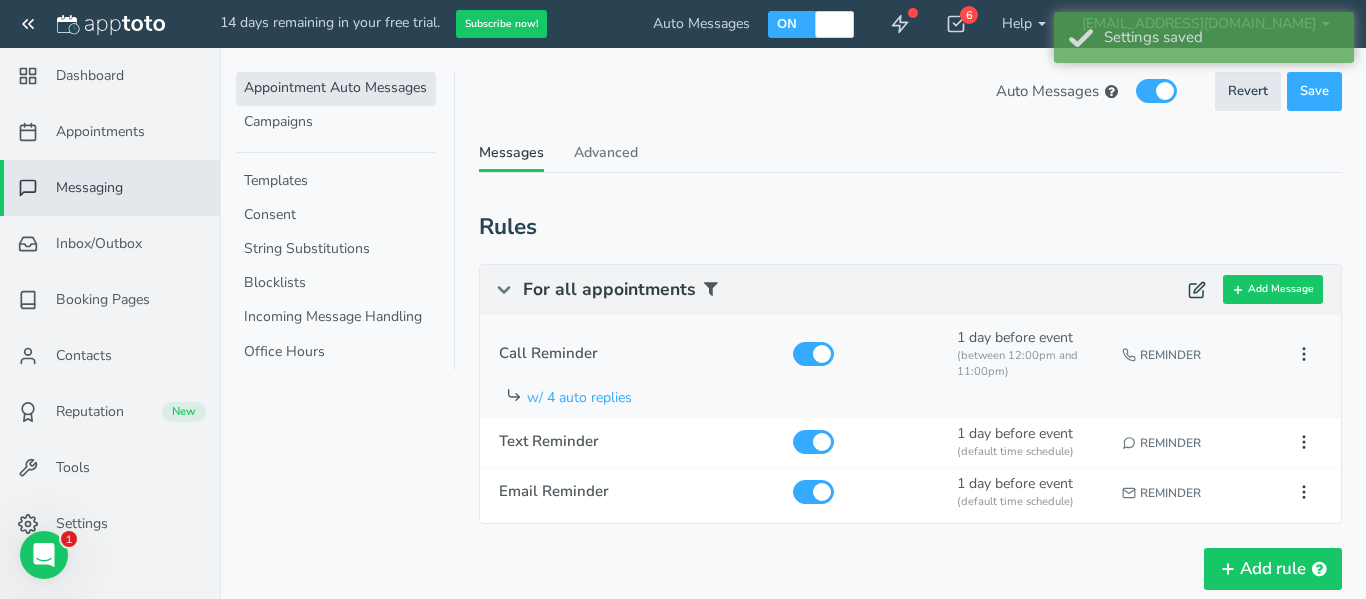 click on "w/ 4 auto replies" at bounding box center [923, 401] 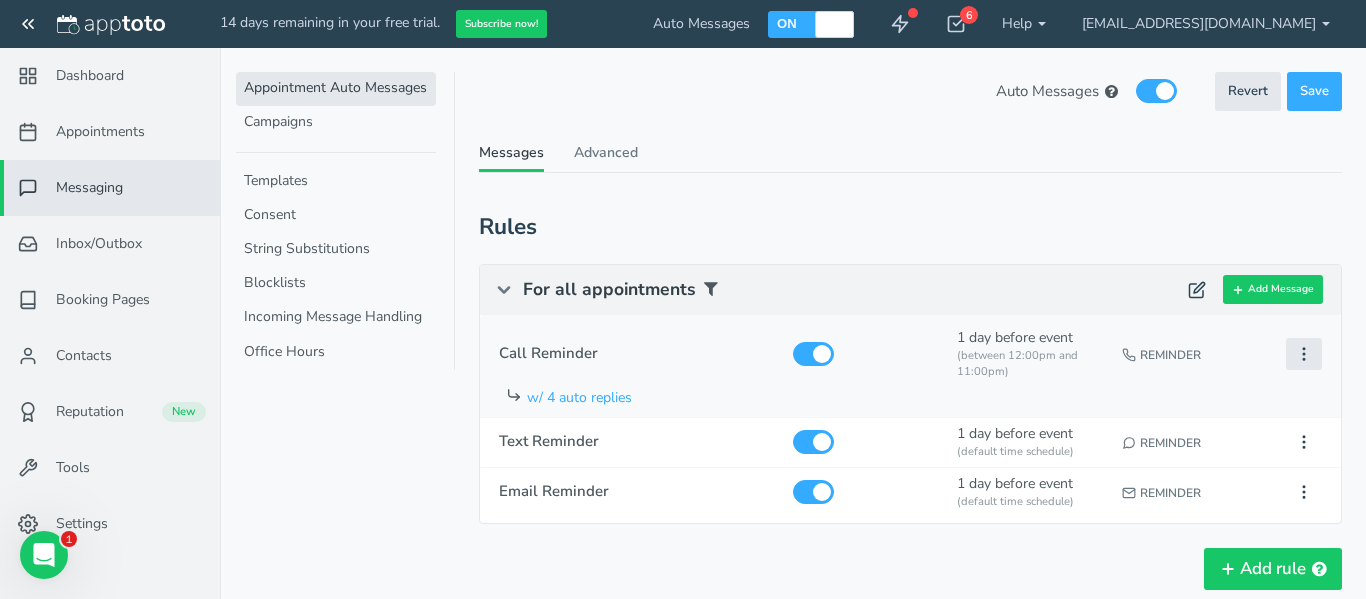 click 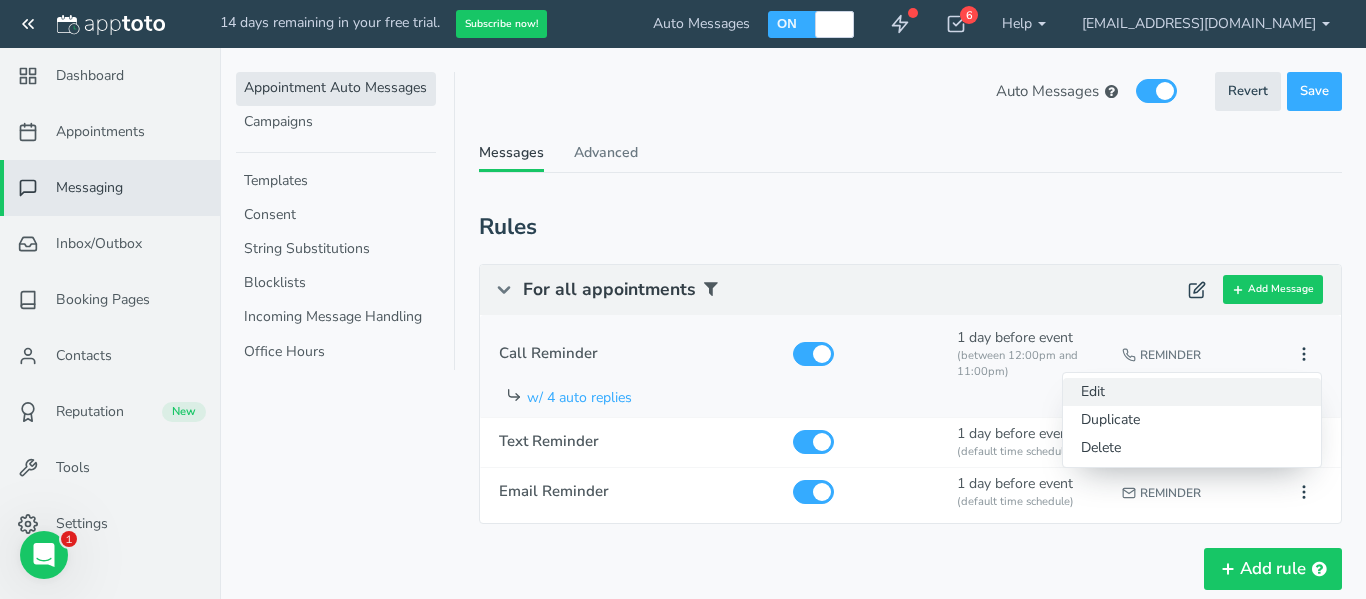 click on "Edit" at bounding box center [1192, 392] 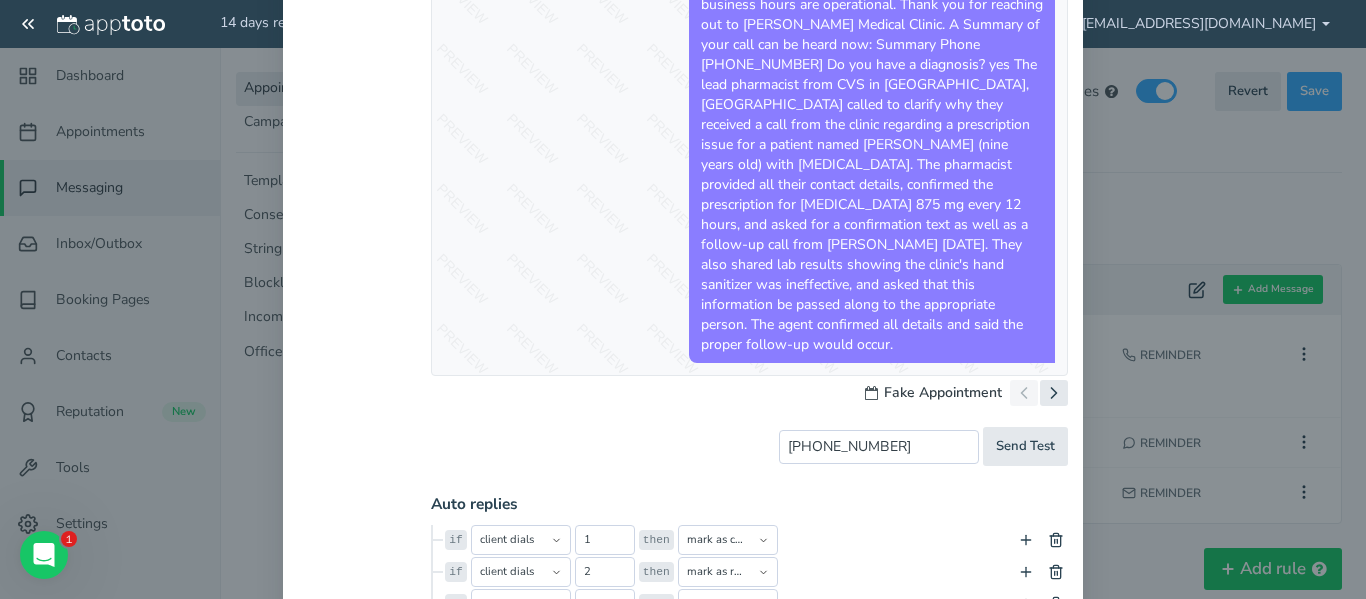 scroll, scrollTop: 801, scrollLeft: 0, axis: vertical 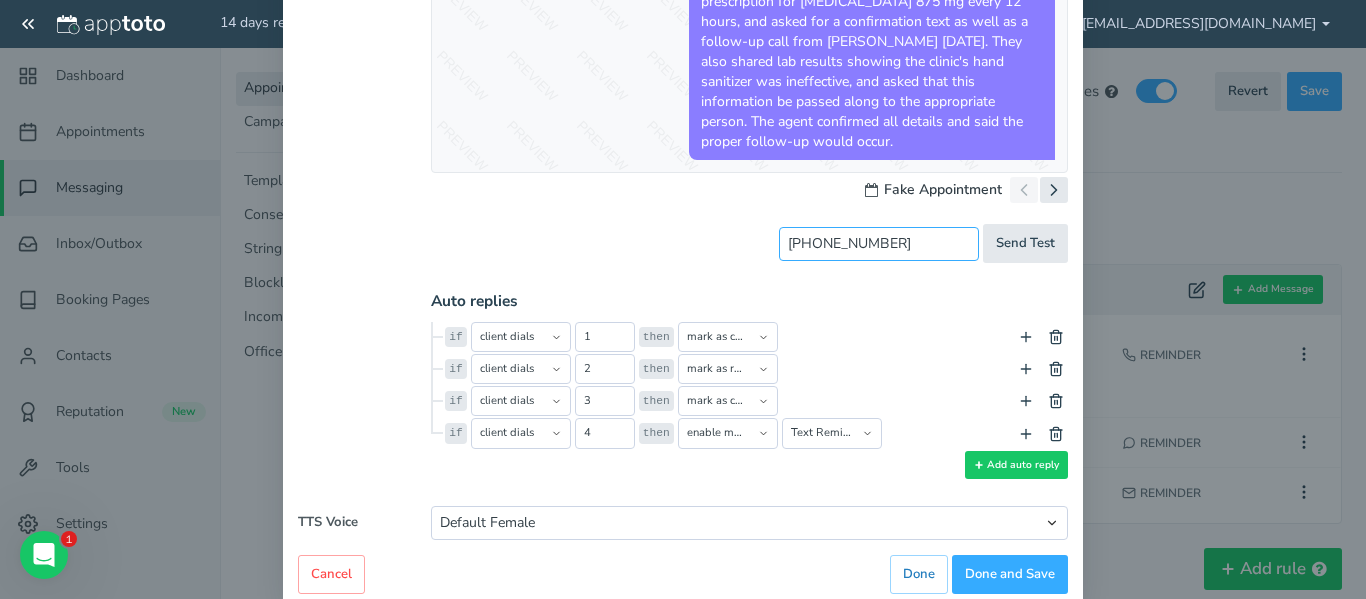 click on "[PHONE_NUMBER]" at bounding box center (879, 244) 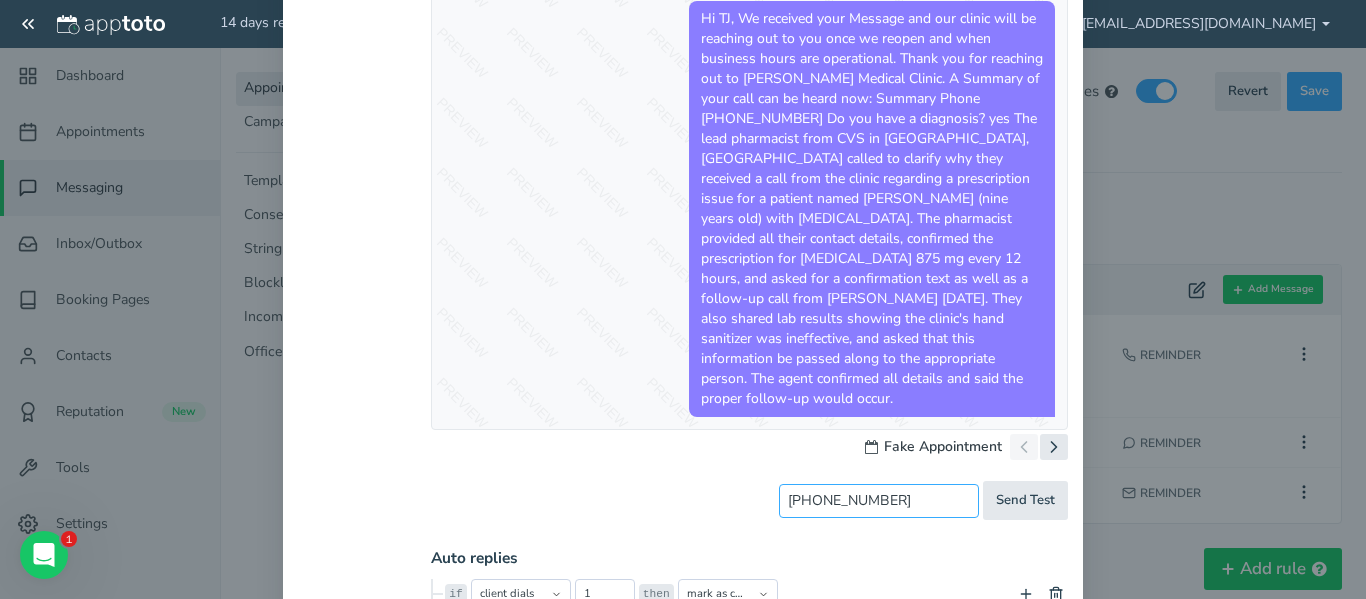 scroll, scrollTop: 557, scrollLeft: 0, axis: vertical 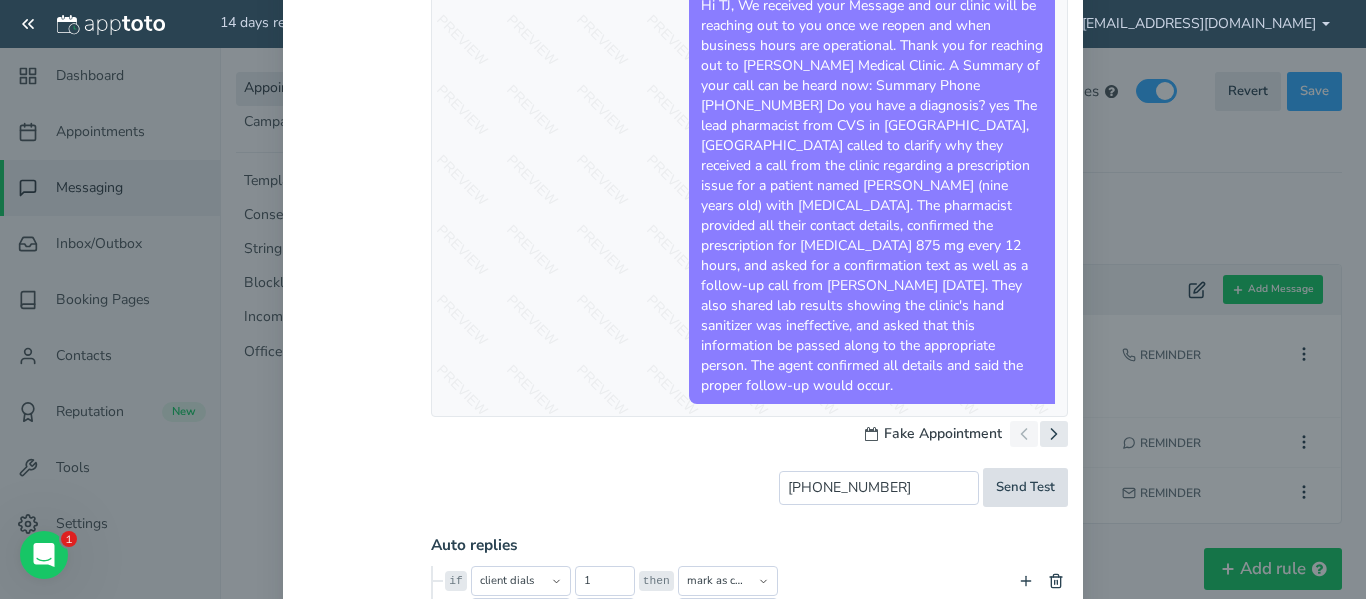 click on "Send Test" at bounding box center (1025, 487) 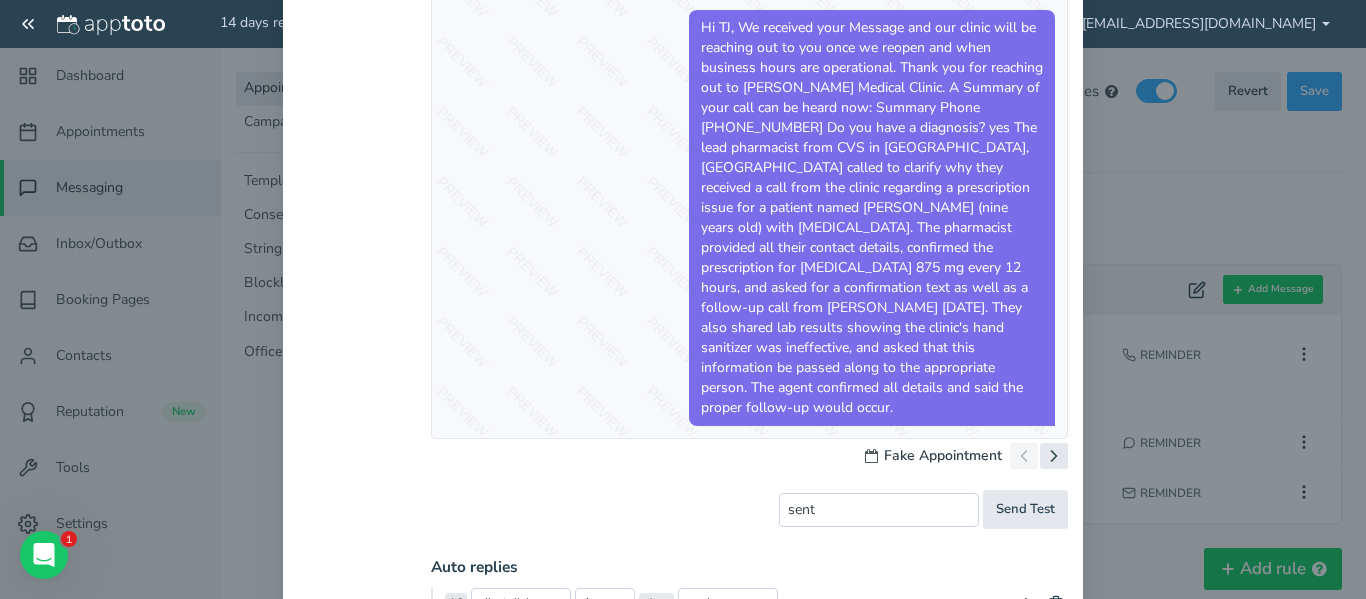 scroll, scrollTop: 532, scrollLeft: 0, axis: vertical 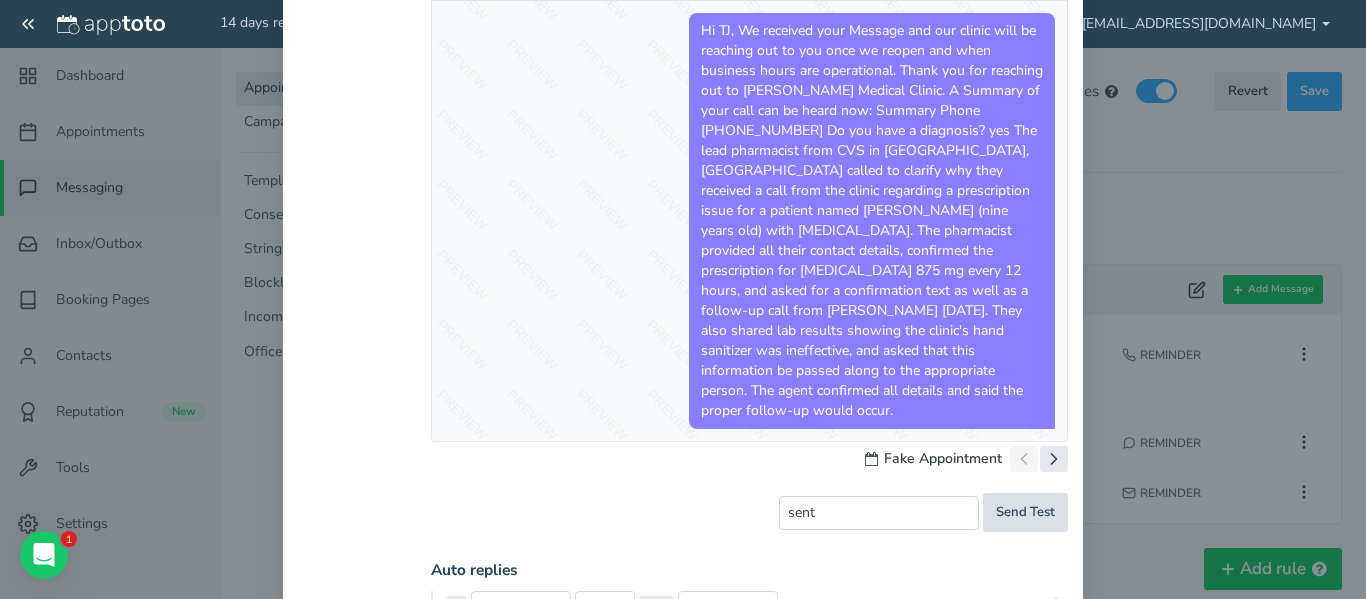 click on "Send Test" at bounding box center [1025, 512] 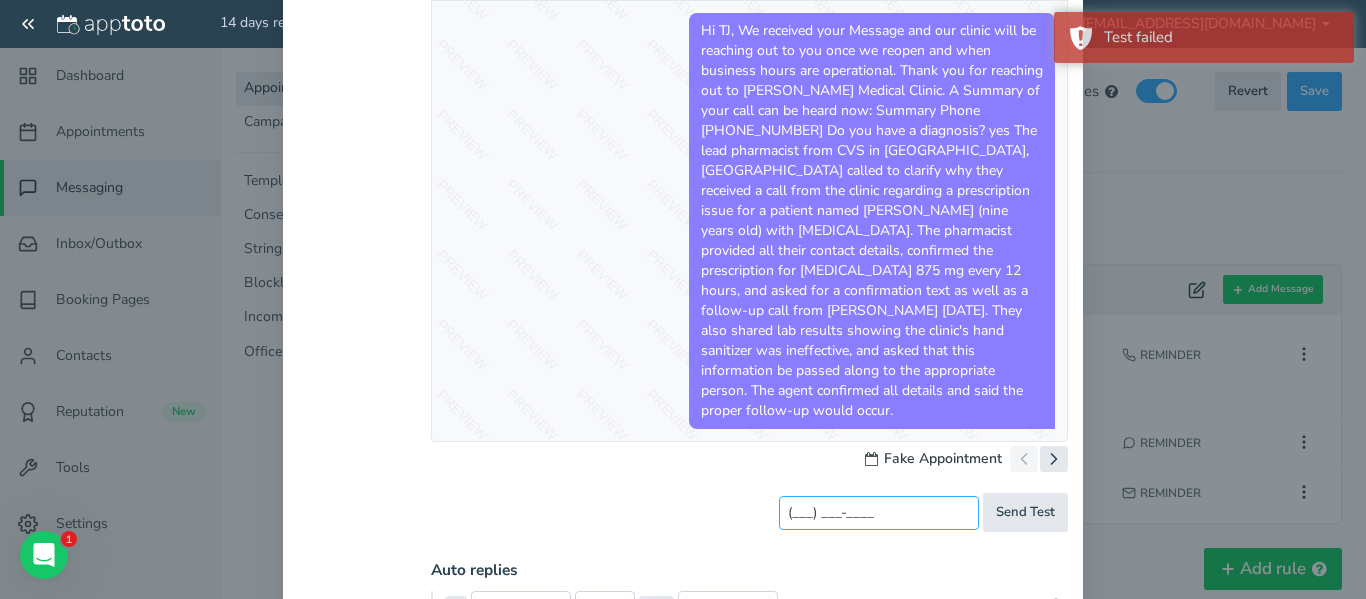click on "(___) ___-____" at bounding box center [879, 513] 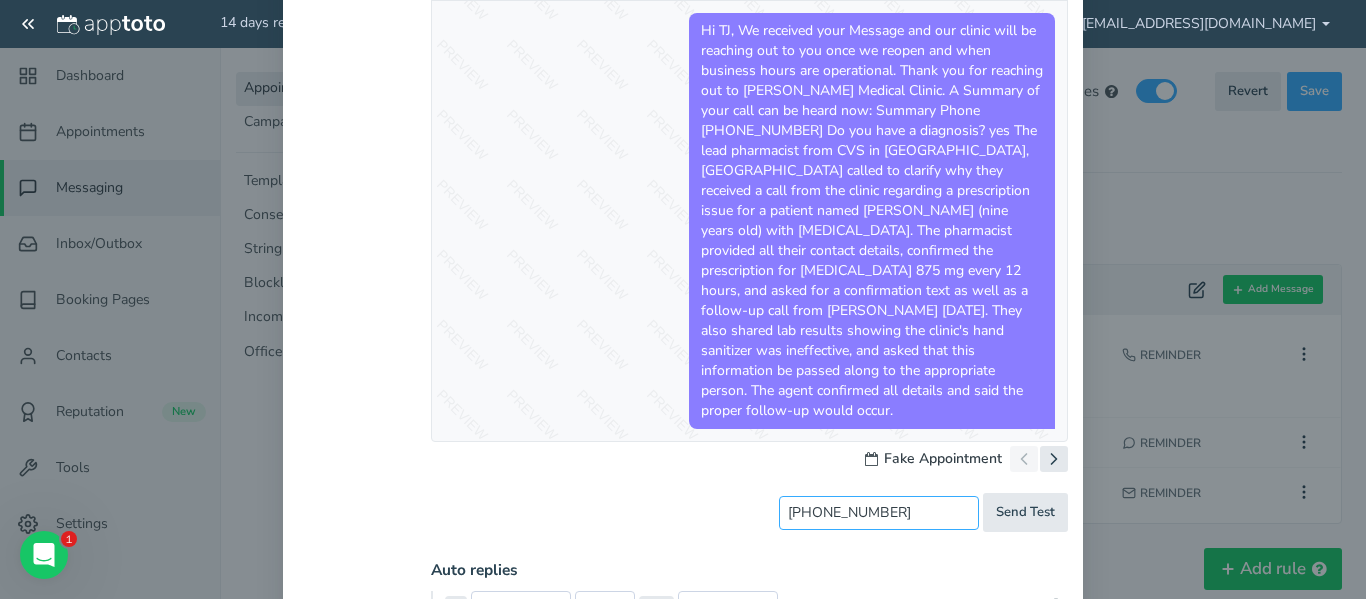 click on "Set to now" at bounding box center (0, 0) 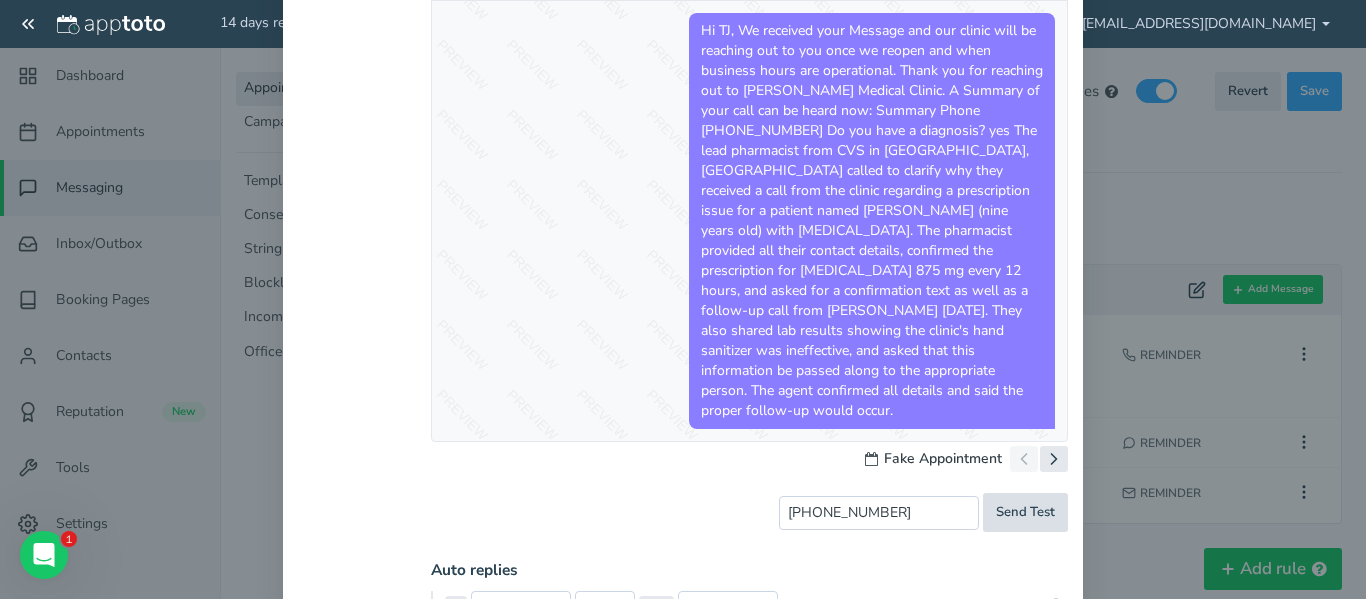 click on "Send Test" at bounding box center [1025, 512] 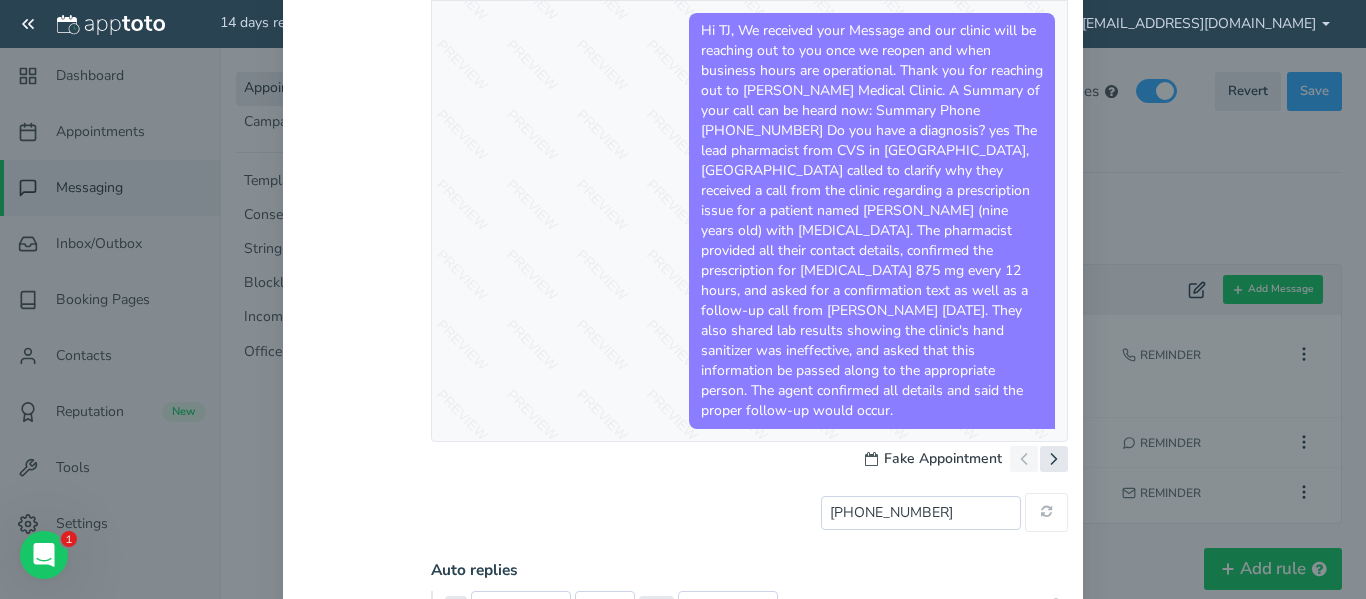 type on "sent" 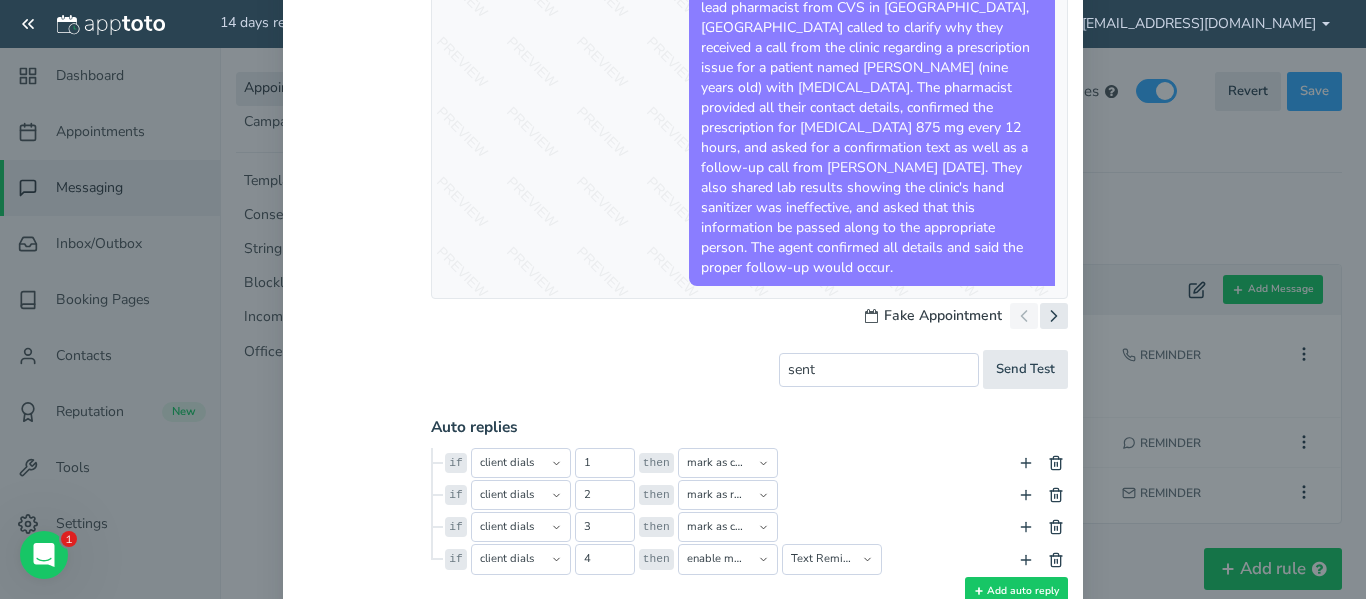 scroll, scrollTop: 801, scrollLeft: 0, axis: vertical 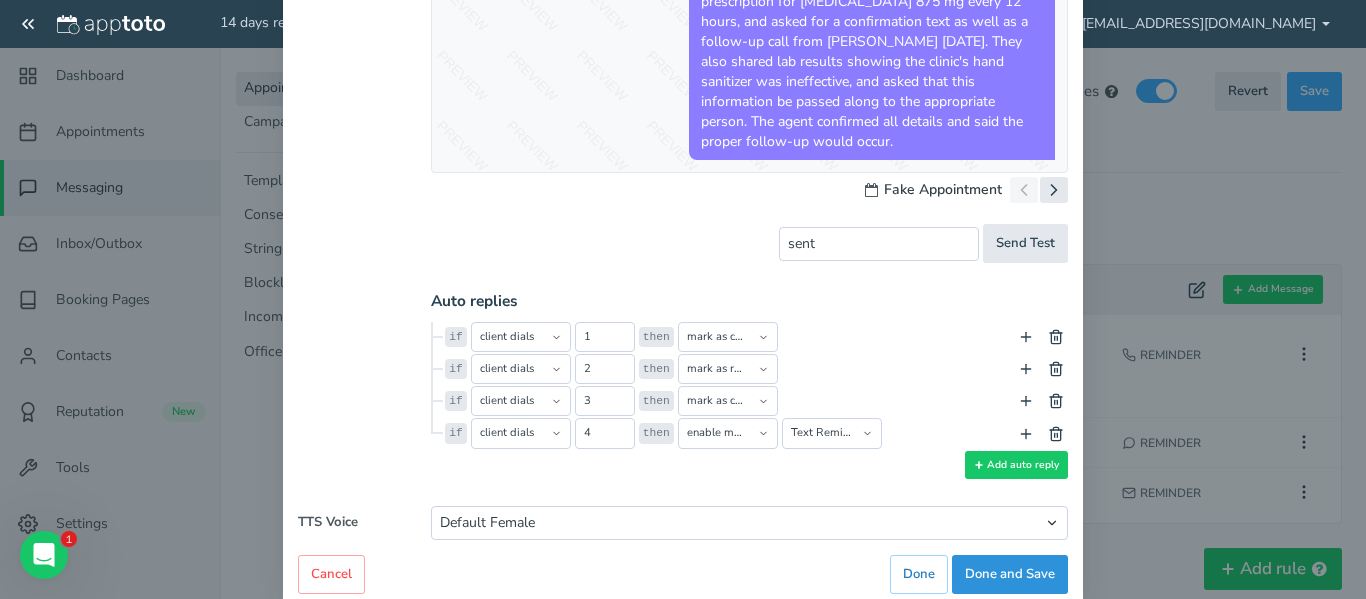click on "Done and Save" at bounding box center (1010, 574) 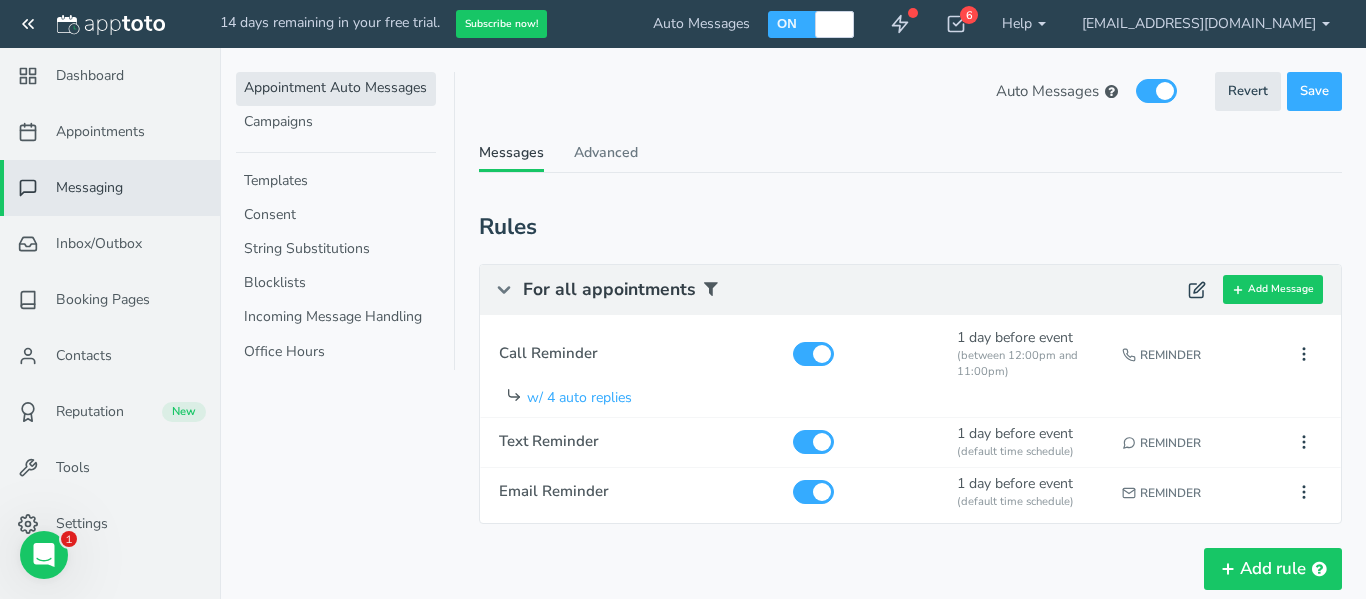 scroll, scrollTop: 0, scrollLeft: 0, axis: both 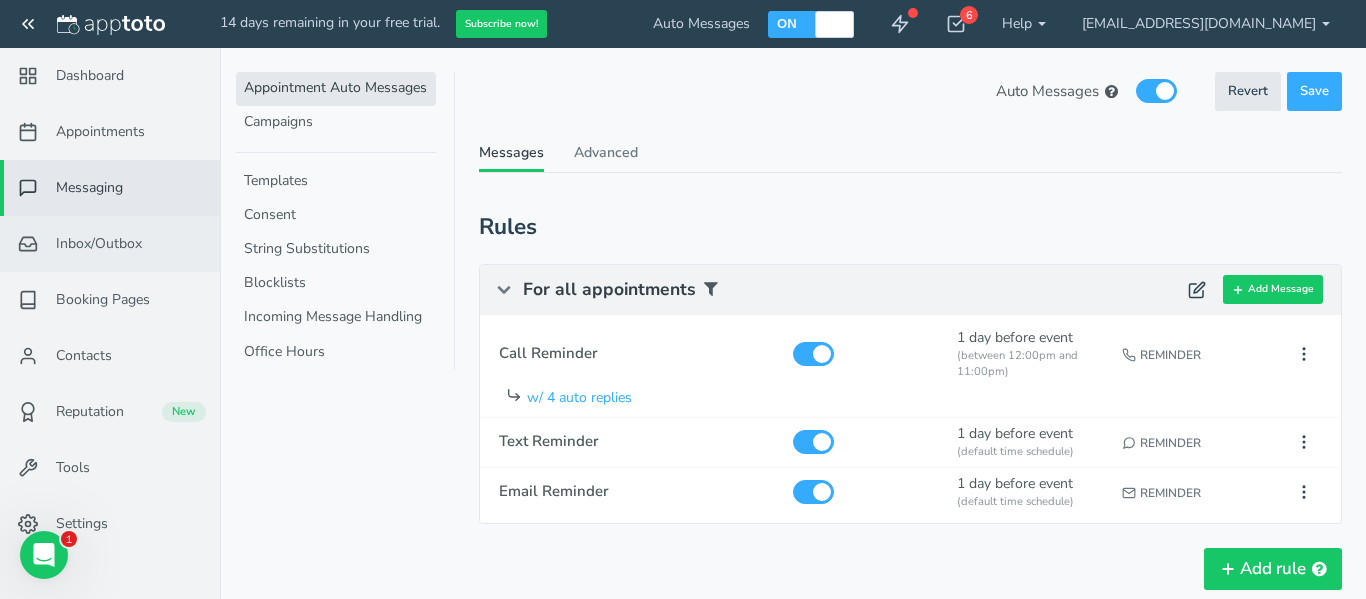 click on "Inbox/Outbox
0" at bounding box center [110, 244] 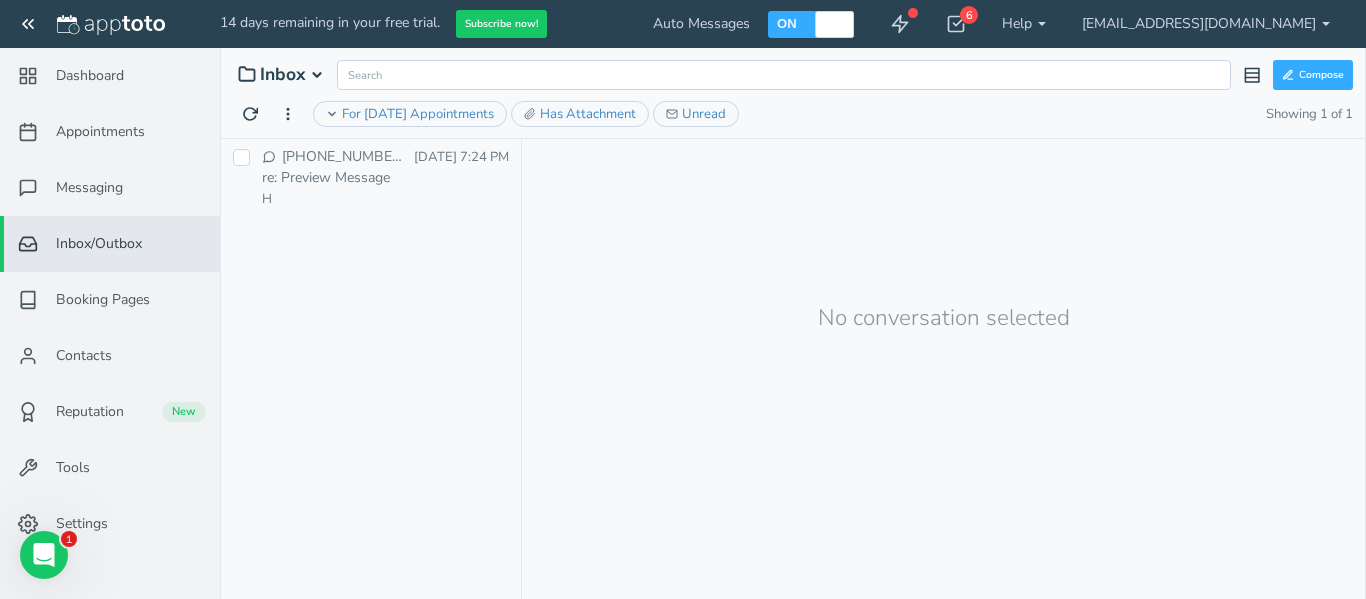 click on "+14439179905 (10)" at bounding box center [342, 157] 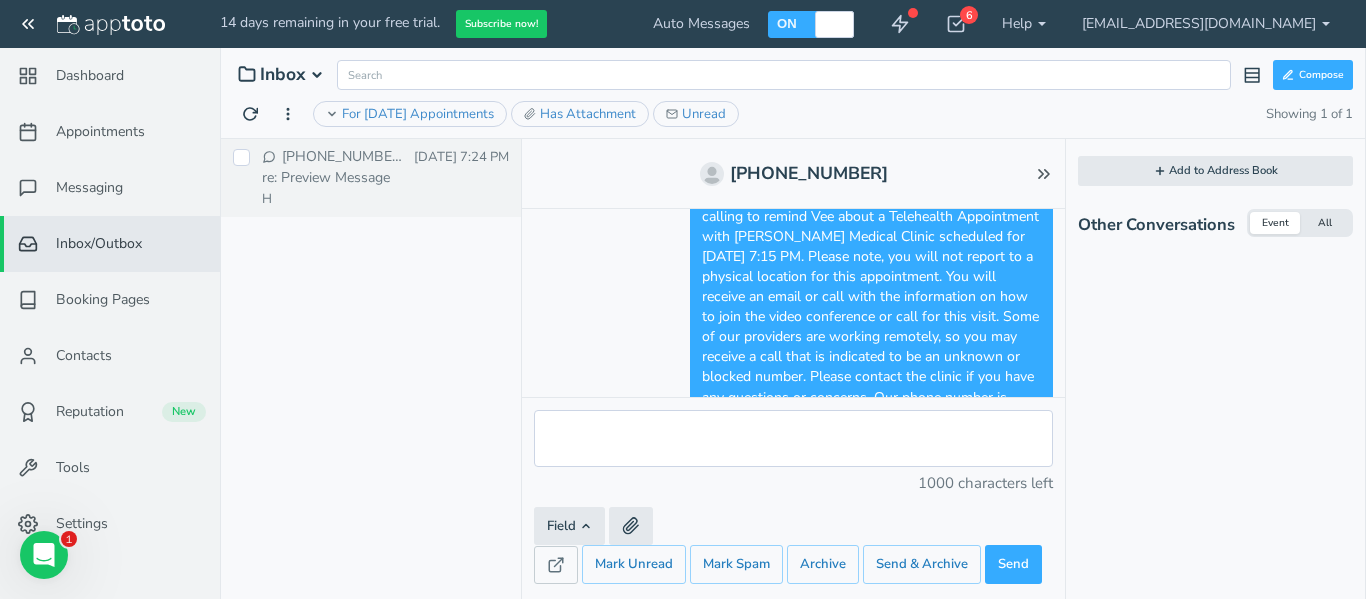 scroll, scrollTop: 1188, scrollLeft: 0, axis: vertical 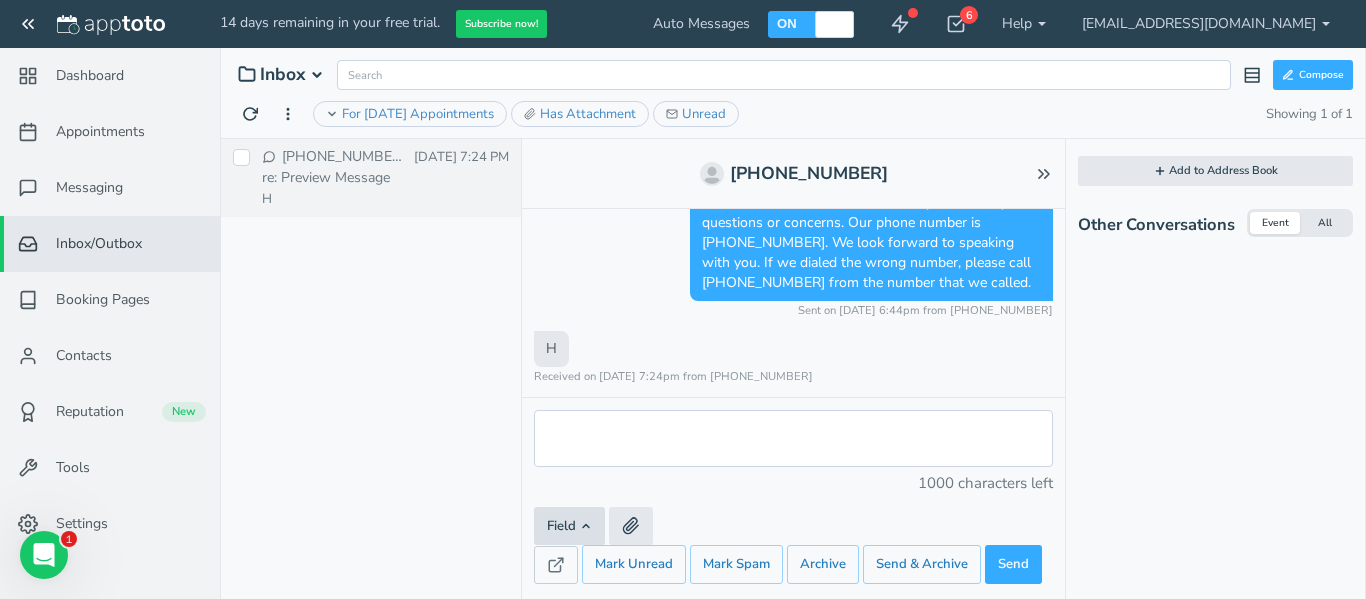 click on "Field" at bounding box center [569, 526] 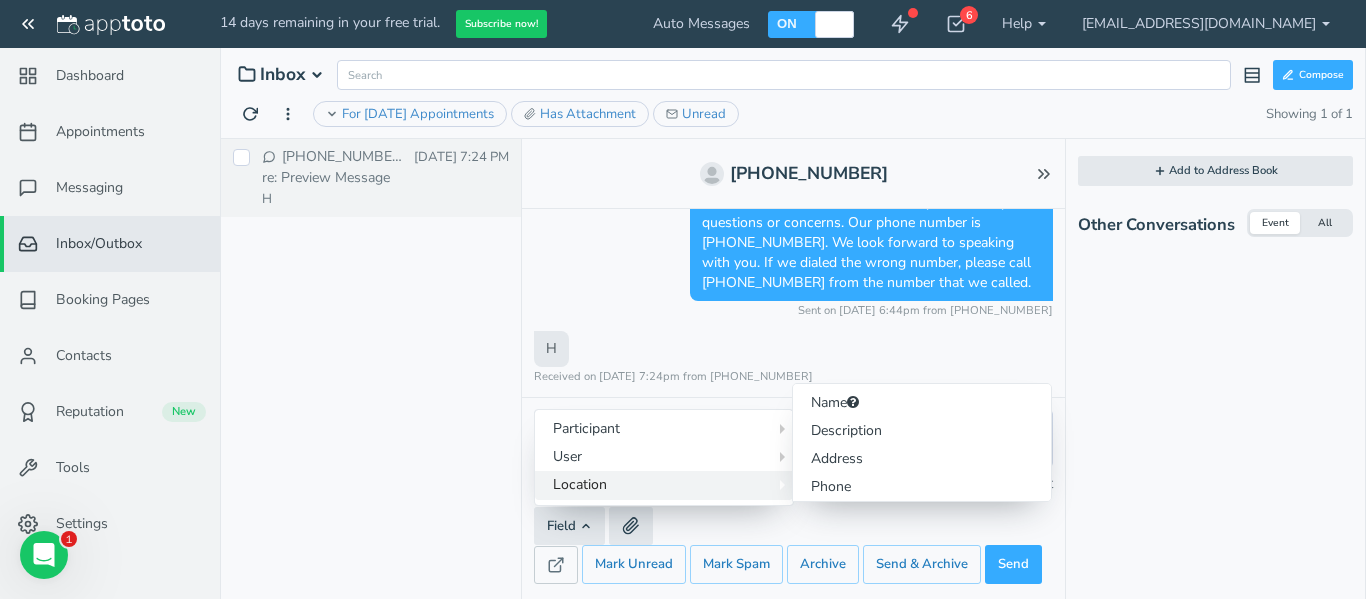 click on "Location" at bounding box center (664, 485) 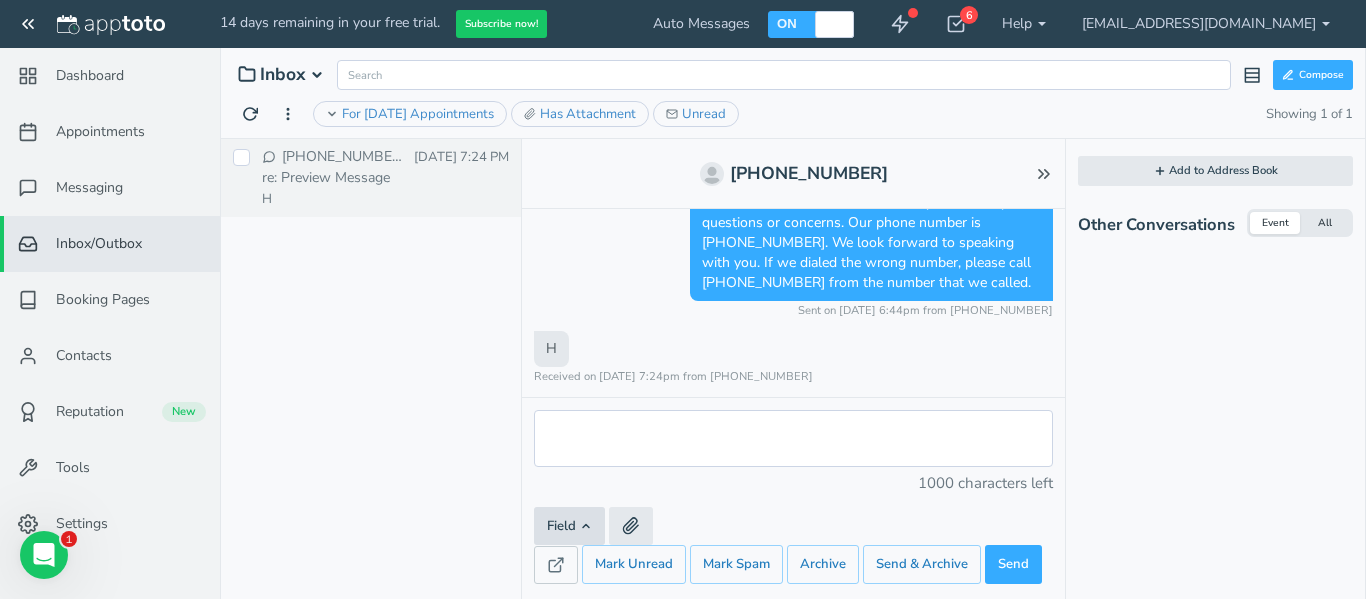 click on "Field" at bounding box center [569, 526] 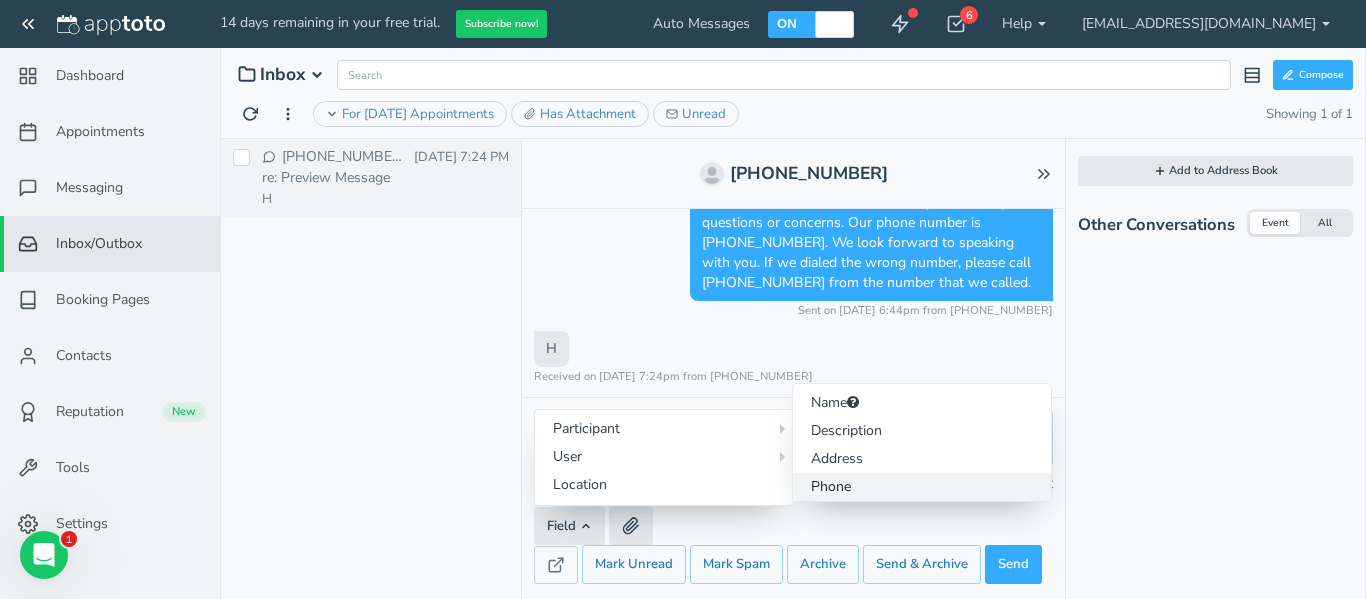 click on "Phone" at bounding box center (922, 487) 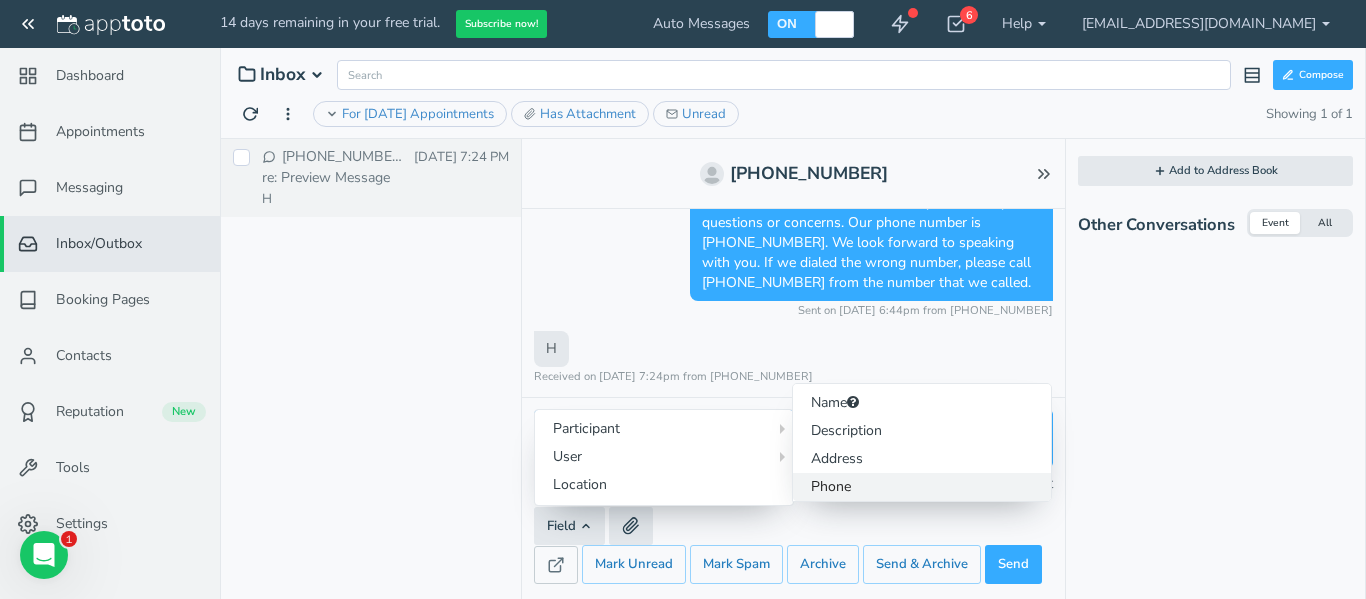 type on "{{ location.phone }}" 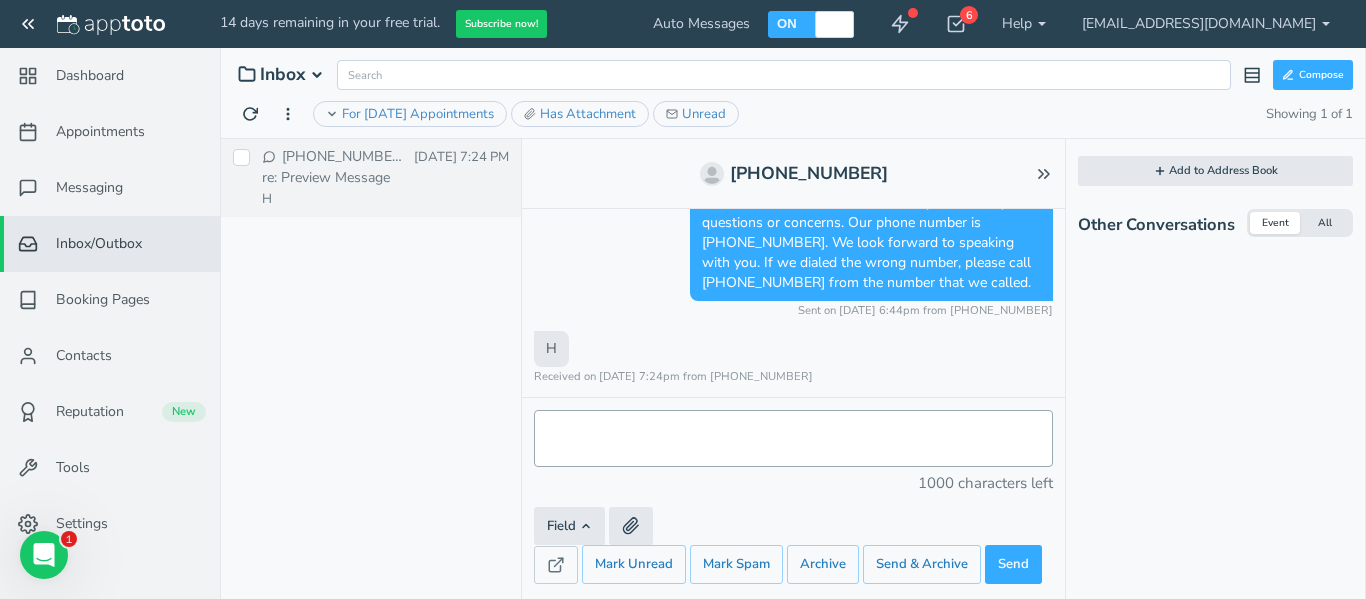 scroll, scrollTop: 1254, scrollLeft: 0, axis: vertical 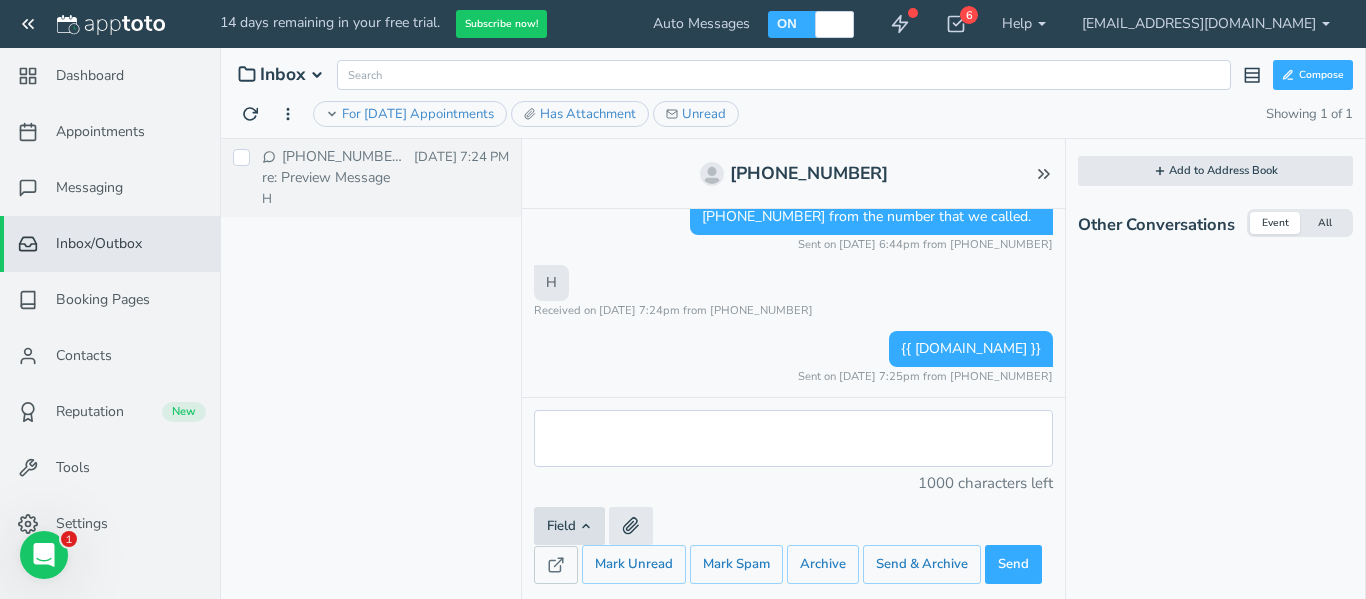 click on "Field" at bounding box center (569, 526) 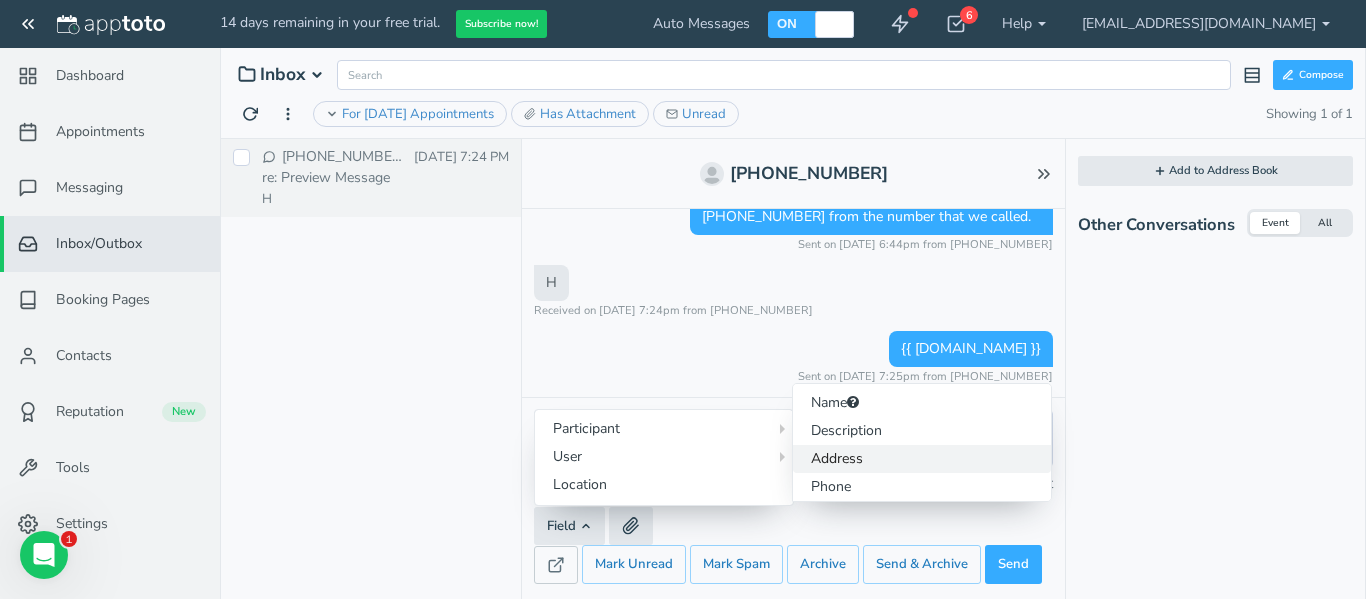 click on "Address" at bounding box center [922, 459] 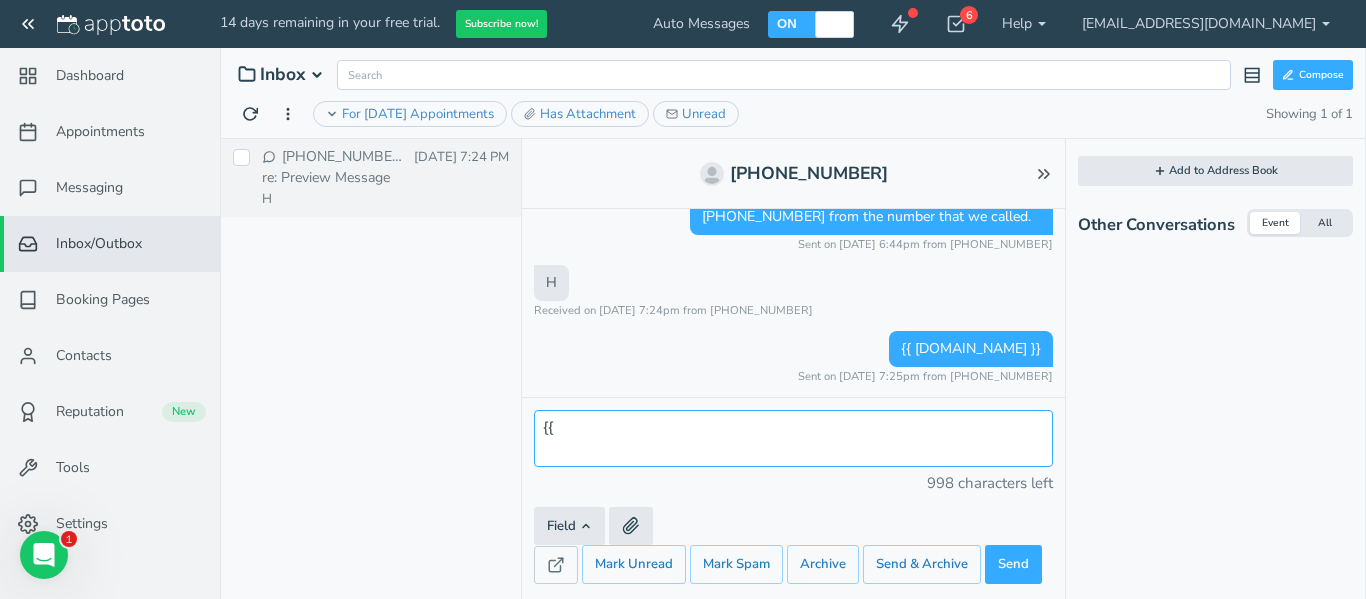 type on "{" 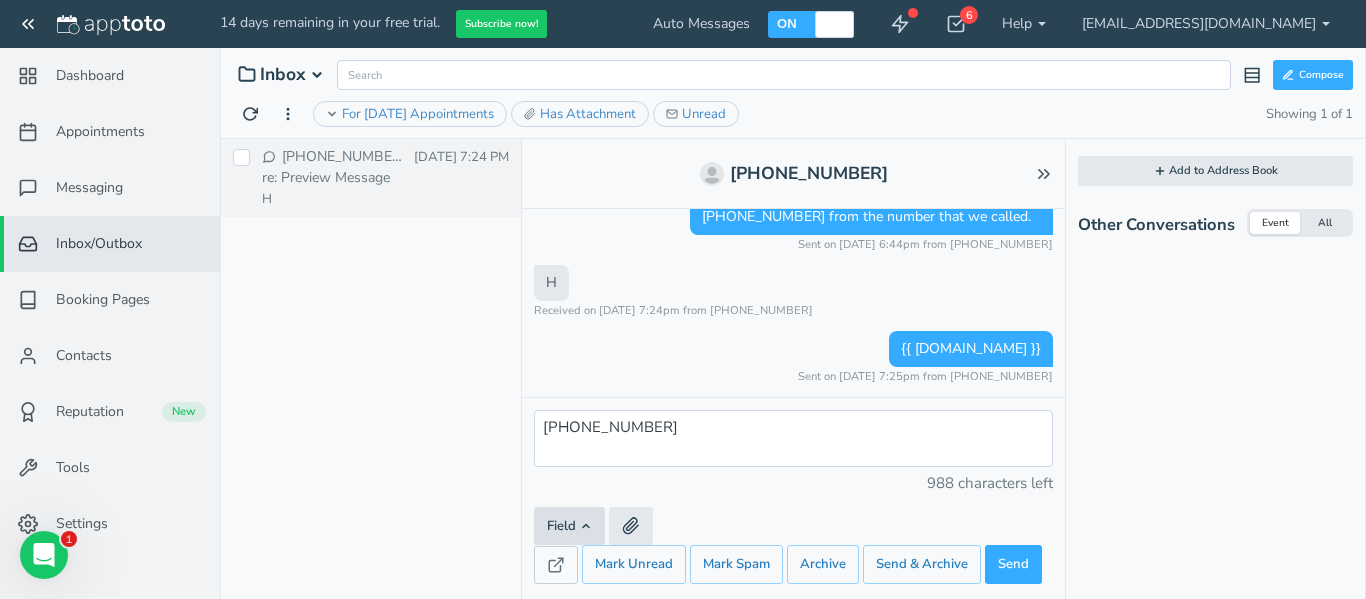 click on "Field" at bounding box center [569, 526] 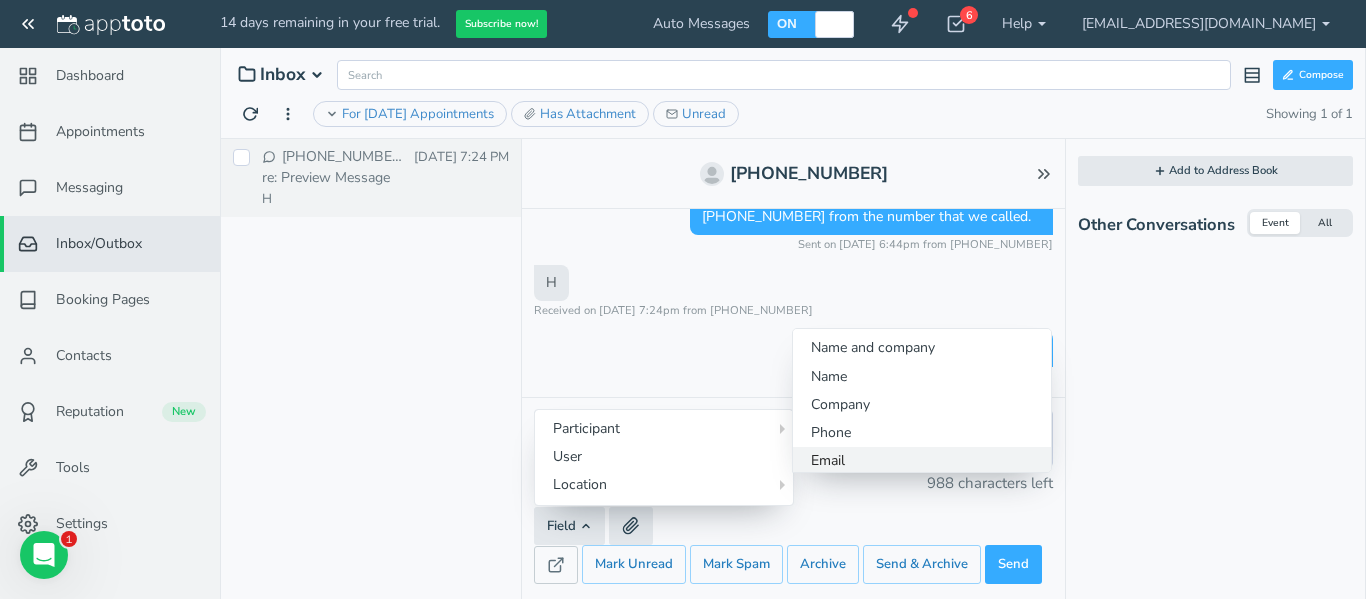 click on "Email" at bounding box center (922, 461) 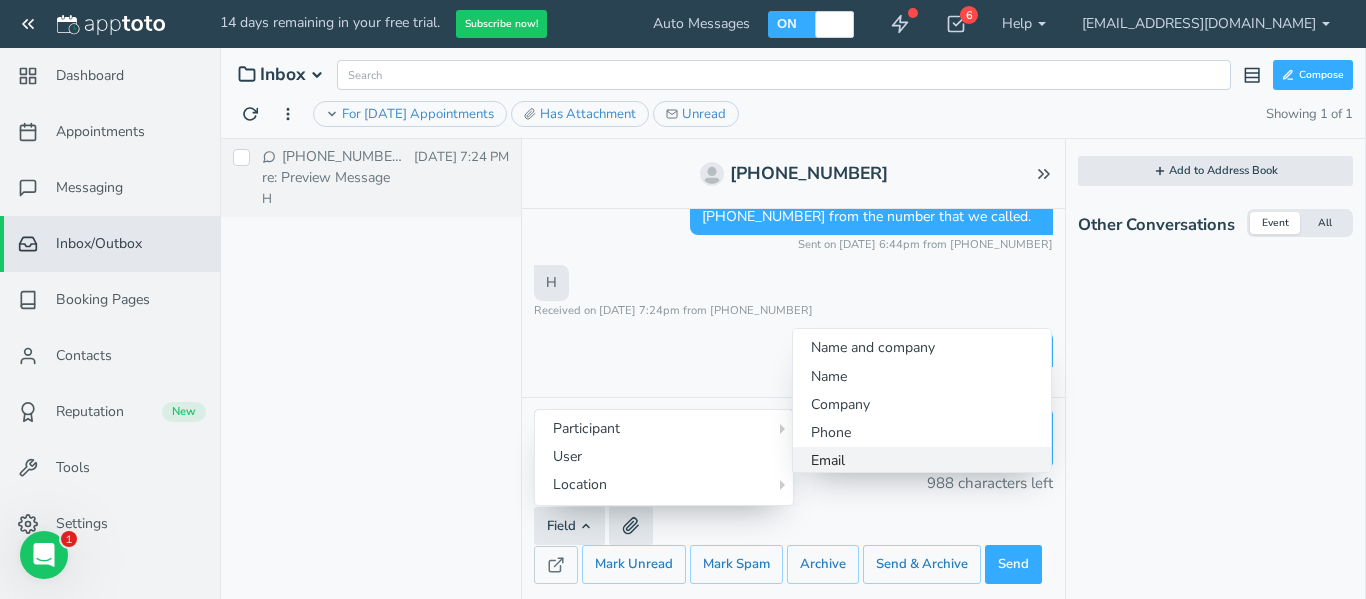 type on "240-342-6793{{ user.email }}" 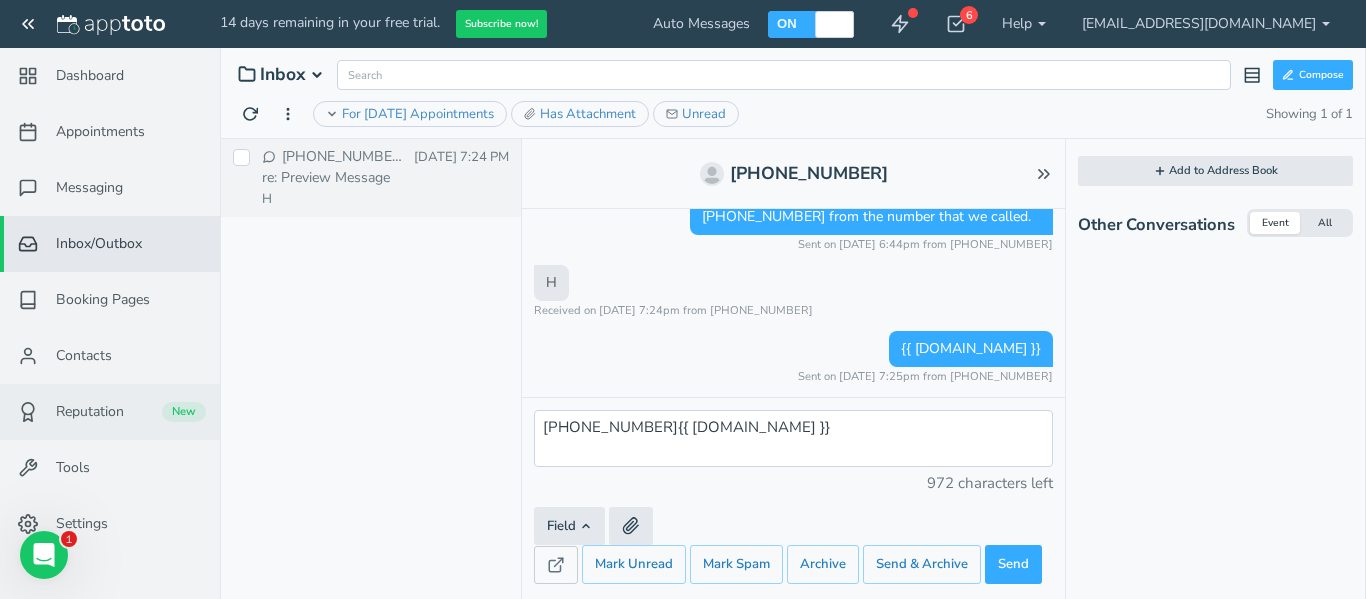 click on "Reputation
New" at bounding box center [110, 412] 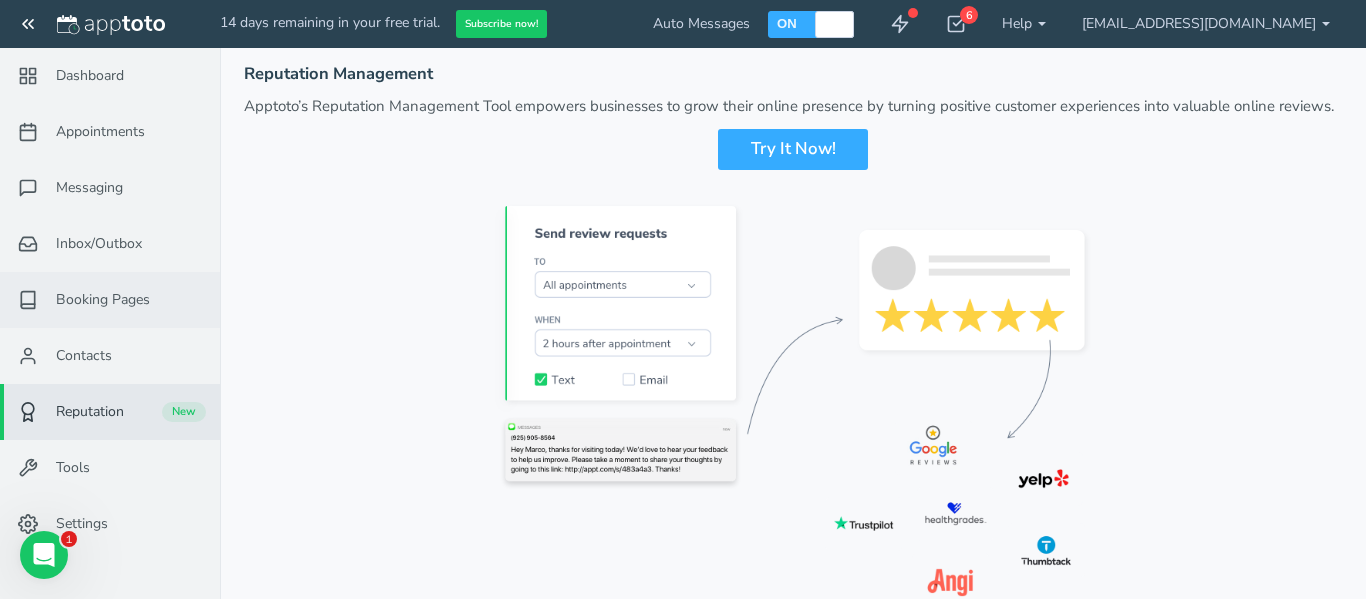 click on "Booking Pages" at bounding box center (110, 300) 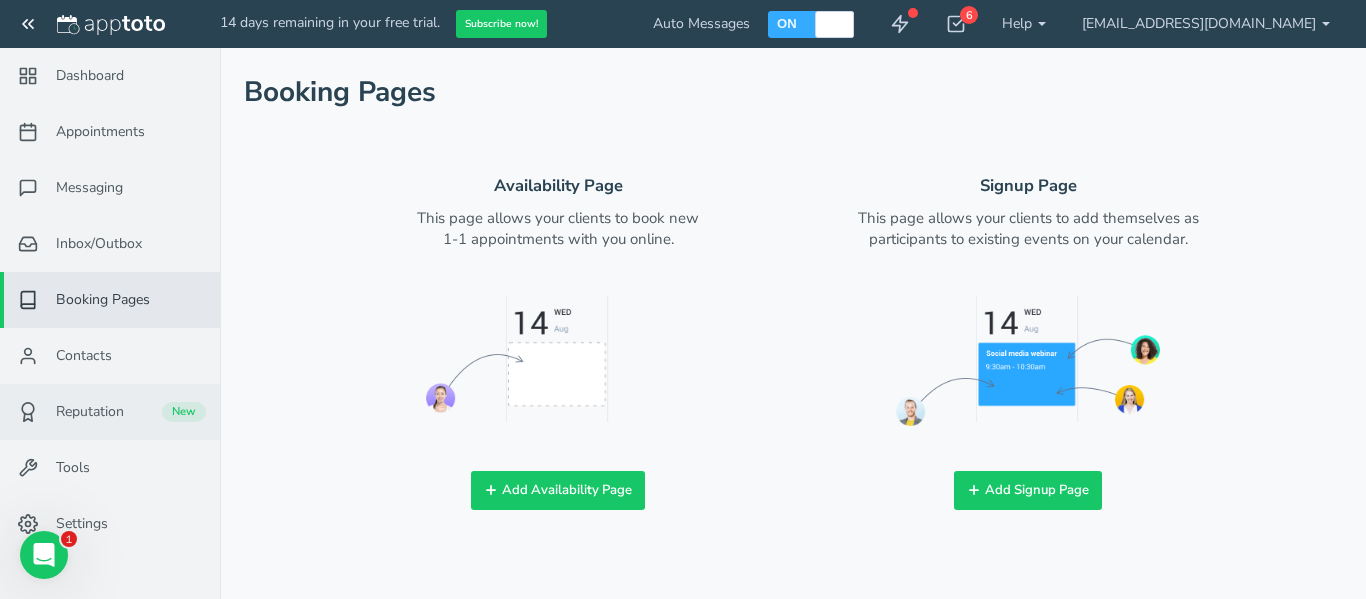 click on "Reputation
New" at bounding box center [110, 412] 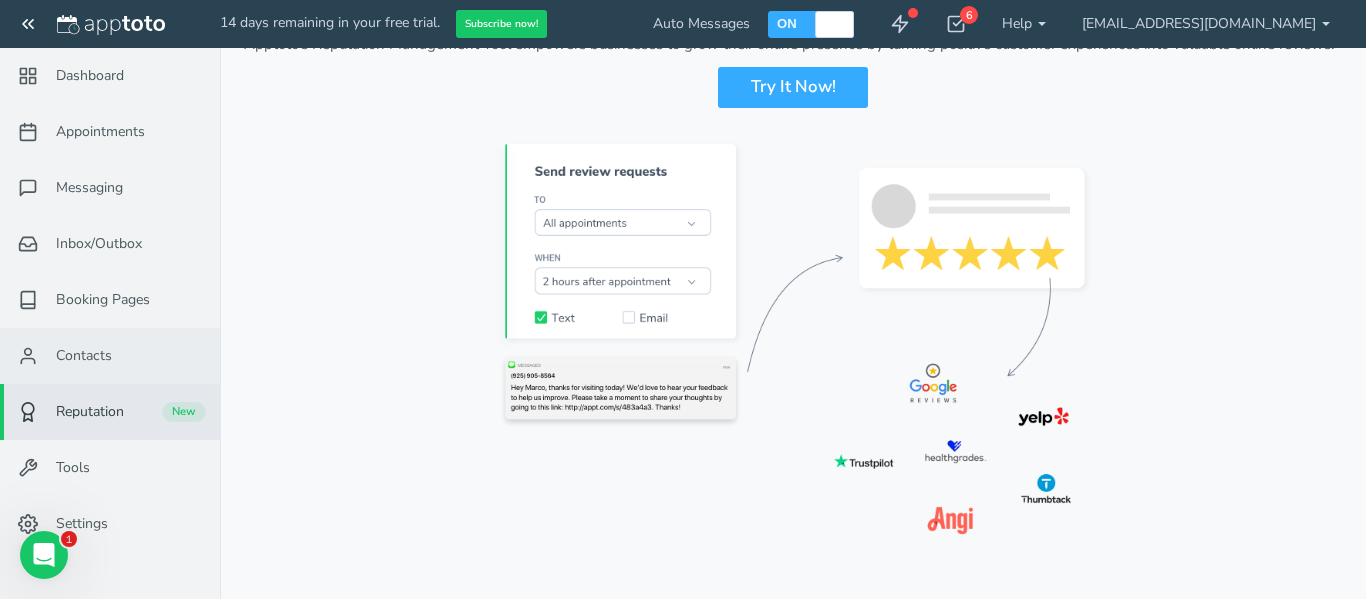 scroll, scrollTop: 0, scrollLeft: 0, axis: both 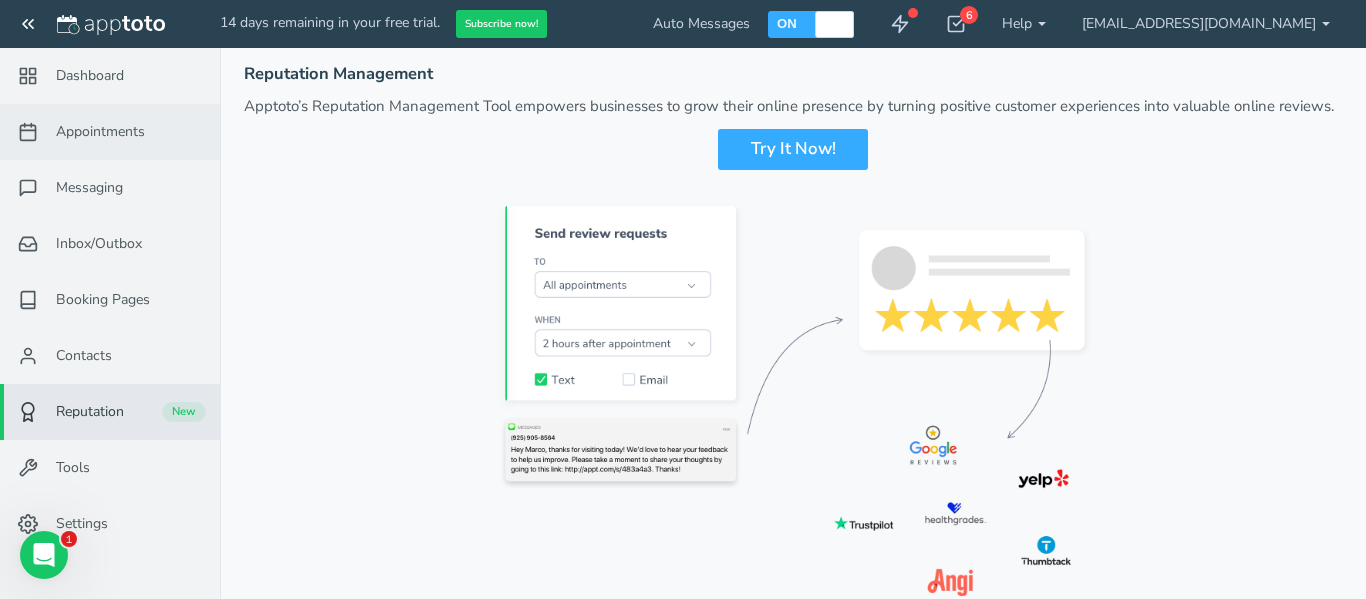click on "Appointments" at bounding box center [110, 132] 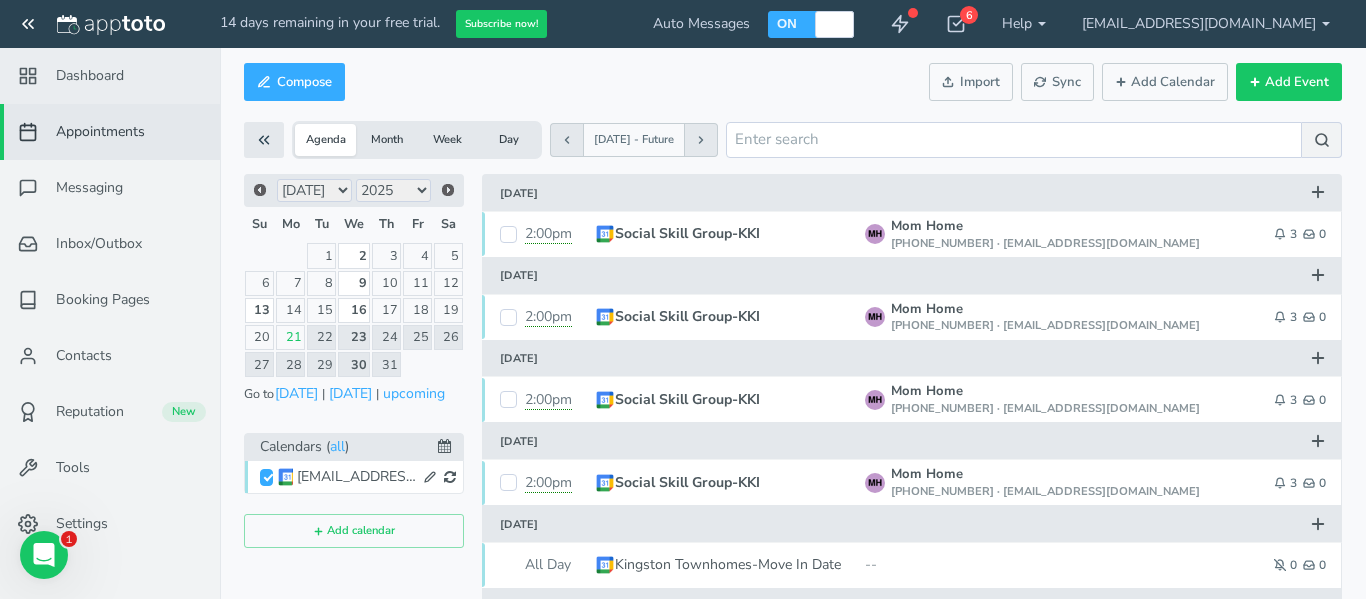 click at bounding box center (30, 76) 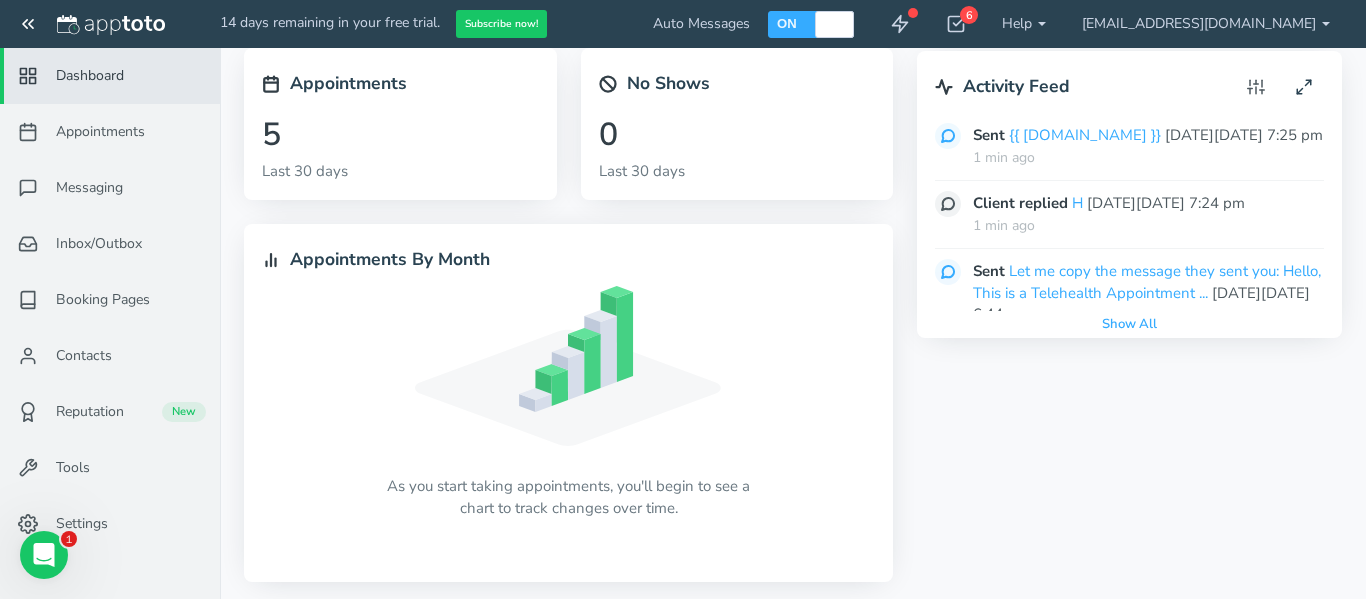 scroll, scrollTop: 244, scrollLeft: 0, axis: vertical 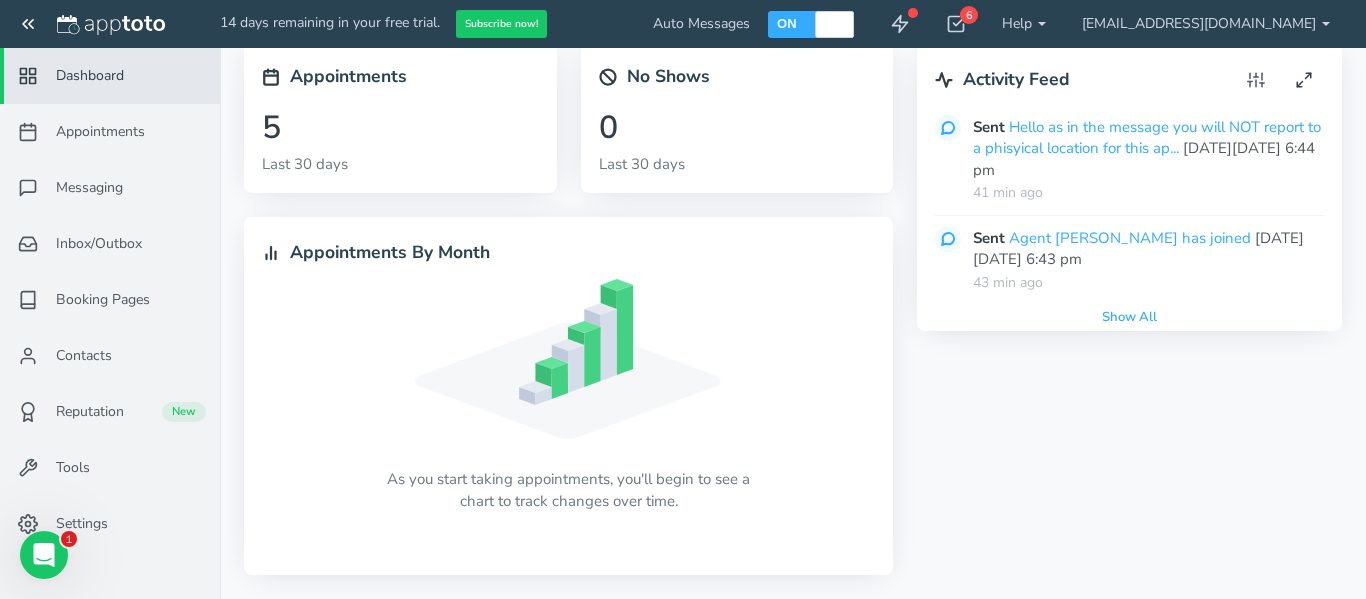click on "ON" at bounding box center (787, 23) 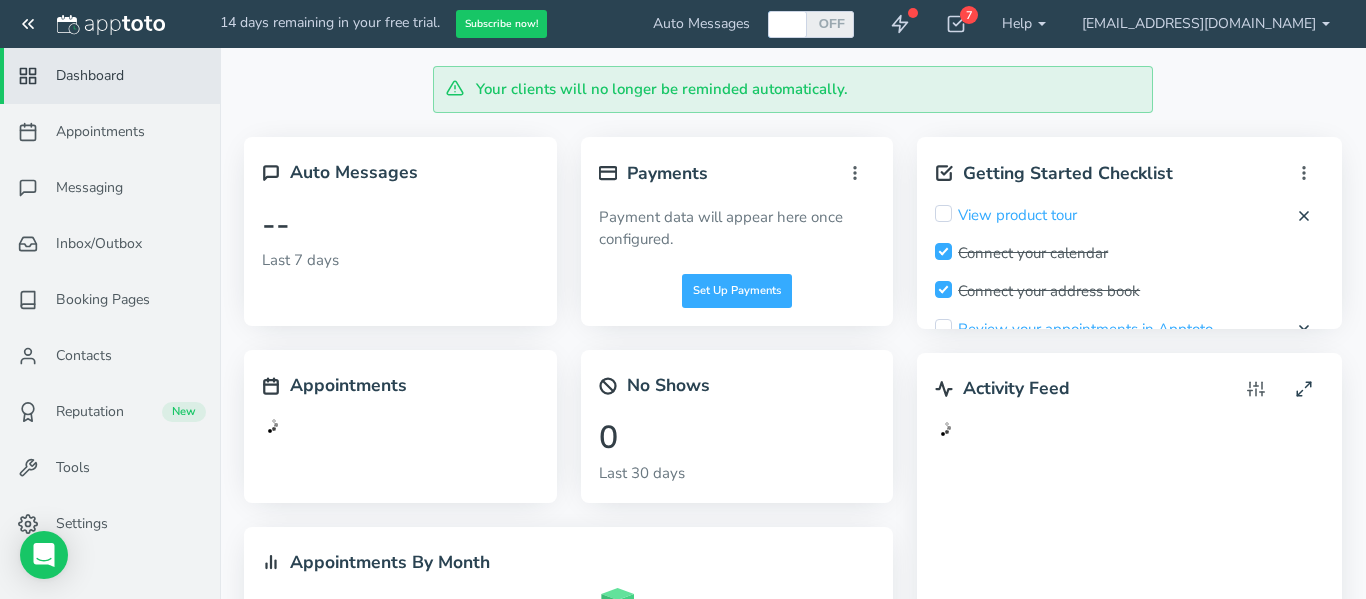 click at bounding box center [28, 24] 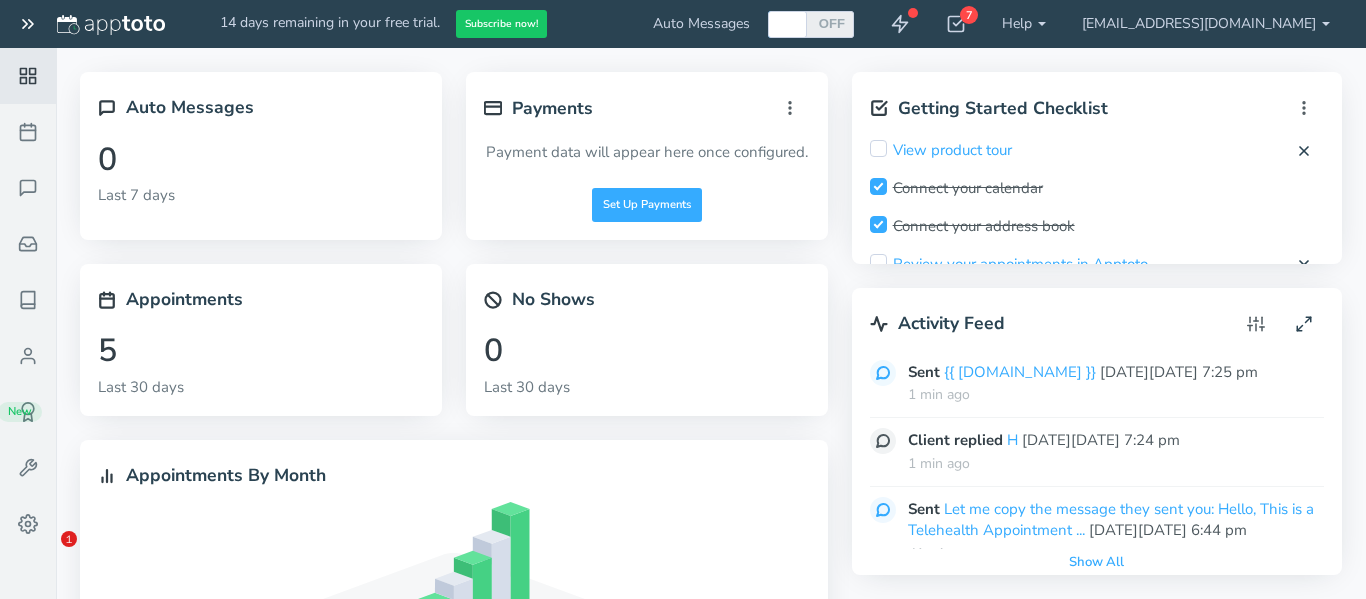 scroll, scrollTop: 65, scrollLeft: 0, axis: vertical 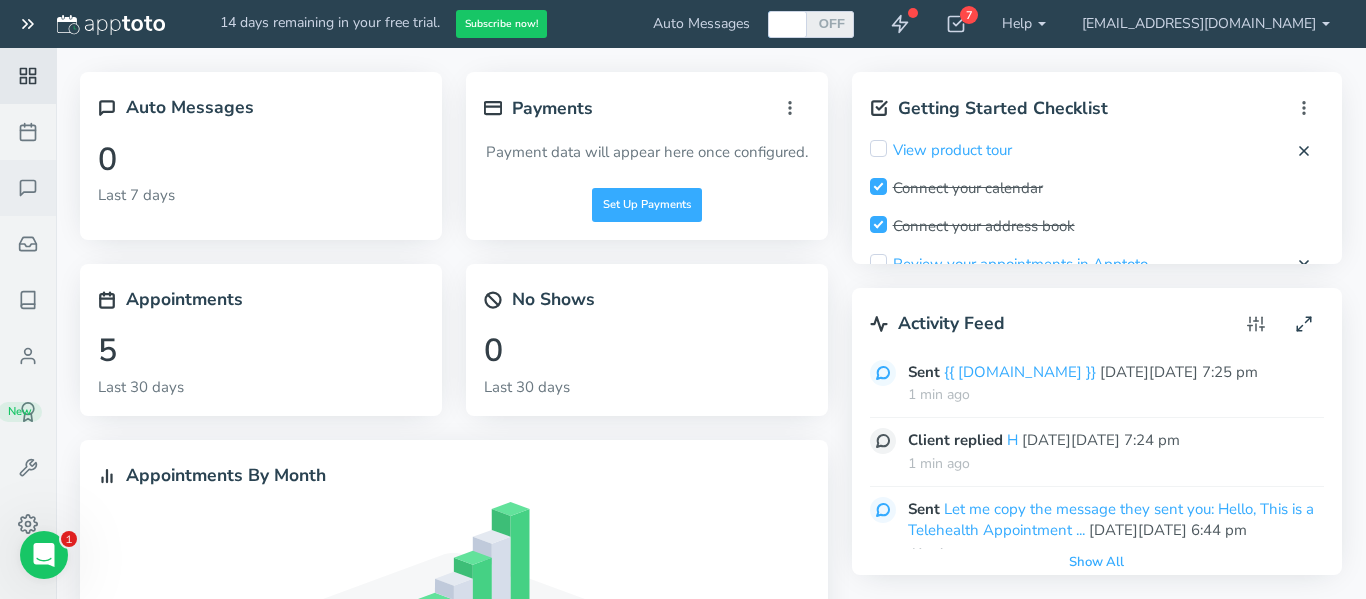 click 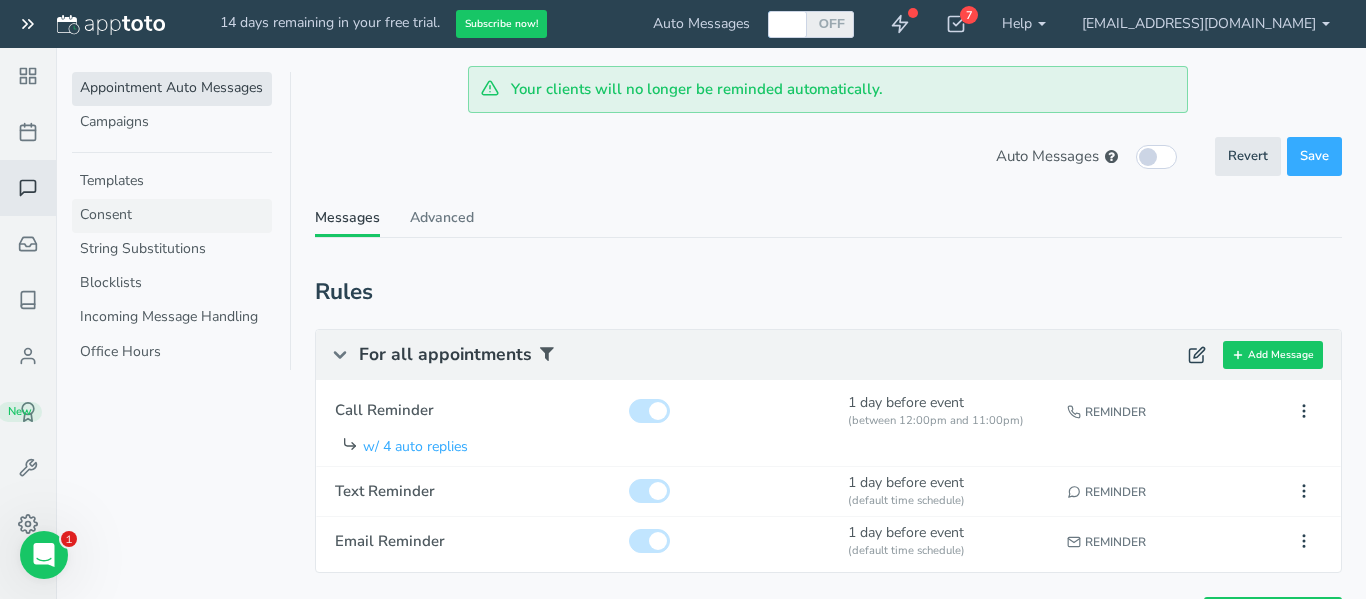 click on "Consent" at bounding box center (172, 216) 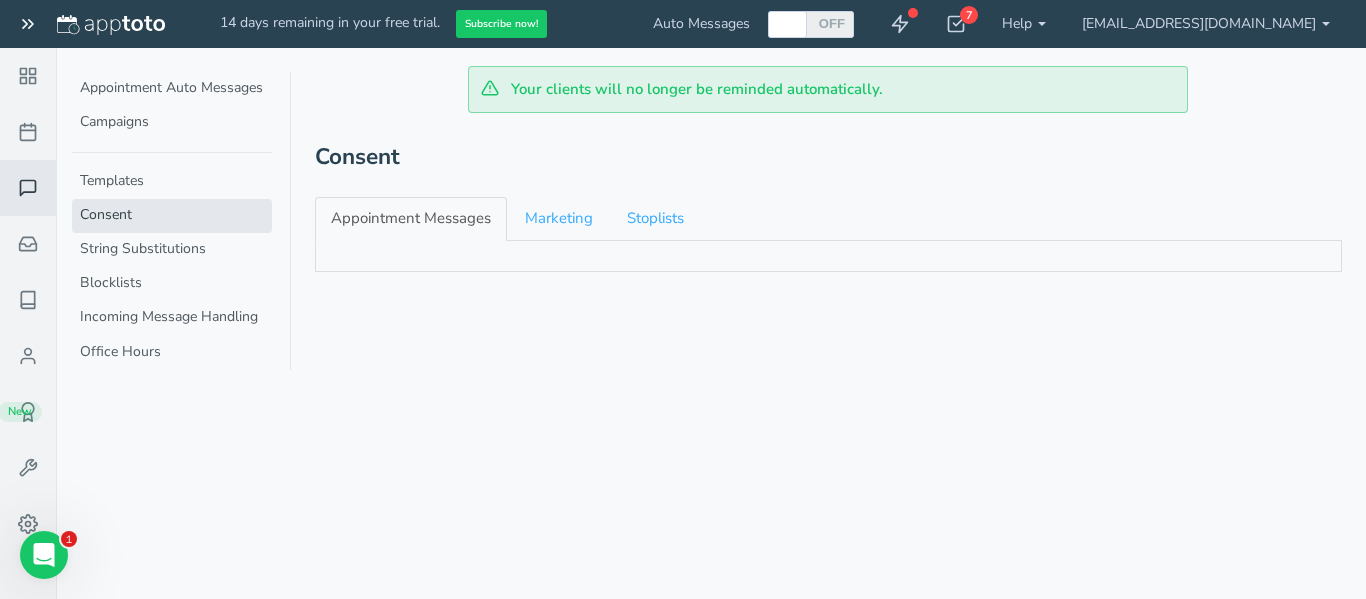 checkbox on "true" 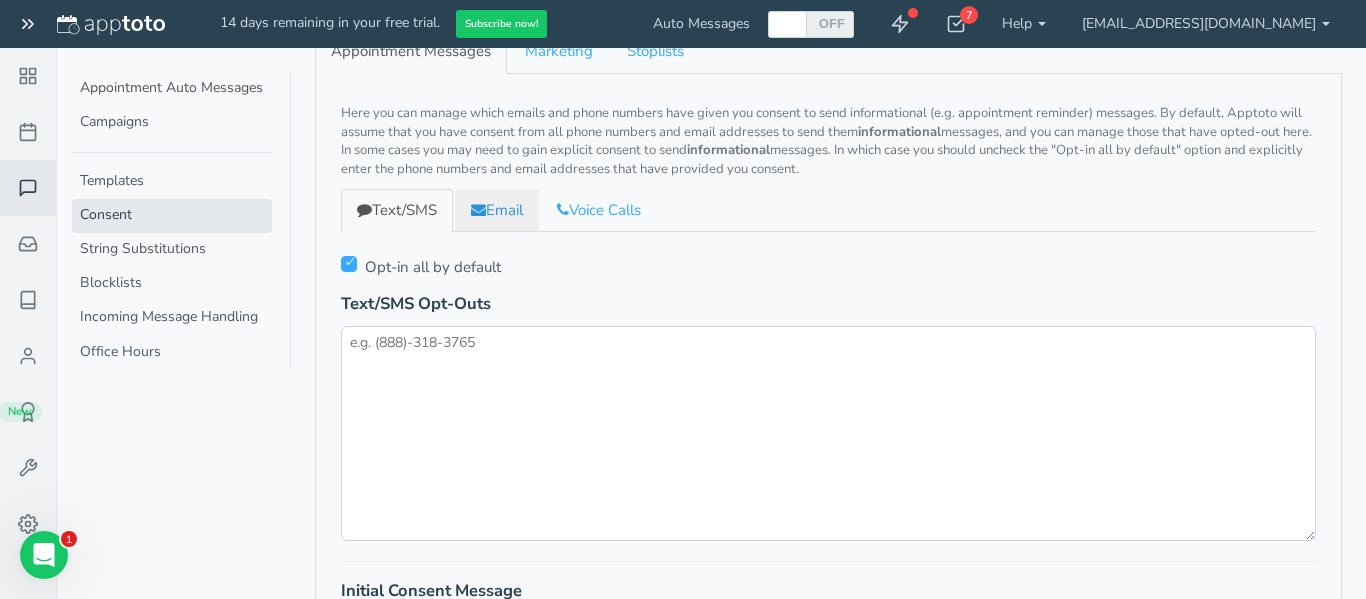 scroll, scrollTop: 171, scrollLeft: 0, axis: vertical 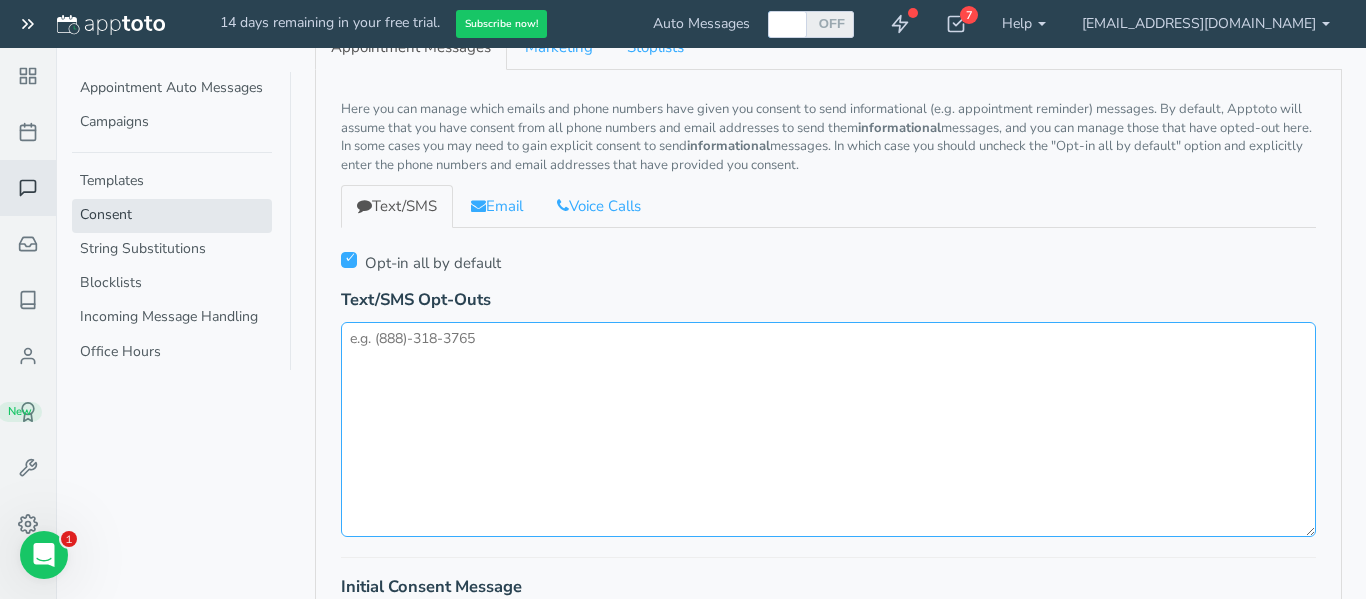 click at bounding box center (828, 429) 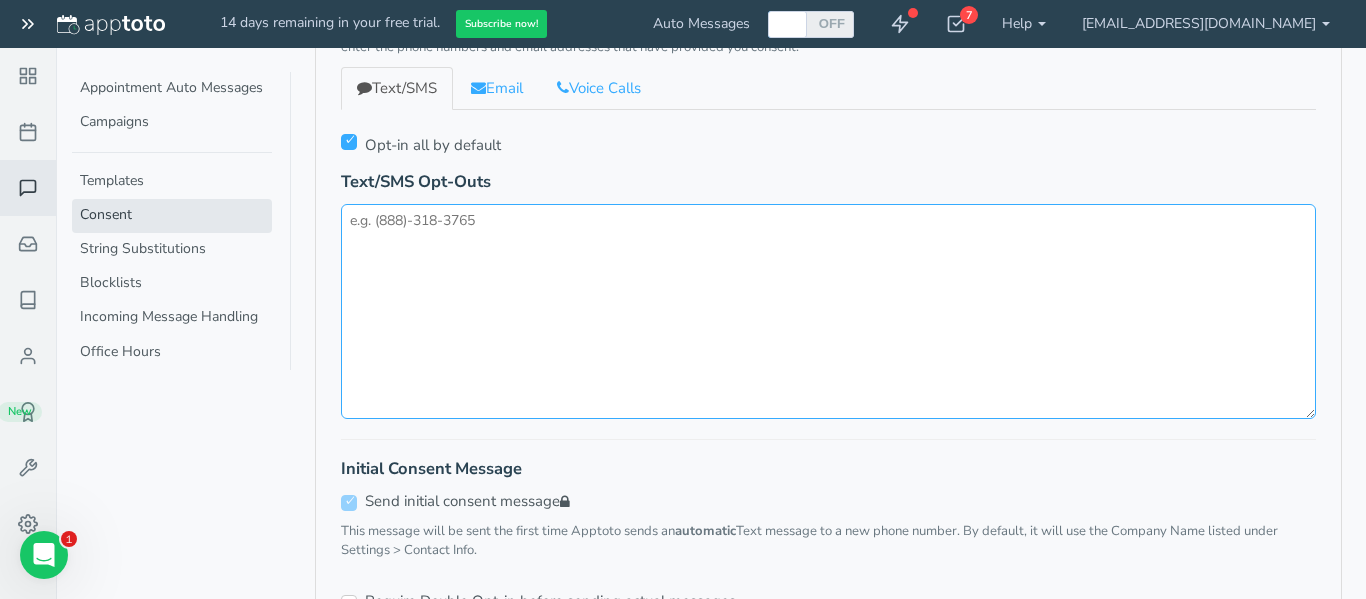scroll, scrollTop: 493, scrollLeft: 0, axis: vertical 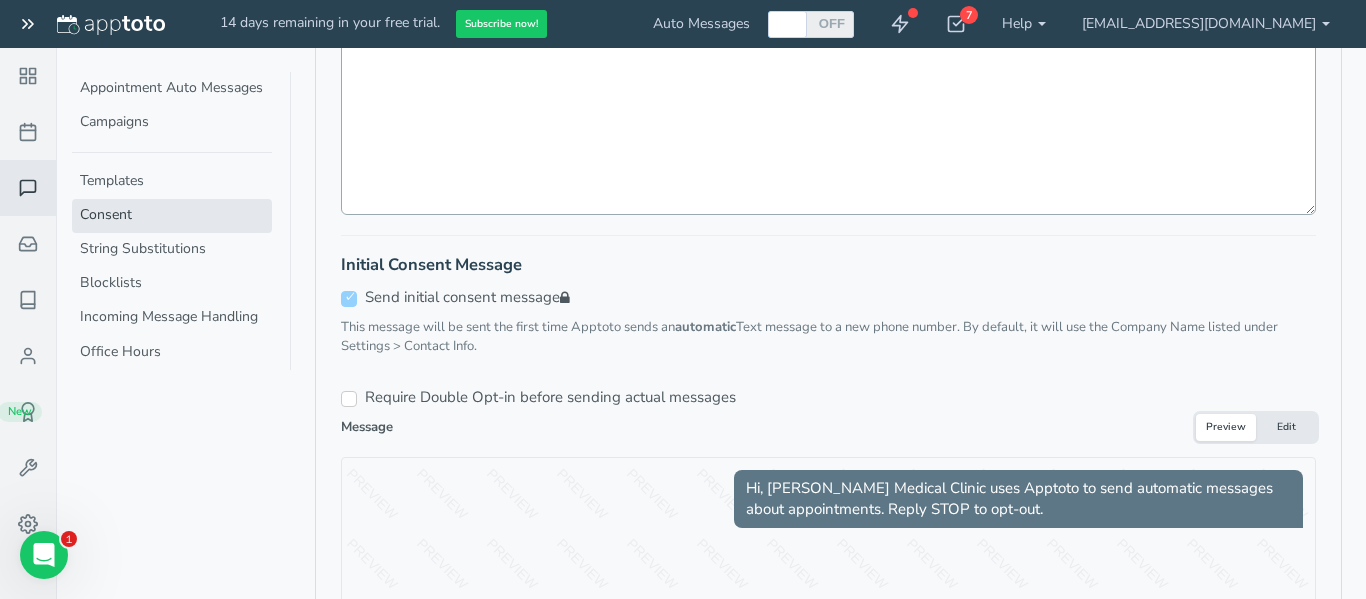 click on "Require Double Opt-in before sending actual messages" at bounding box center (828, 390) 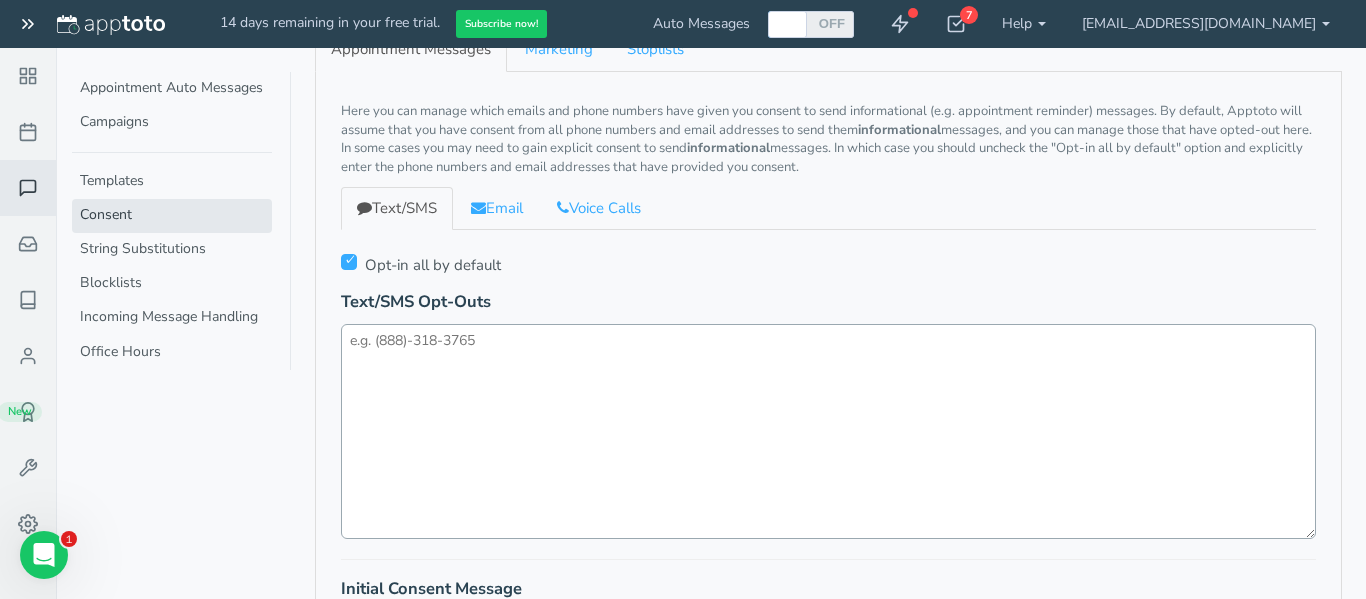 scroll, scrollTop: 163, scrollLeft: 0, axis: vertical 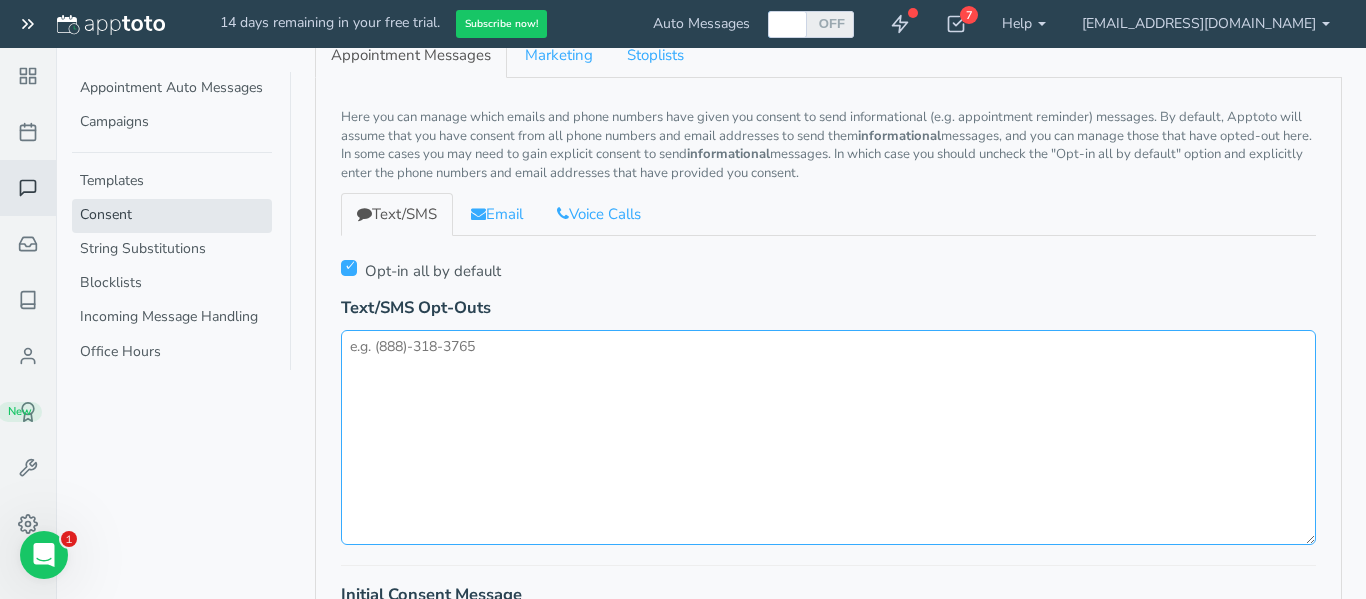 click at bounding box center (828, 437) 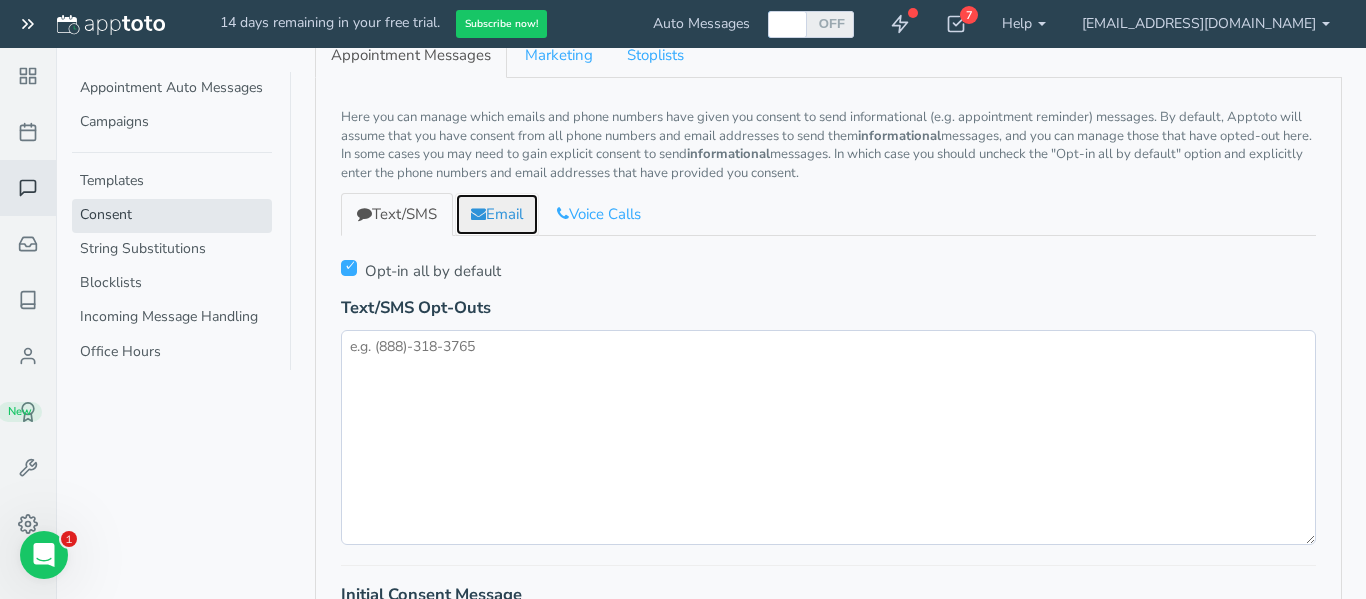 click on "Email" at bounding box center (497, 214) 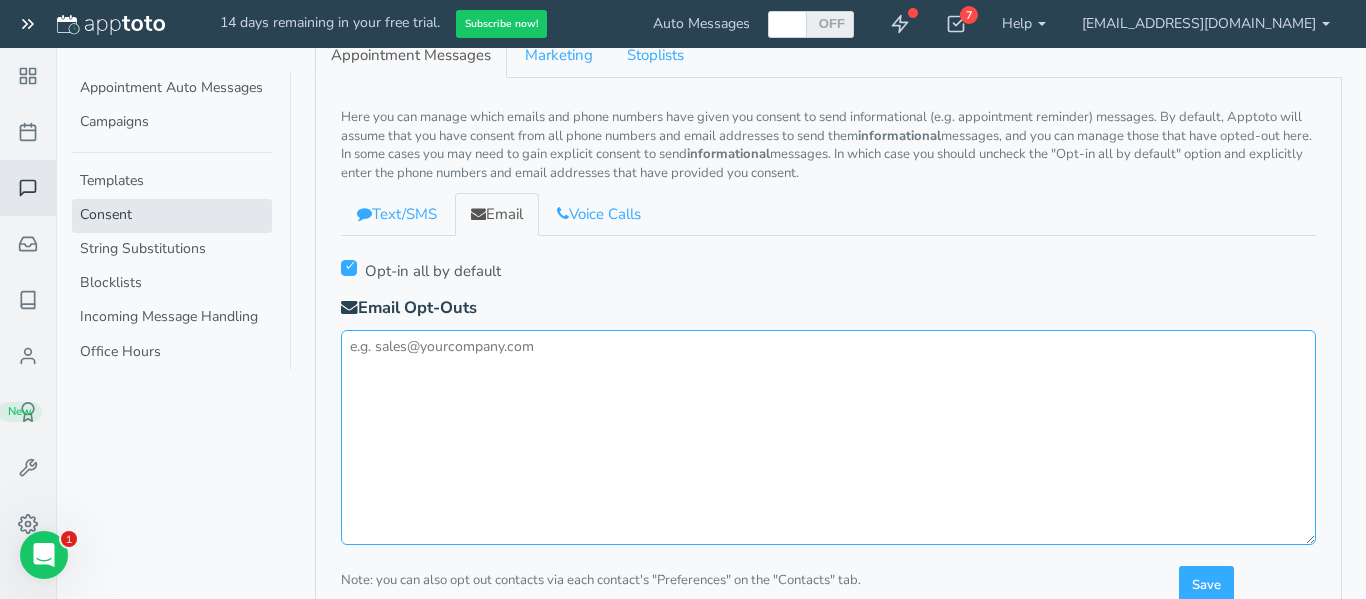 click at bounding box center [828, 437] 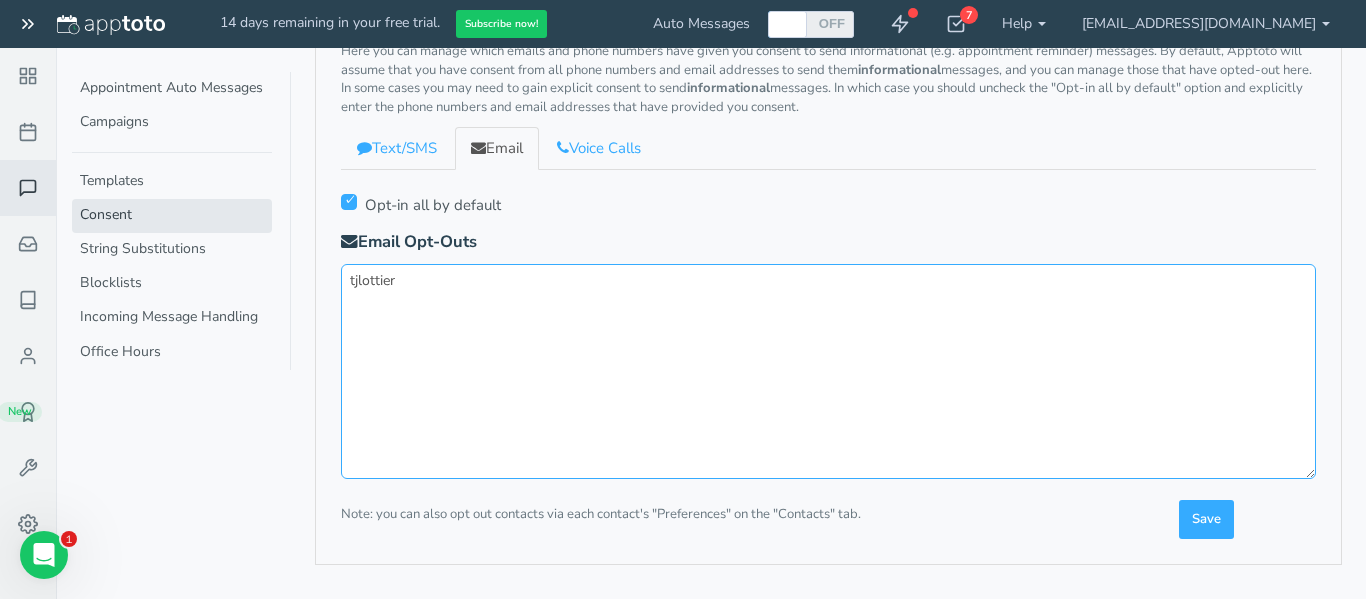 type on "tjlottier" 